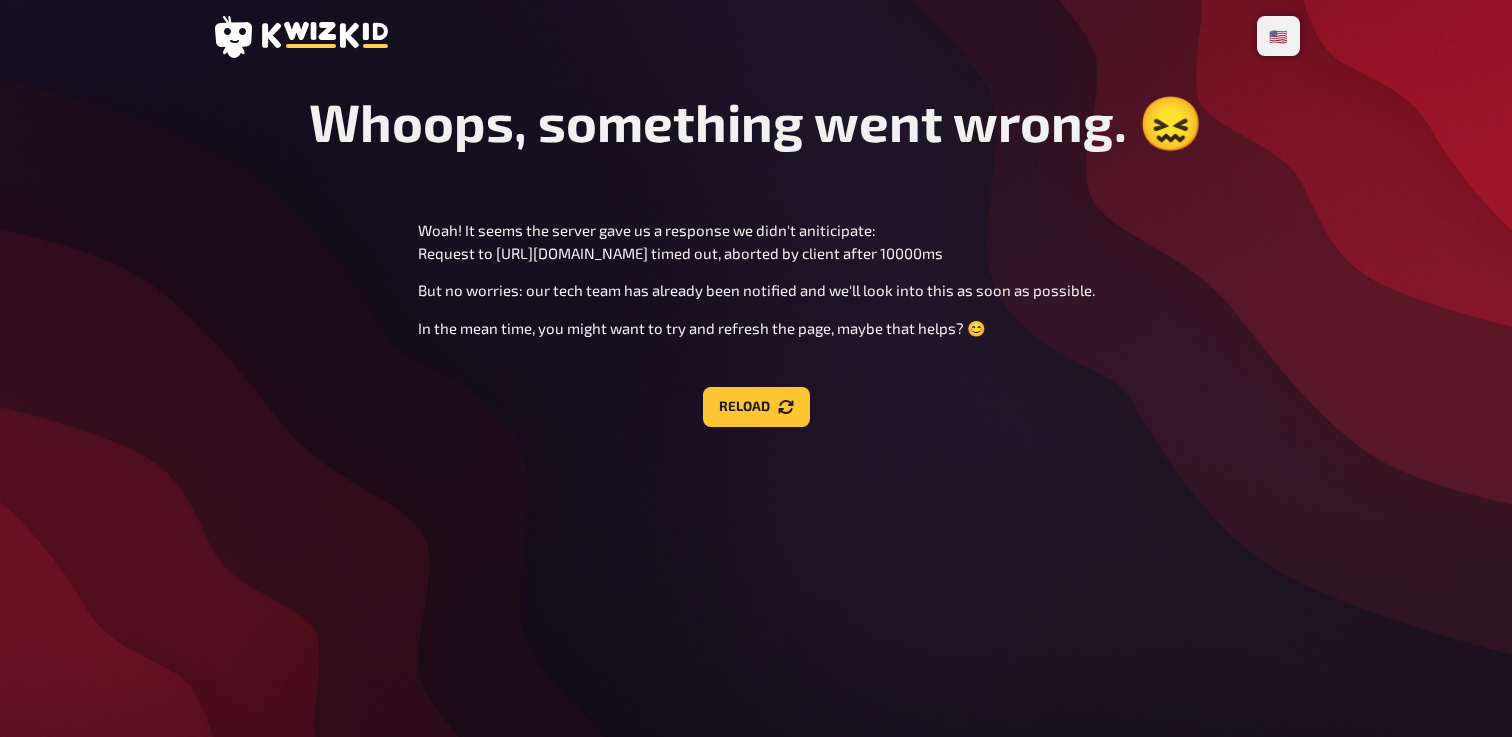 scroll, scrollTop: 0, scrollLeft: 0, axis: both 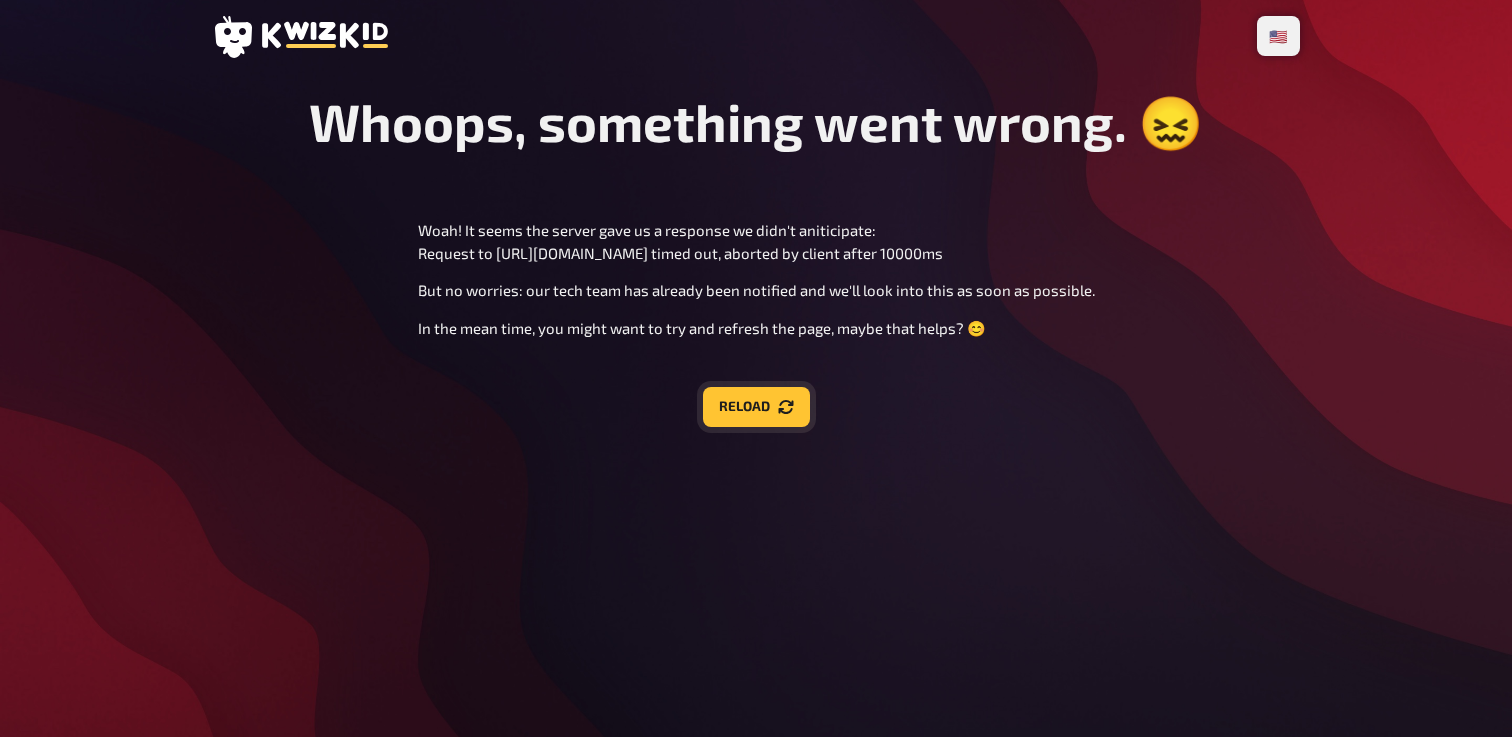 click on "Reload" at bounding box center (756, 407) 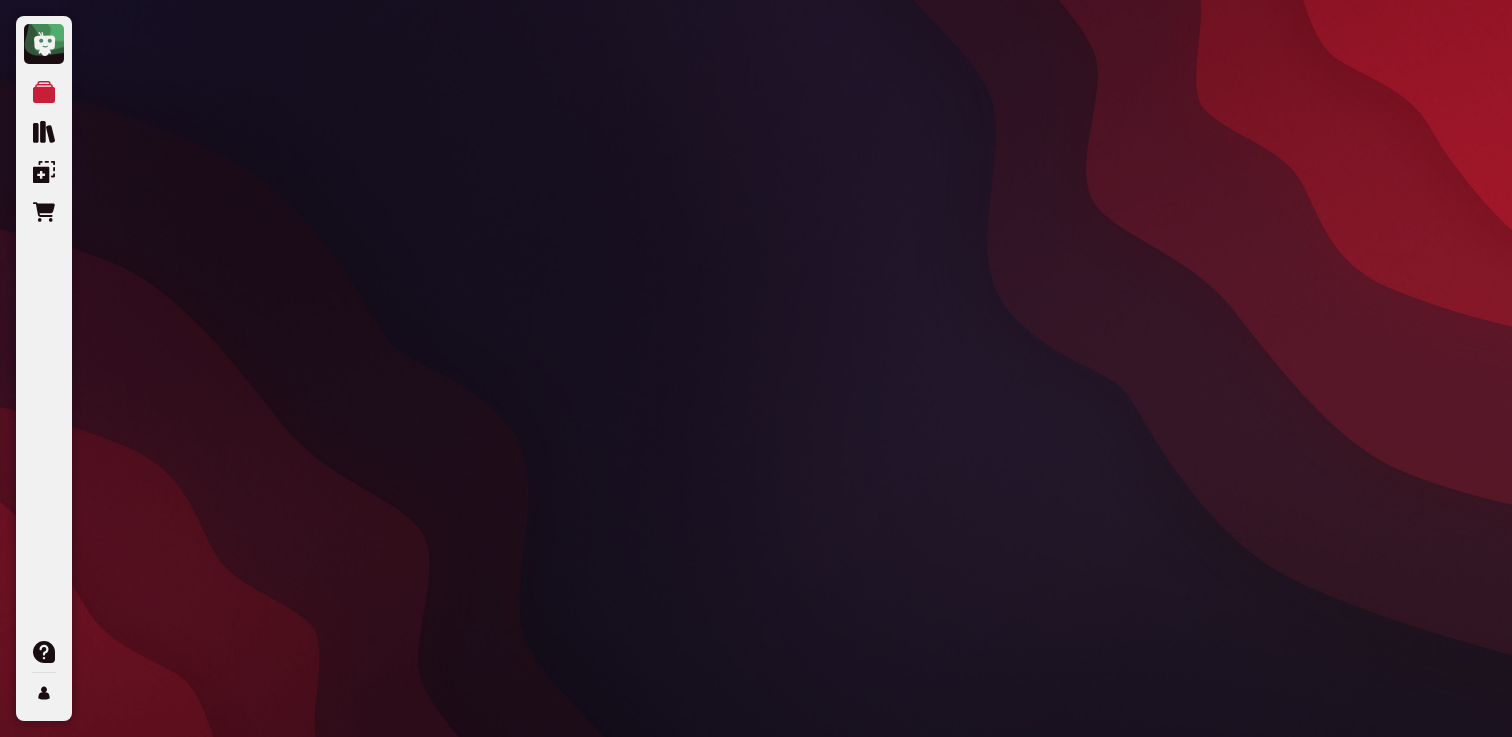scroll, scrollTop: 0, scrollLeft: 0, axis: both 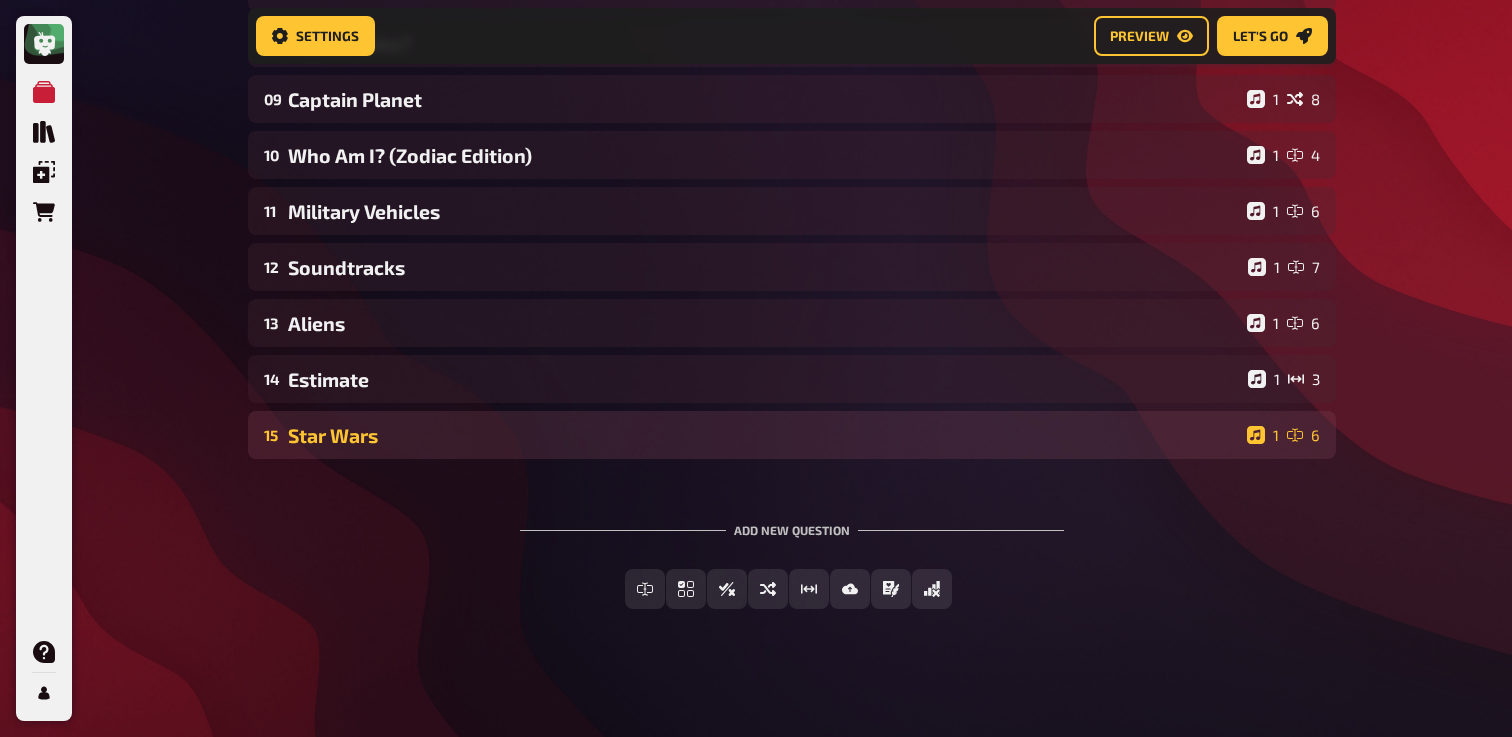 click on "Star Wars" at bounding box center (763, 435) 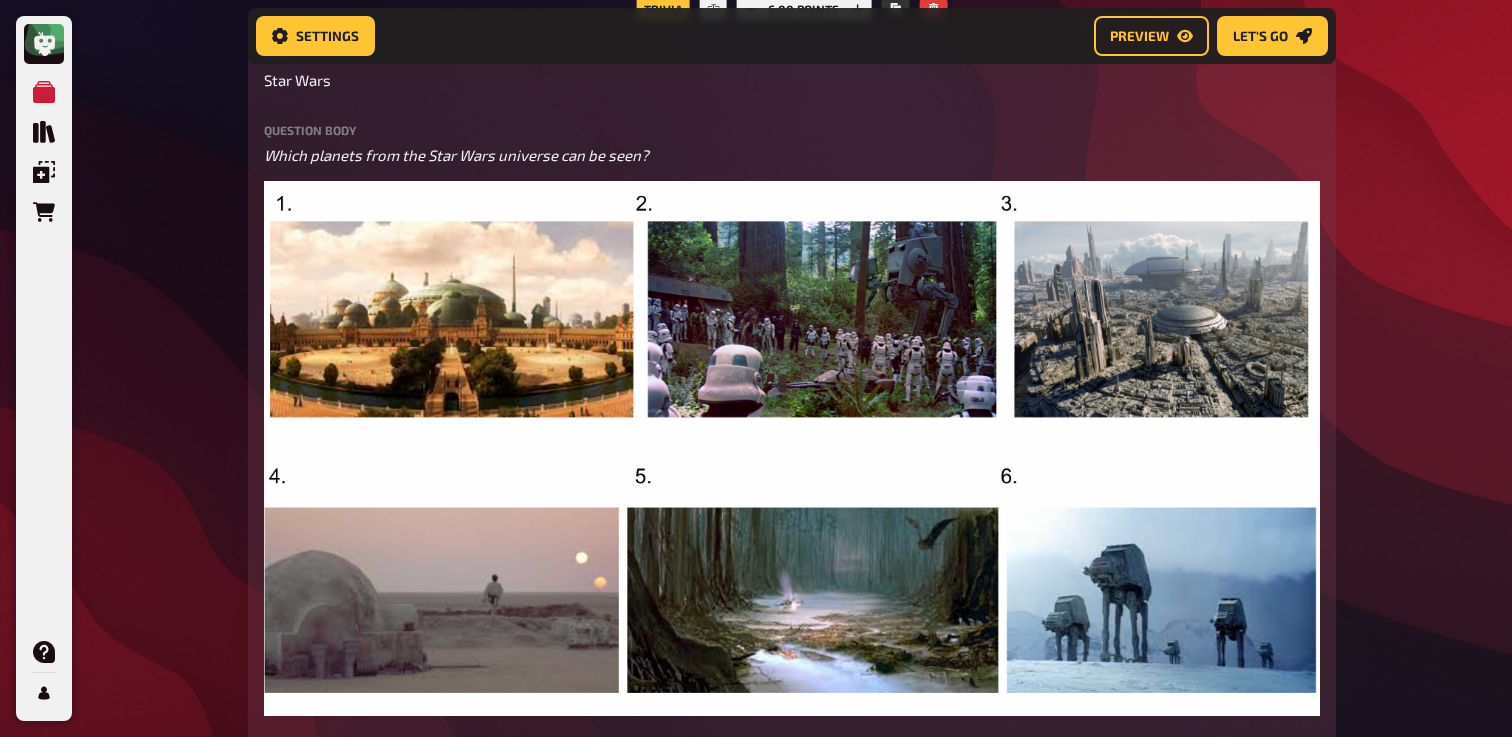 scroll, scrollTop: 1128, scrollLeft: 0, axis: vertical 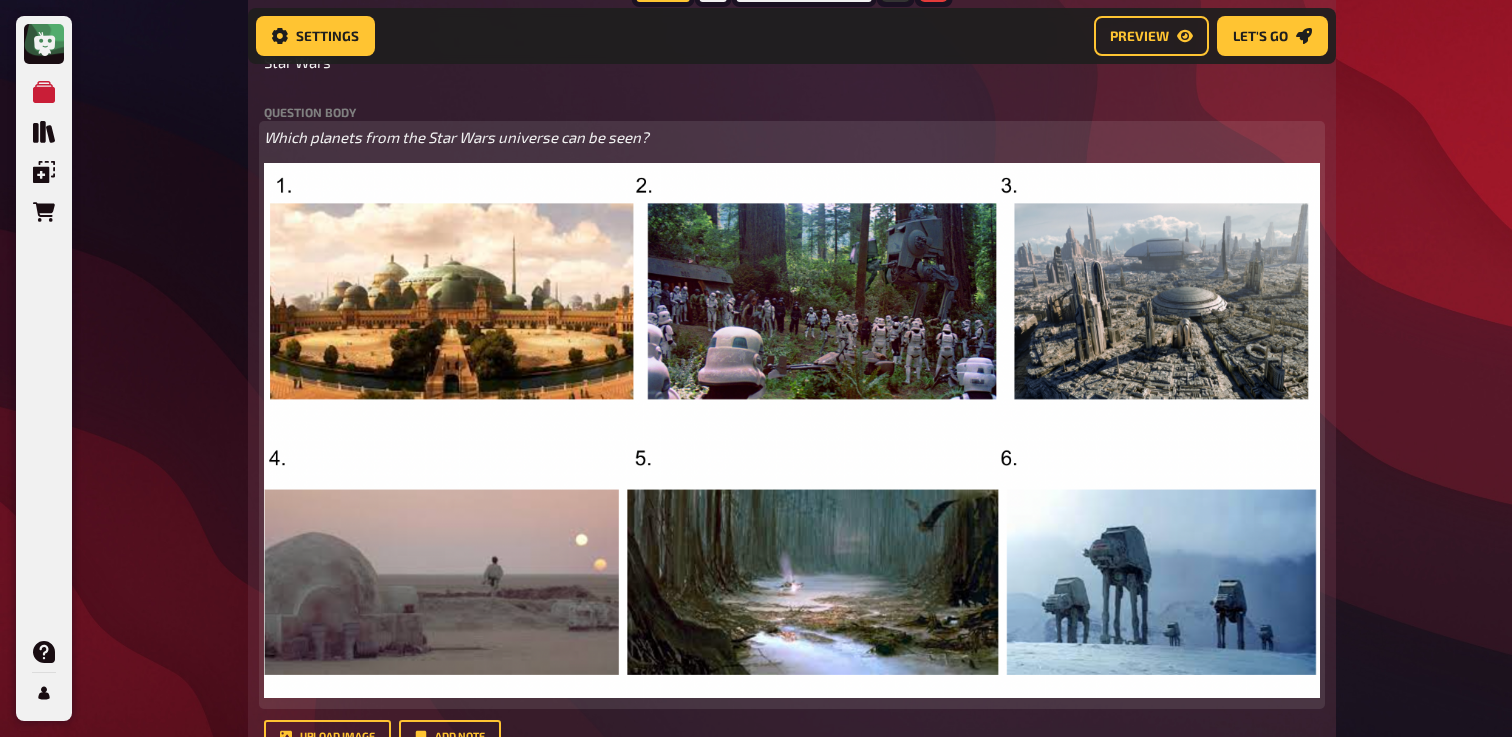 click at bounding box center [792, 430] 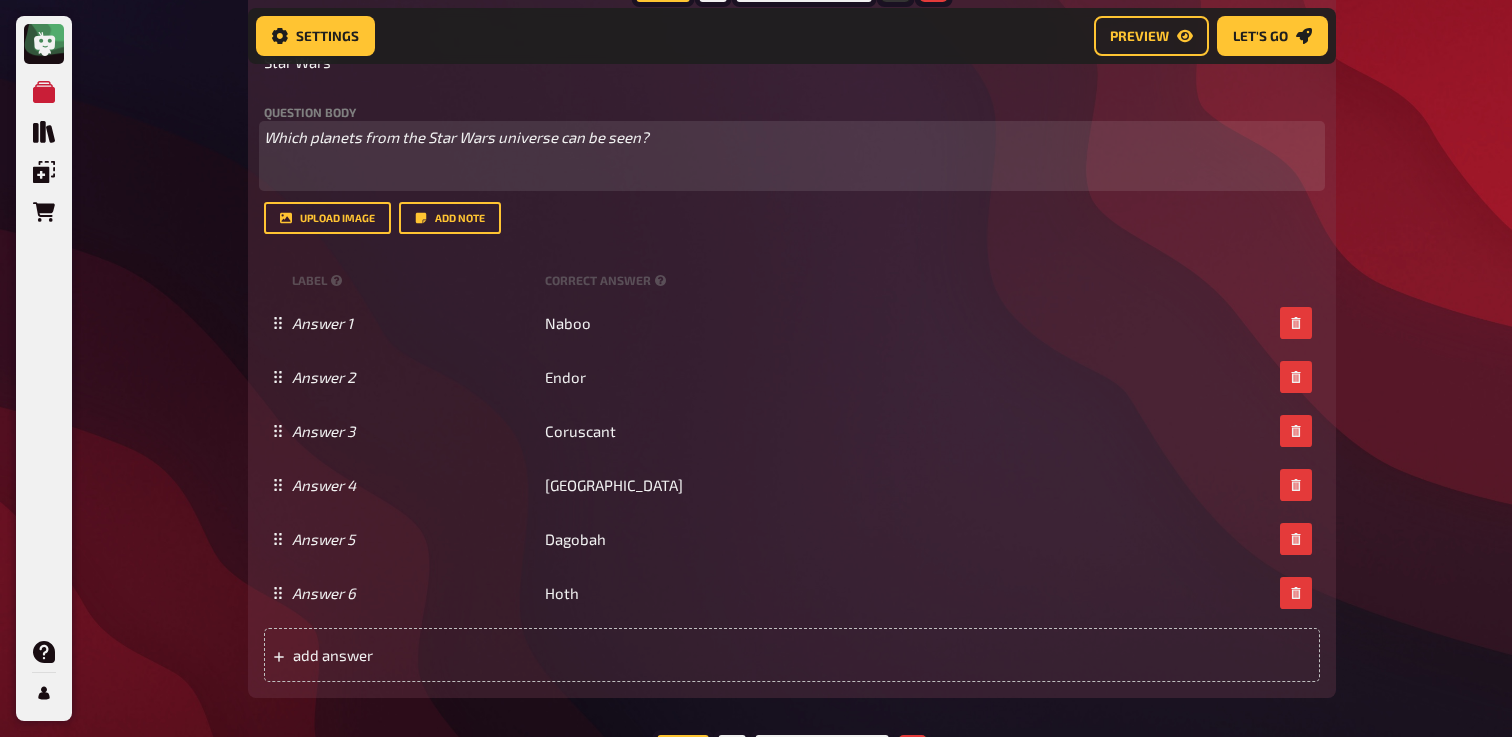 click on "Which planets from the Star Wars universe can be seen?" at bounding box center [792, 137] 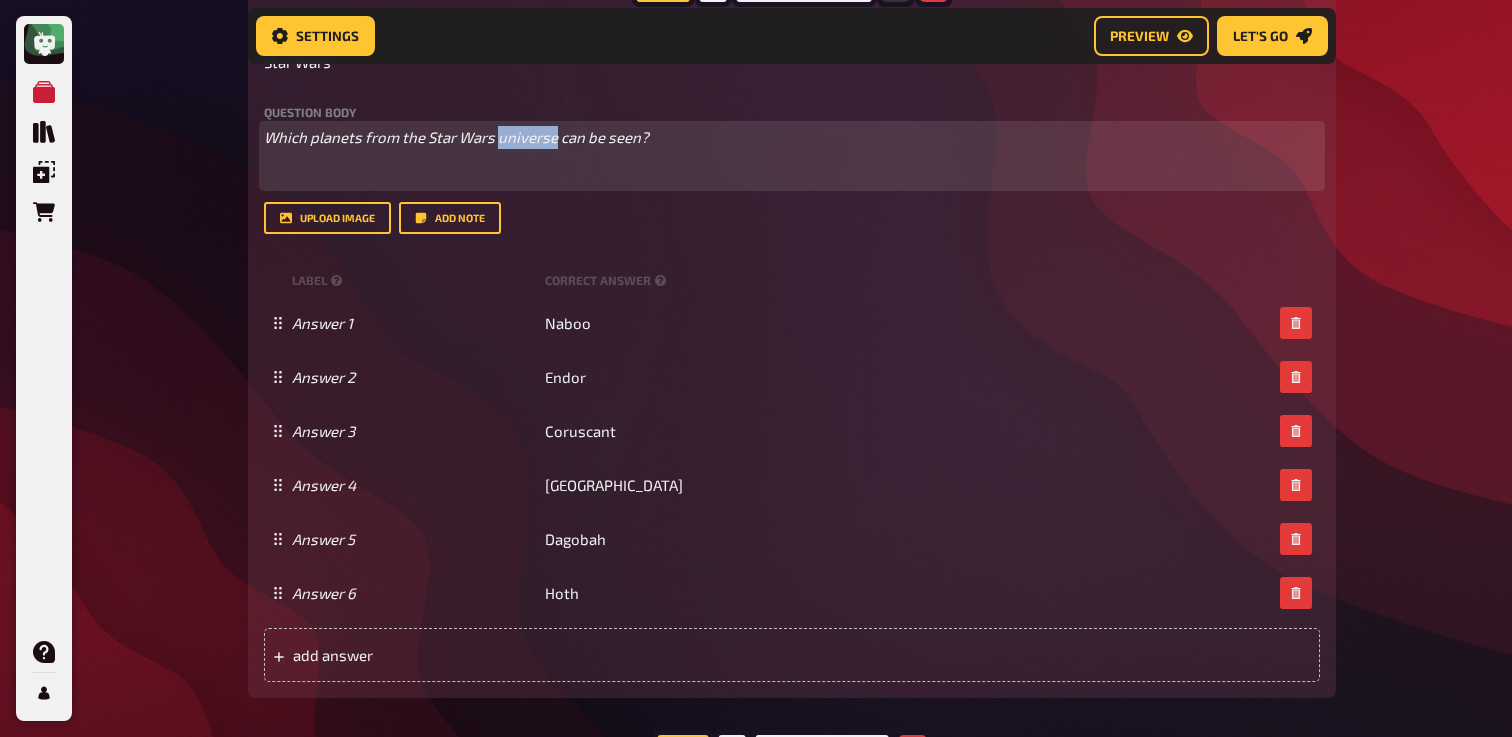 click on "Which planets from the Star Wars universe can be seen?" at bounding box center (792, 137) 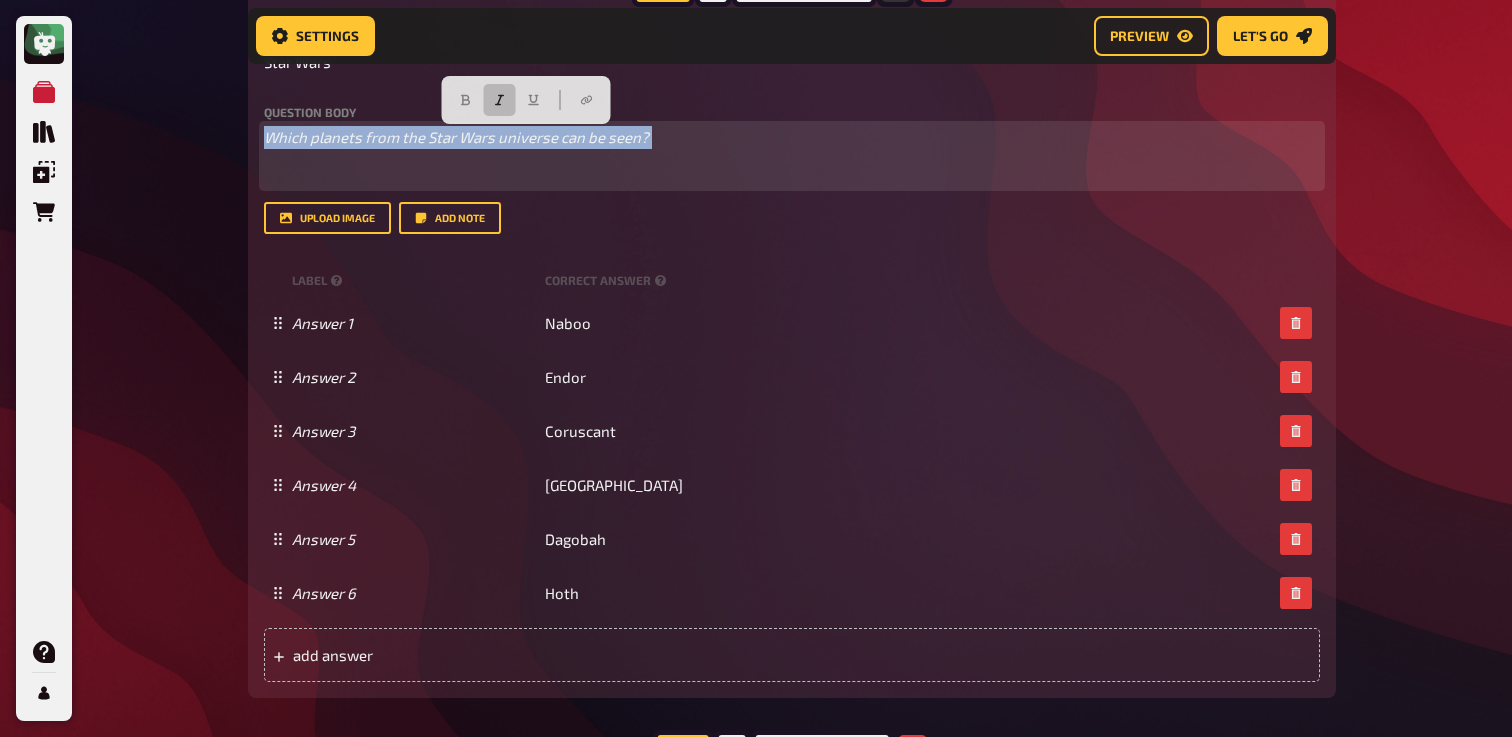 click on "Which planets from the Star Wars universe can be seen?" at bounding box center (792, 137) 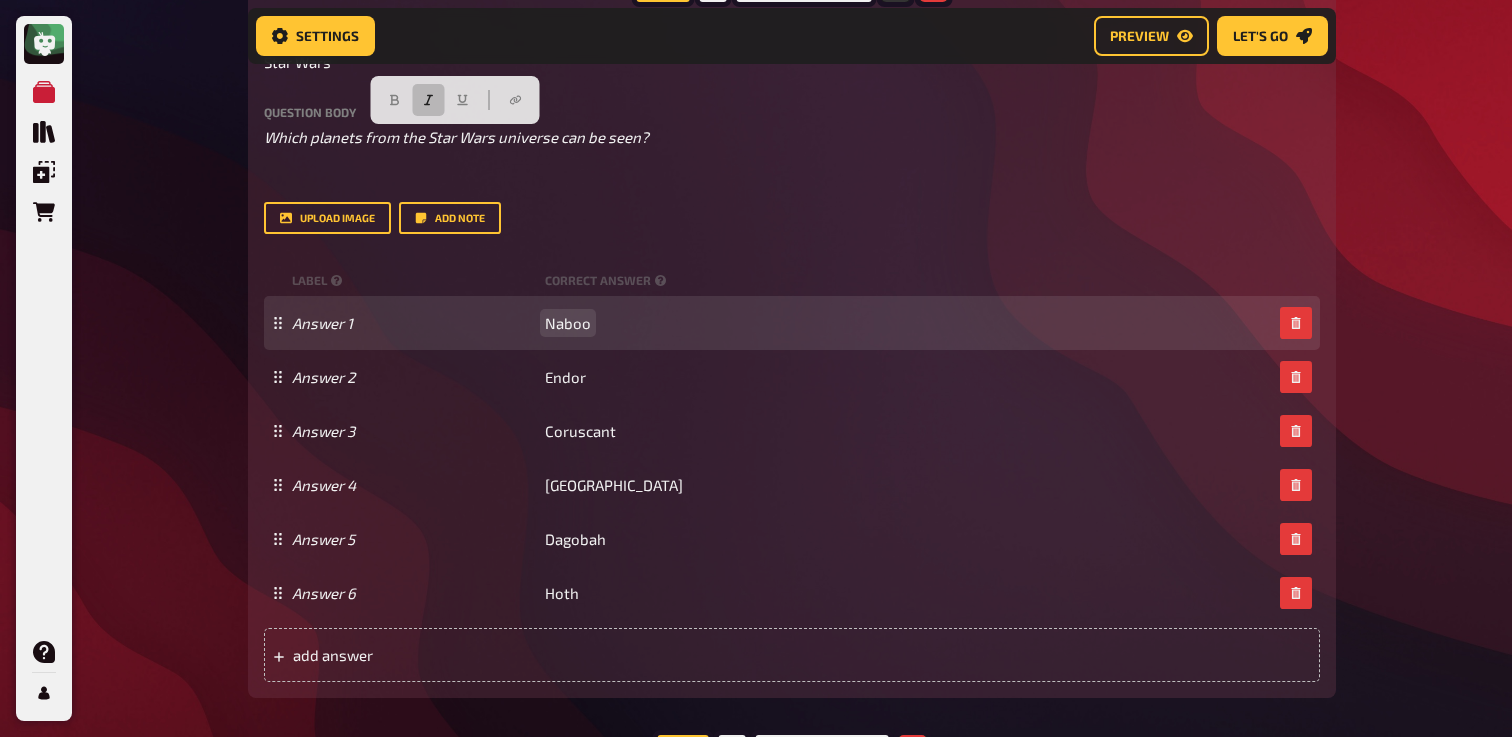 click on "Naboo" at bounding box center (568, 323) 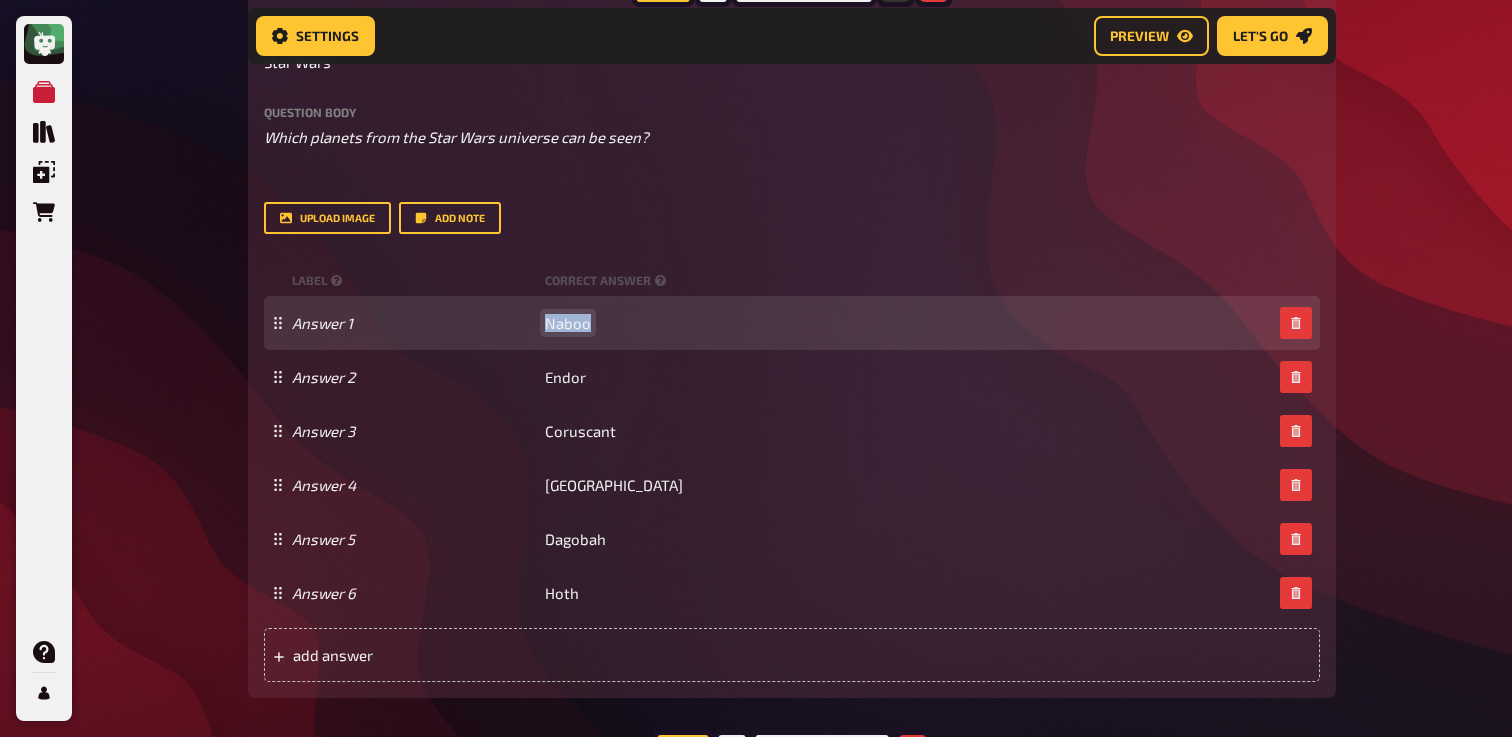 click on "Naboo" at bounding box center (568, 323) 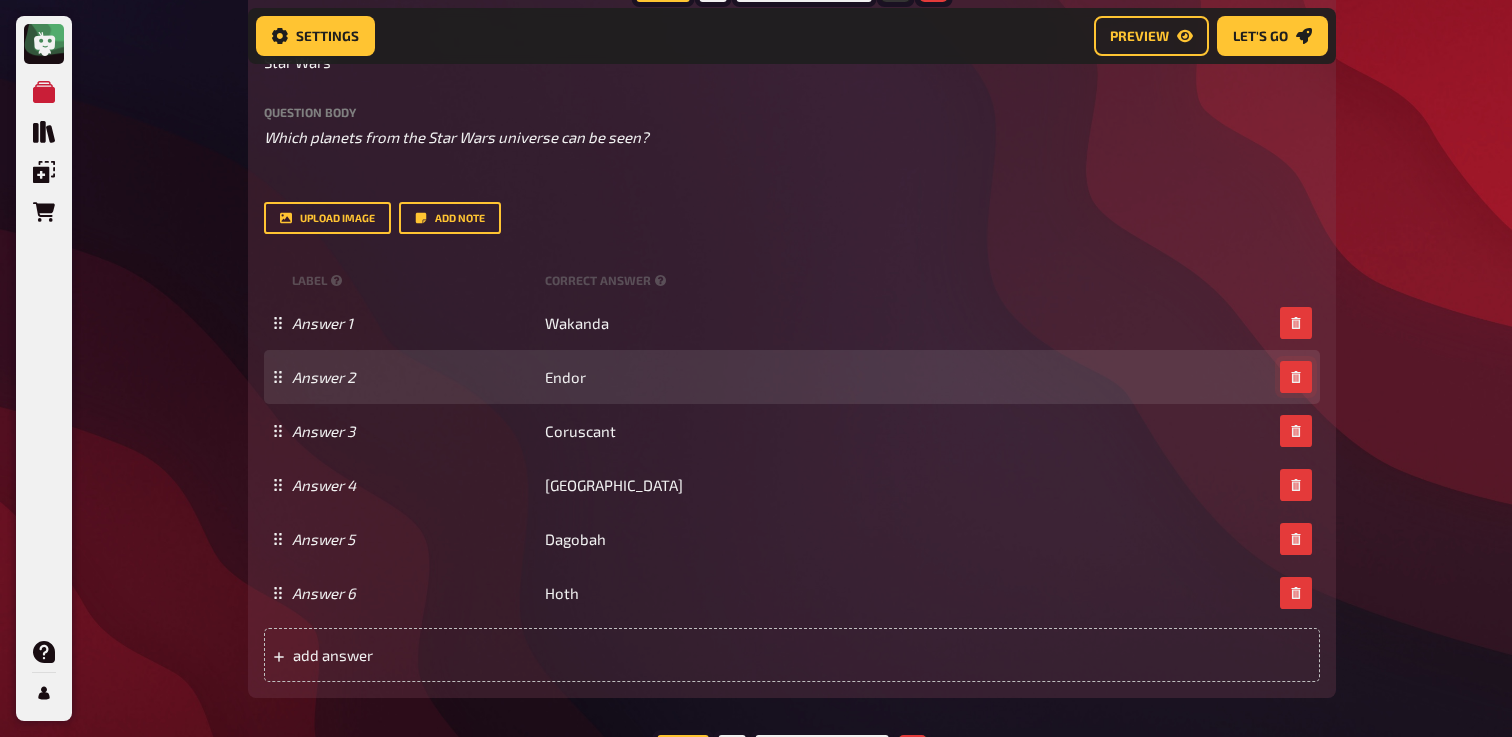 click 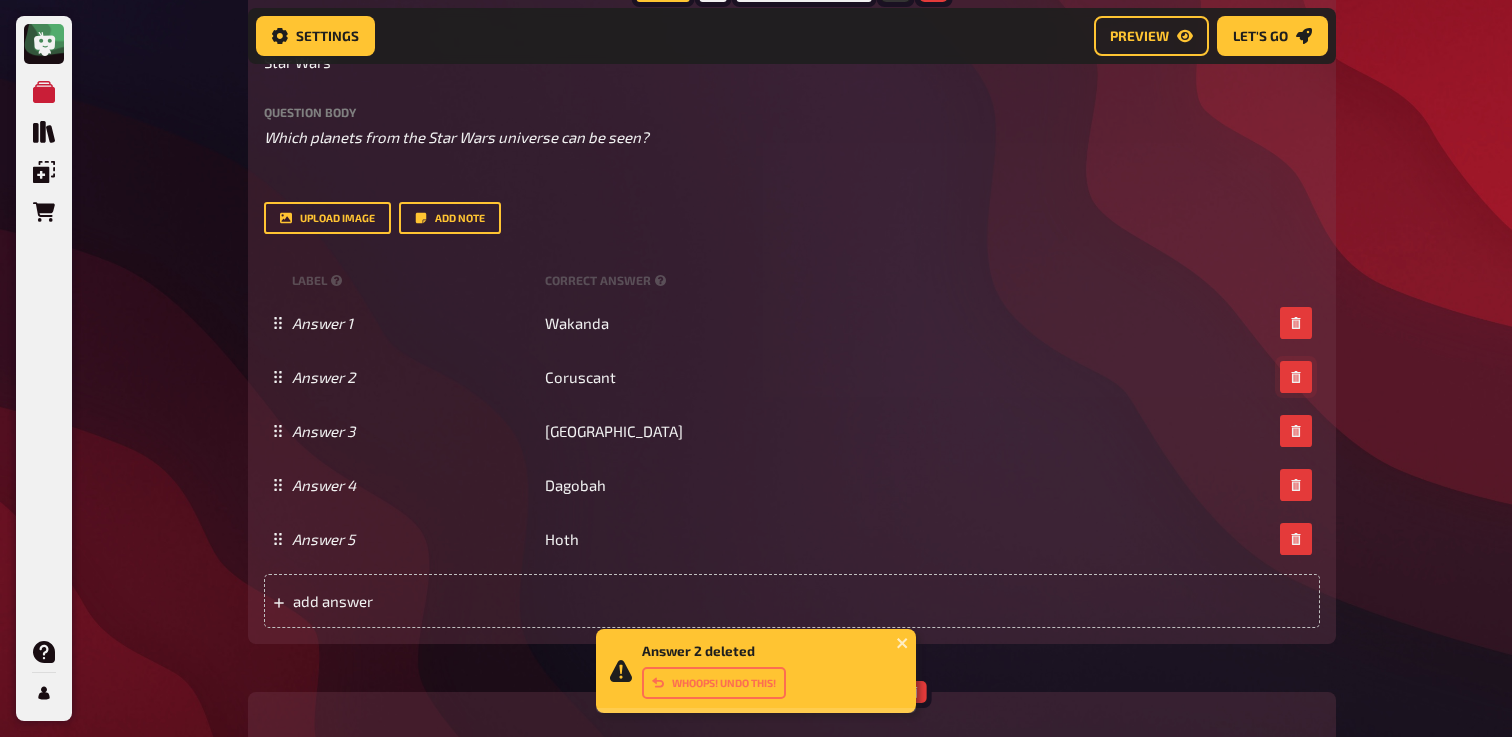 click 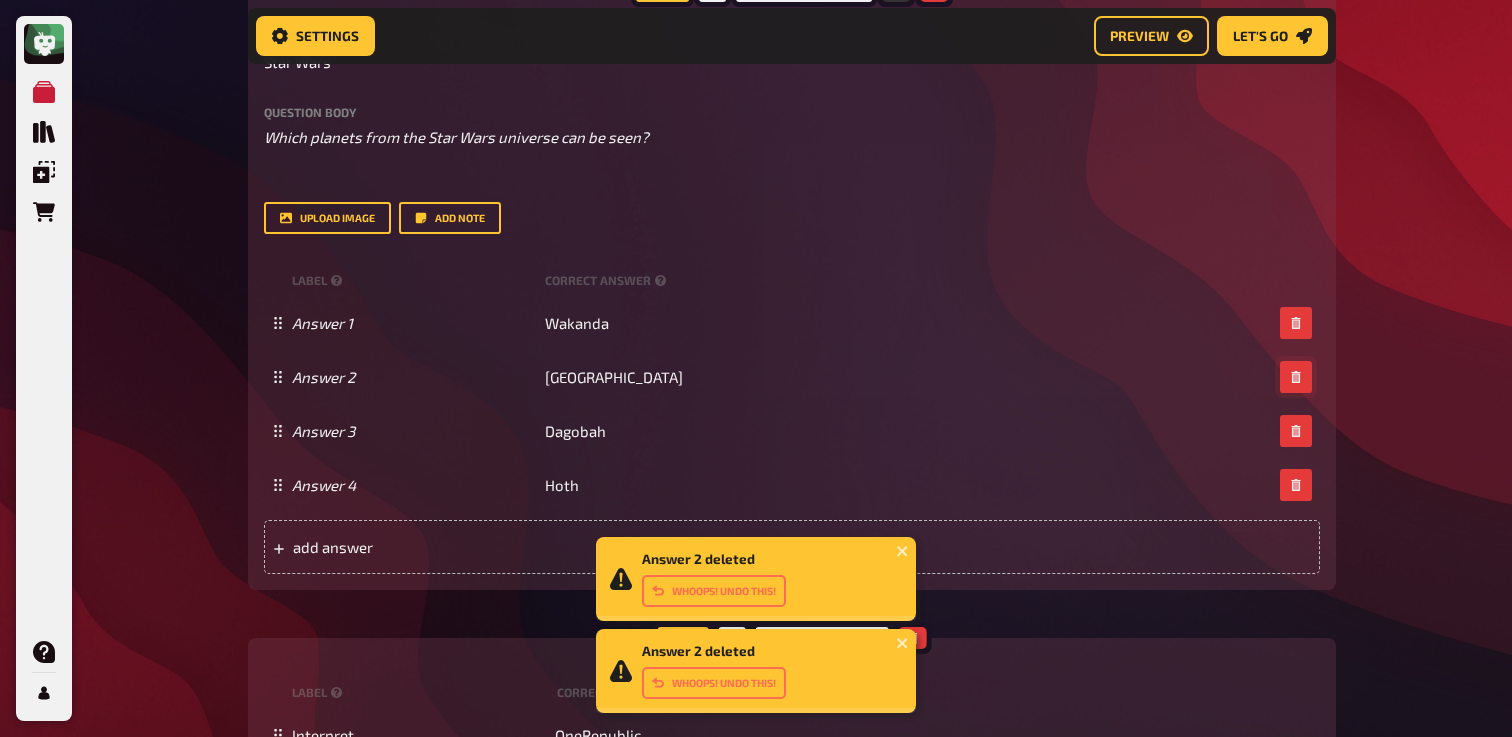 click 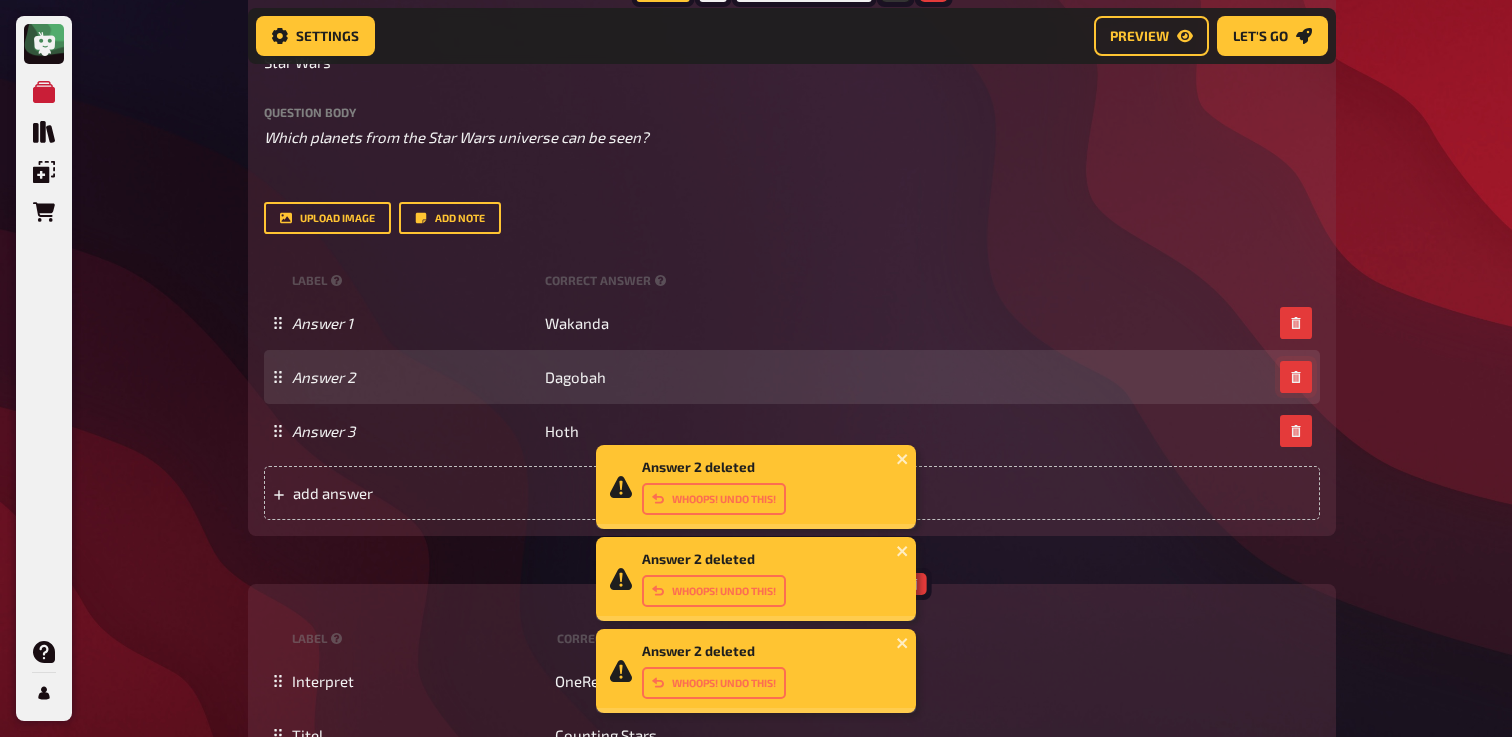 click 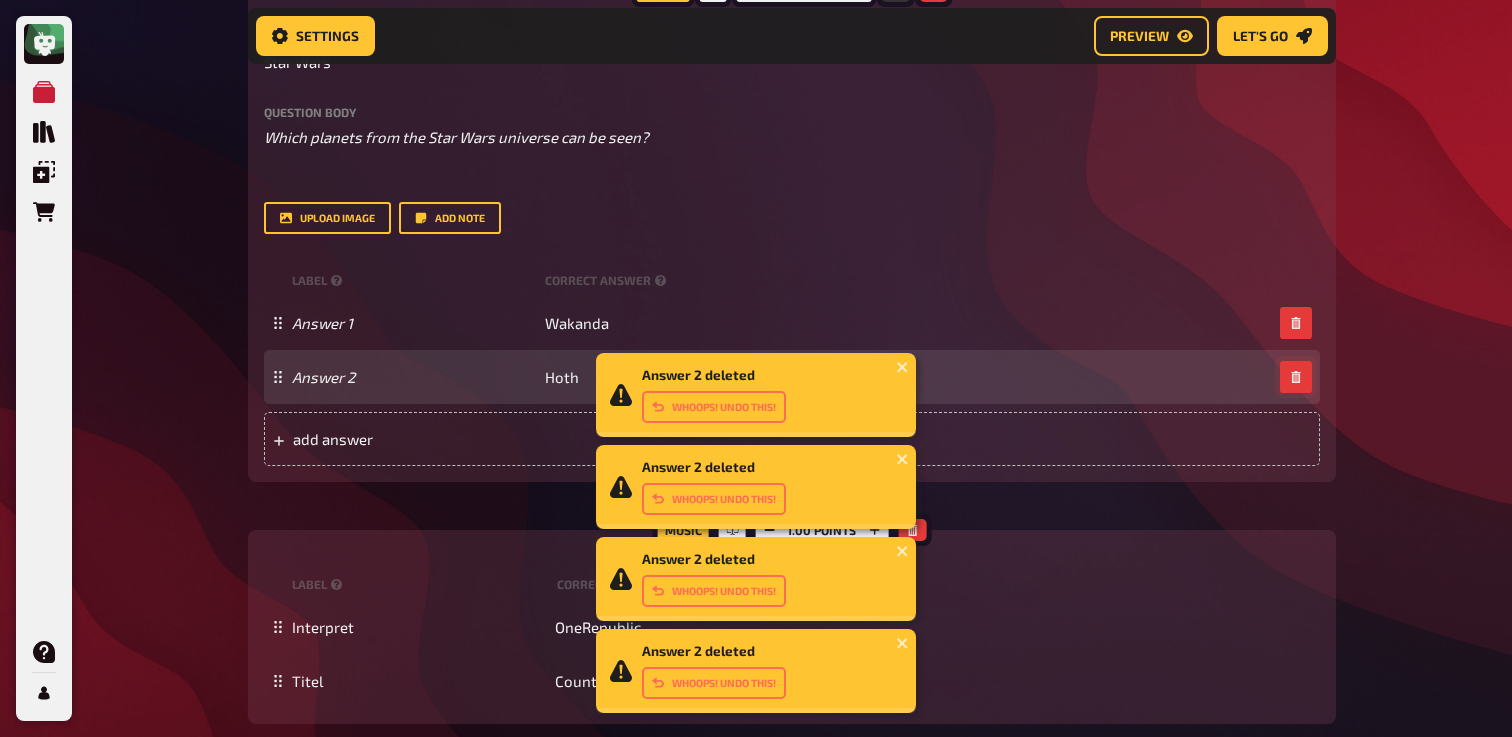 click 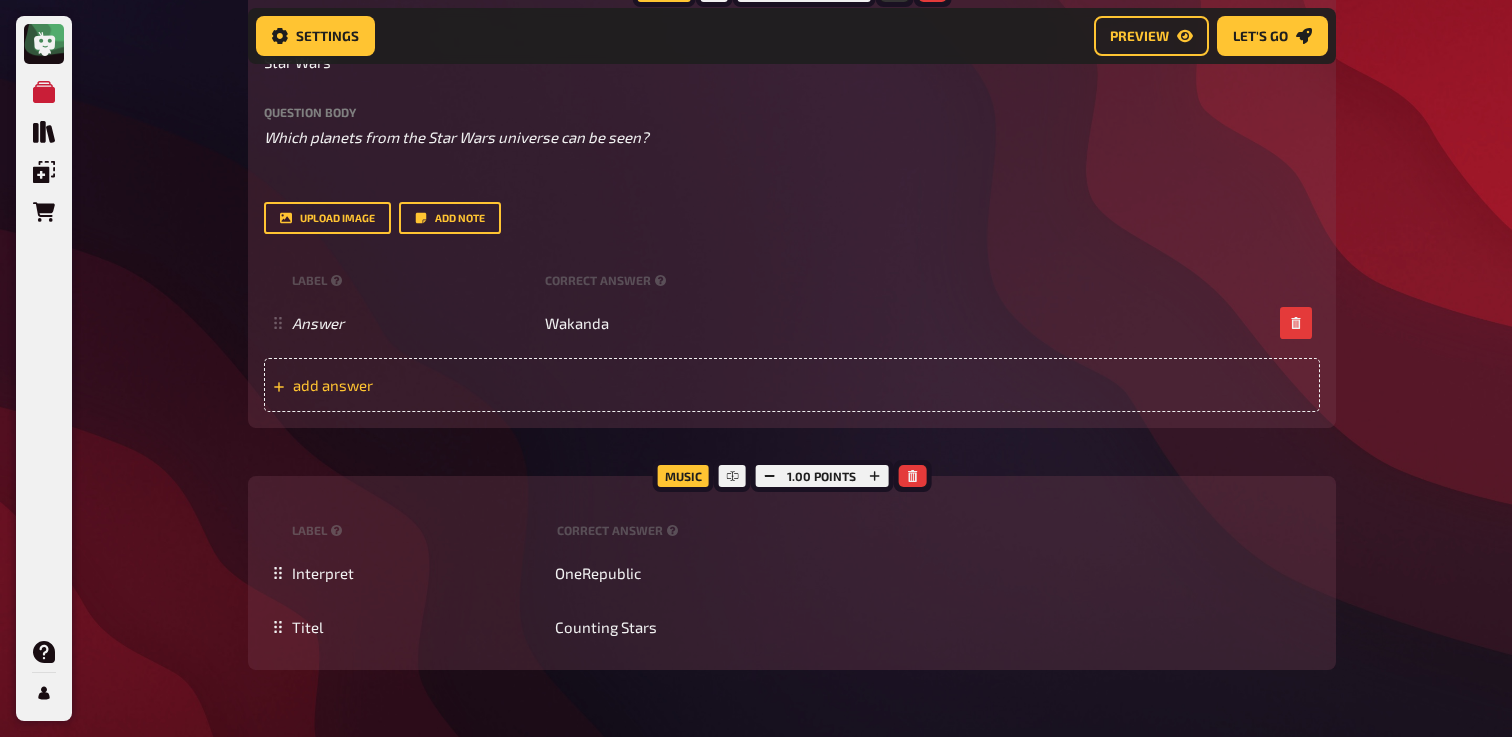 click on "add answer" at bounding box center [448, 385] 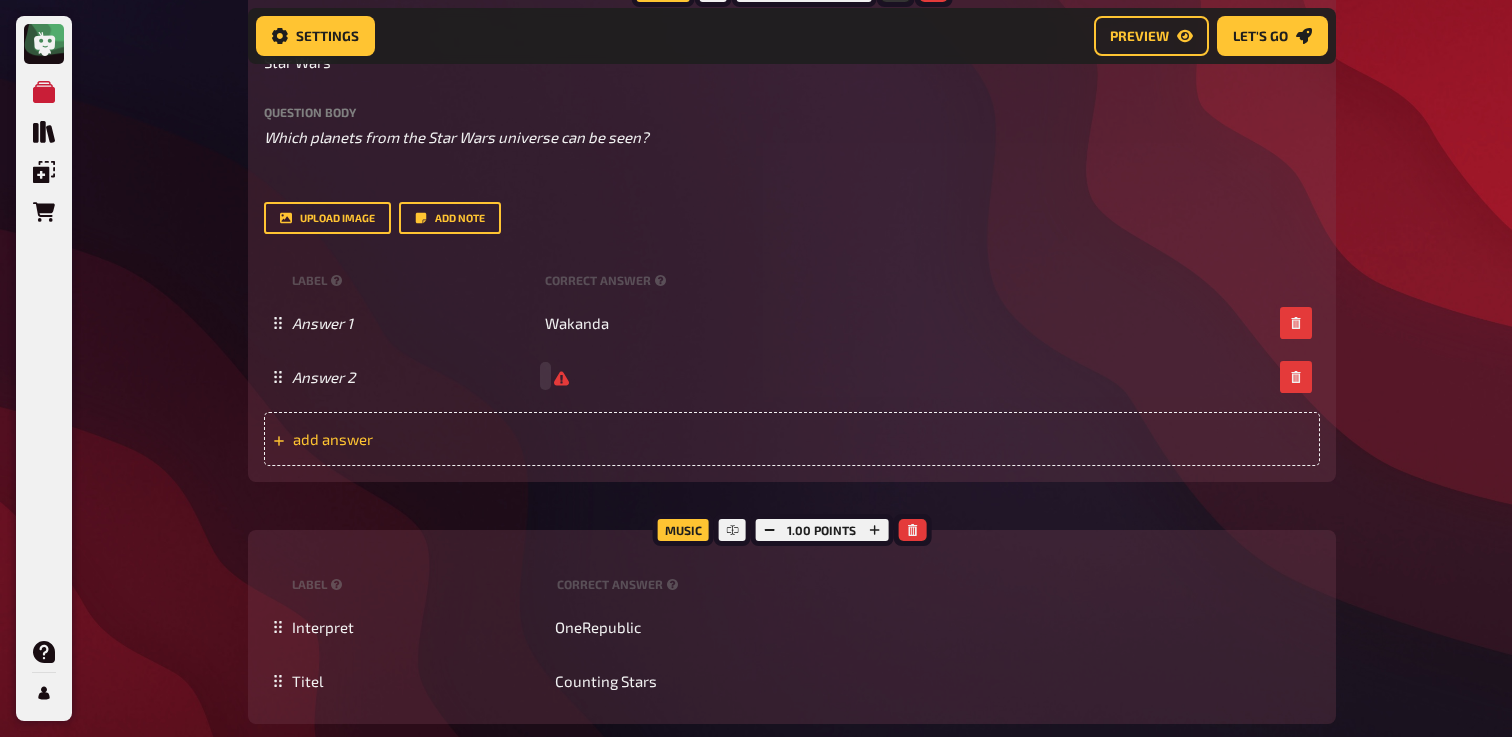 click on "add answer" at bounding box center (448, 439) 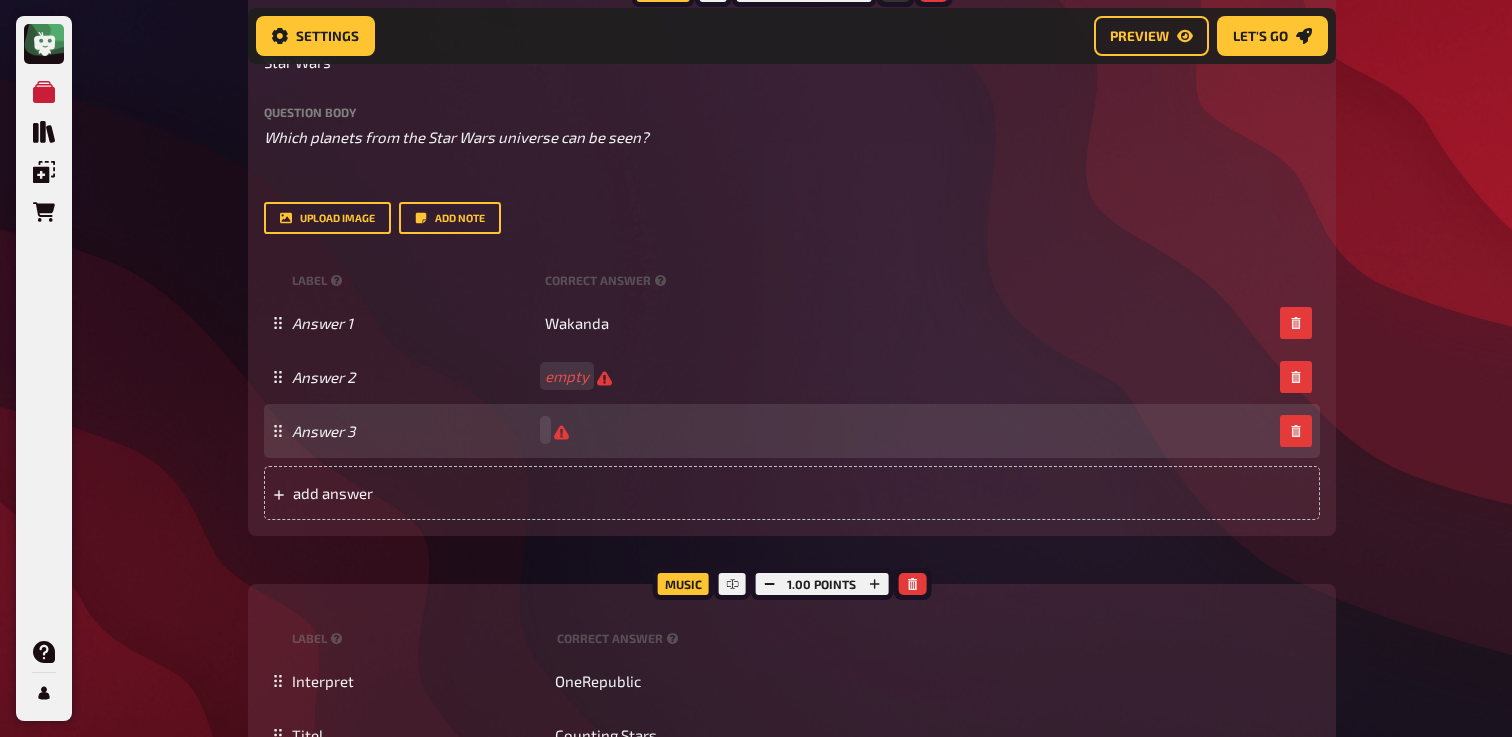 type 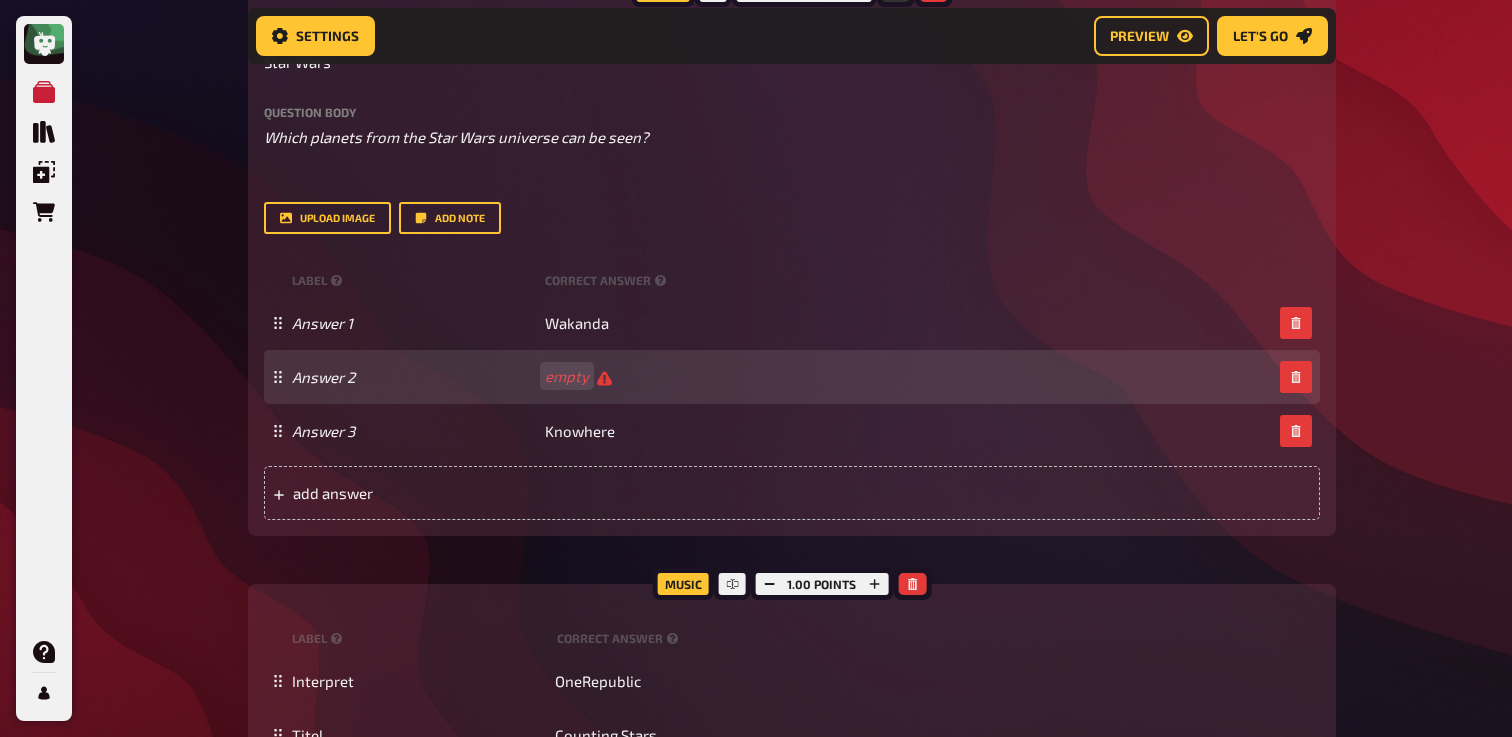 click on "Answer 2 empty" at bounding box center (792, 377) 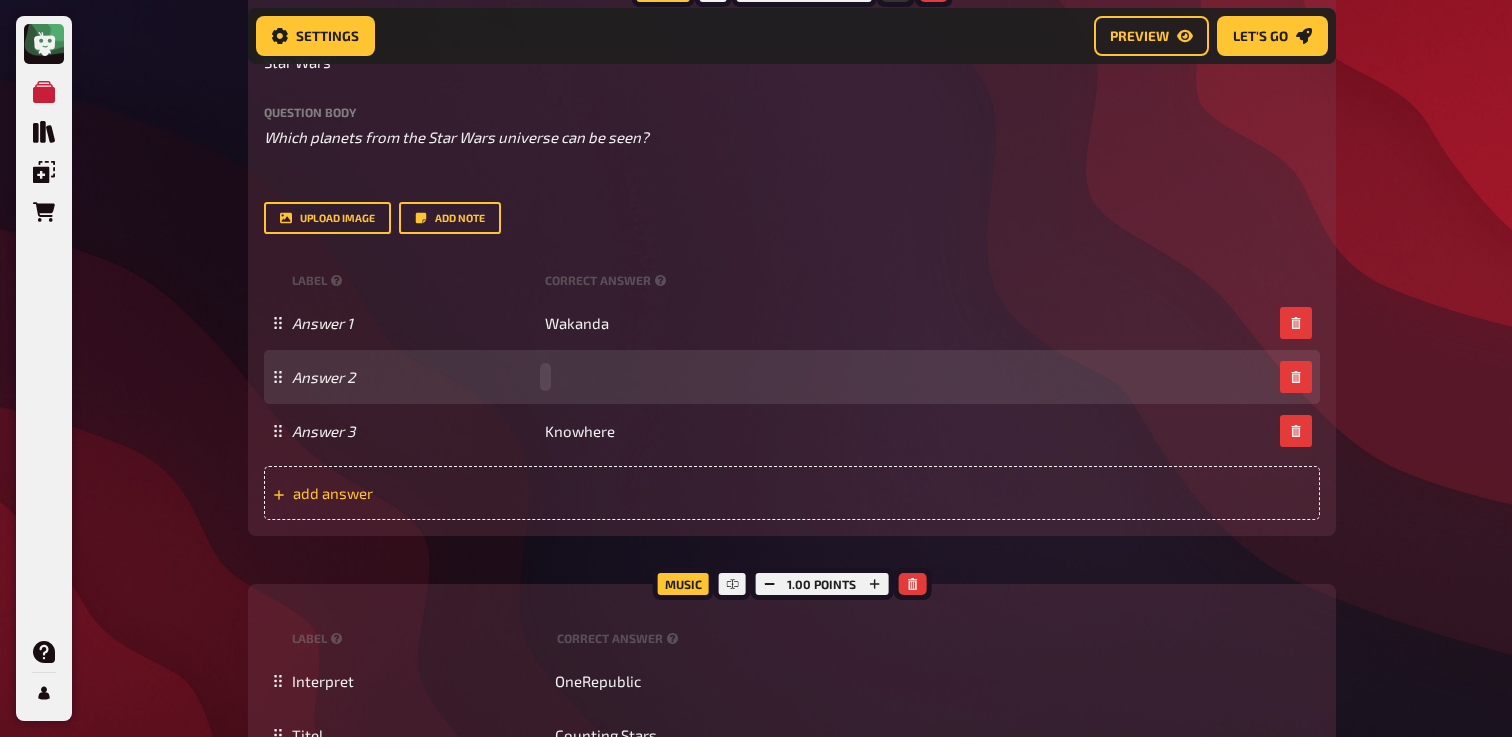paste 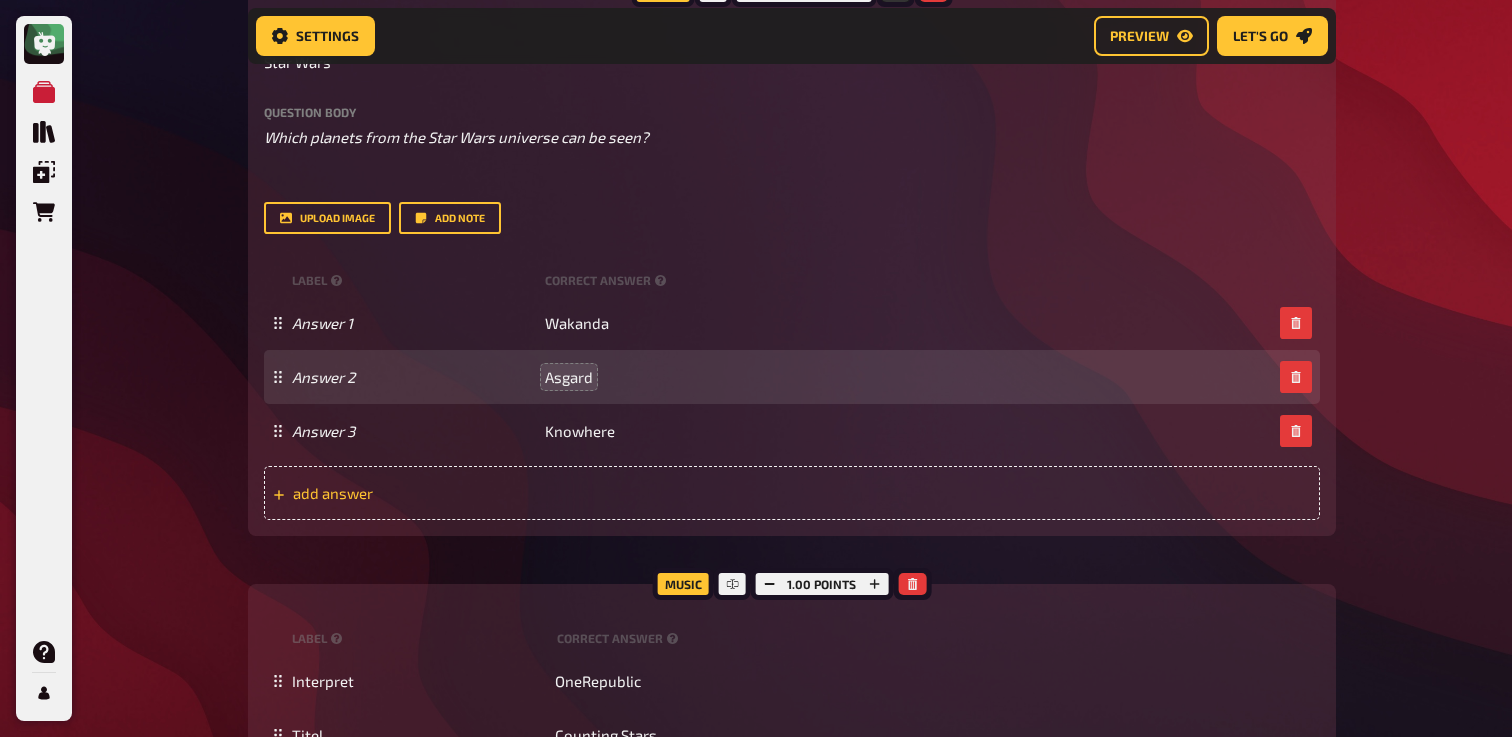 click on "add answer" at bounding box center [448, 493] 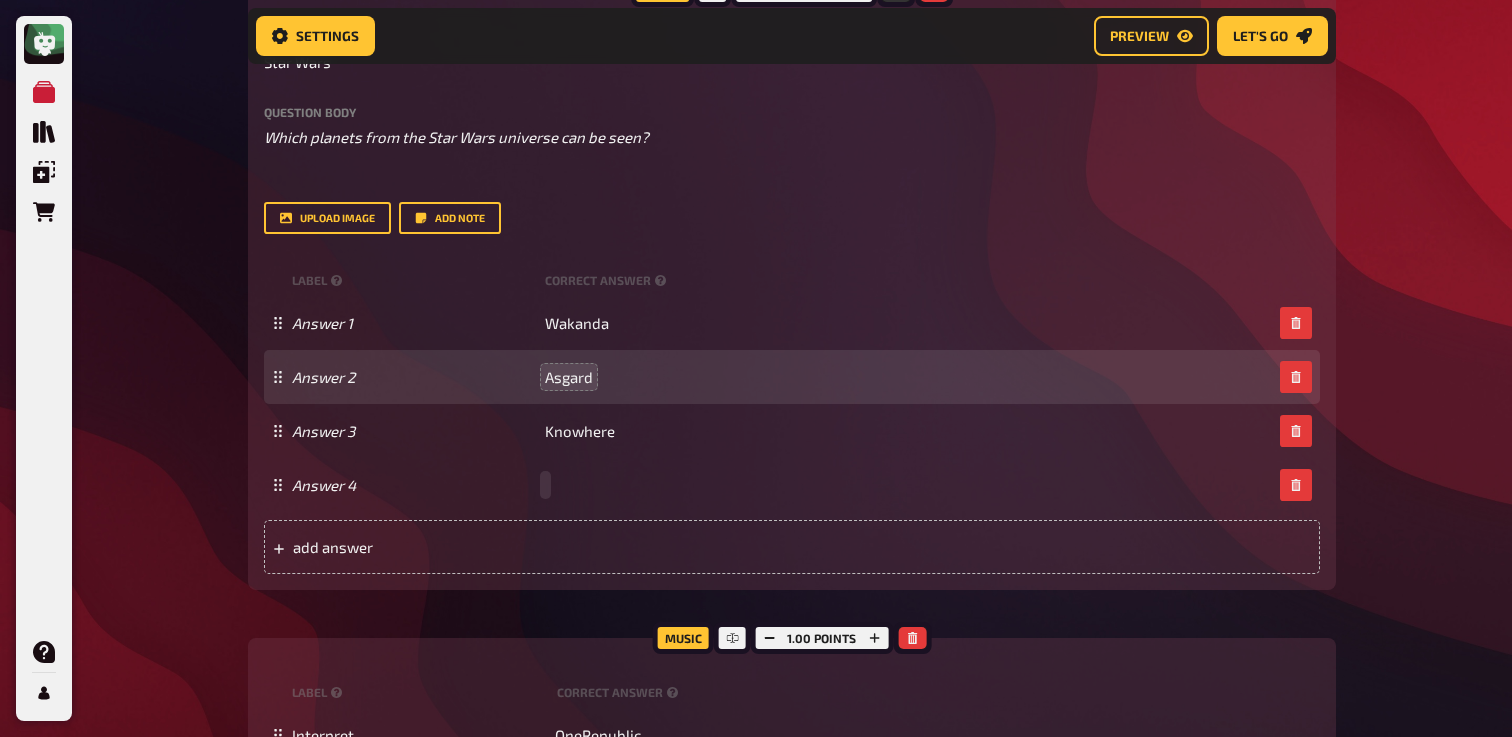 paste 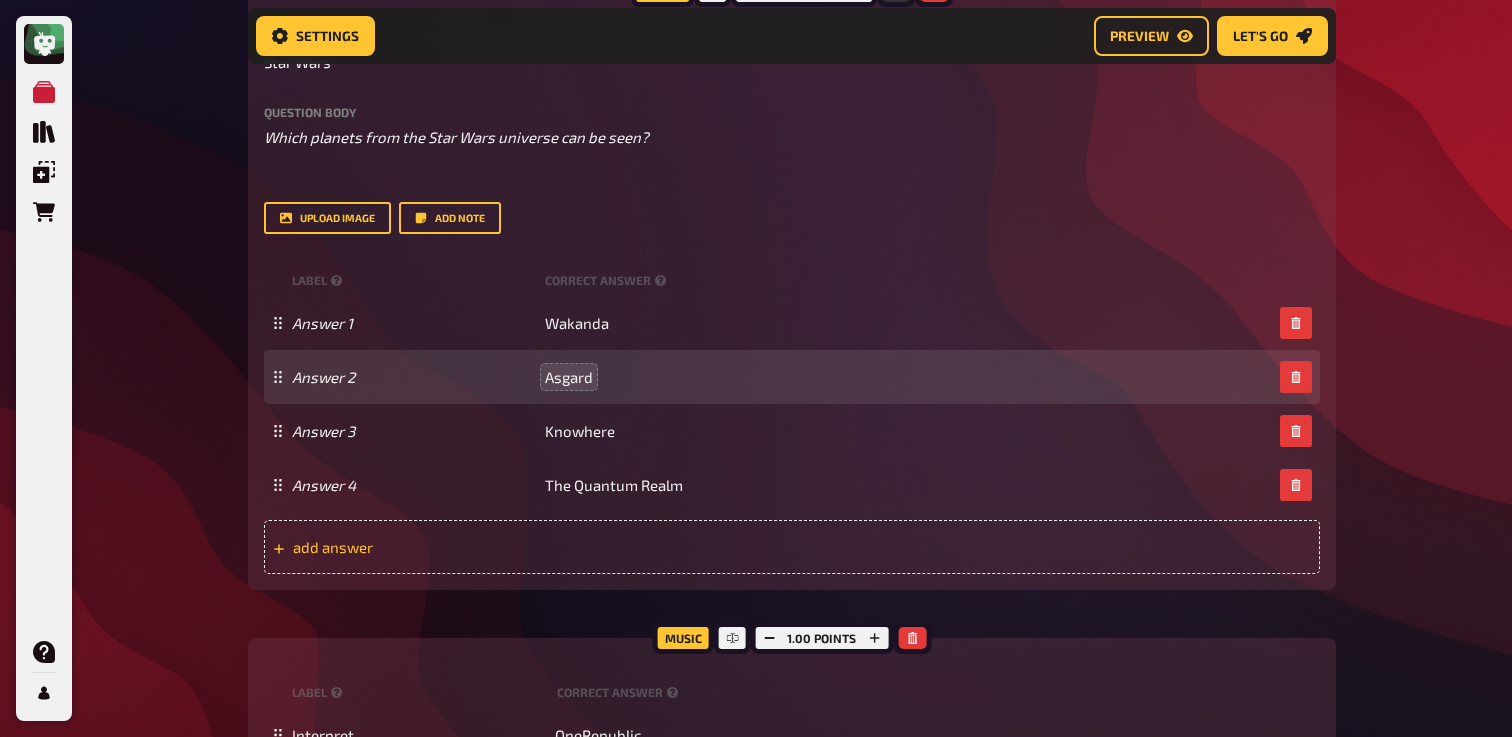 click on "add answer" at bounding box center (792, 547) 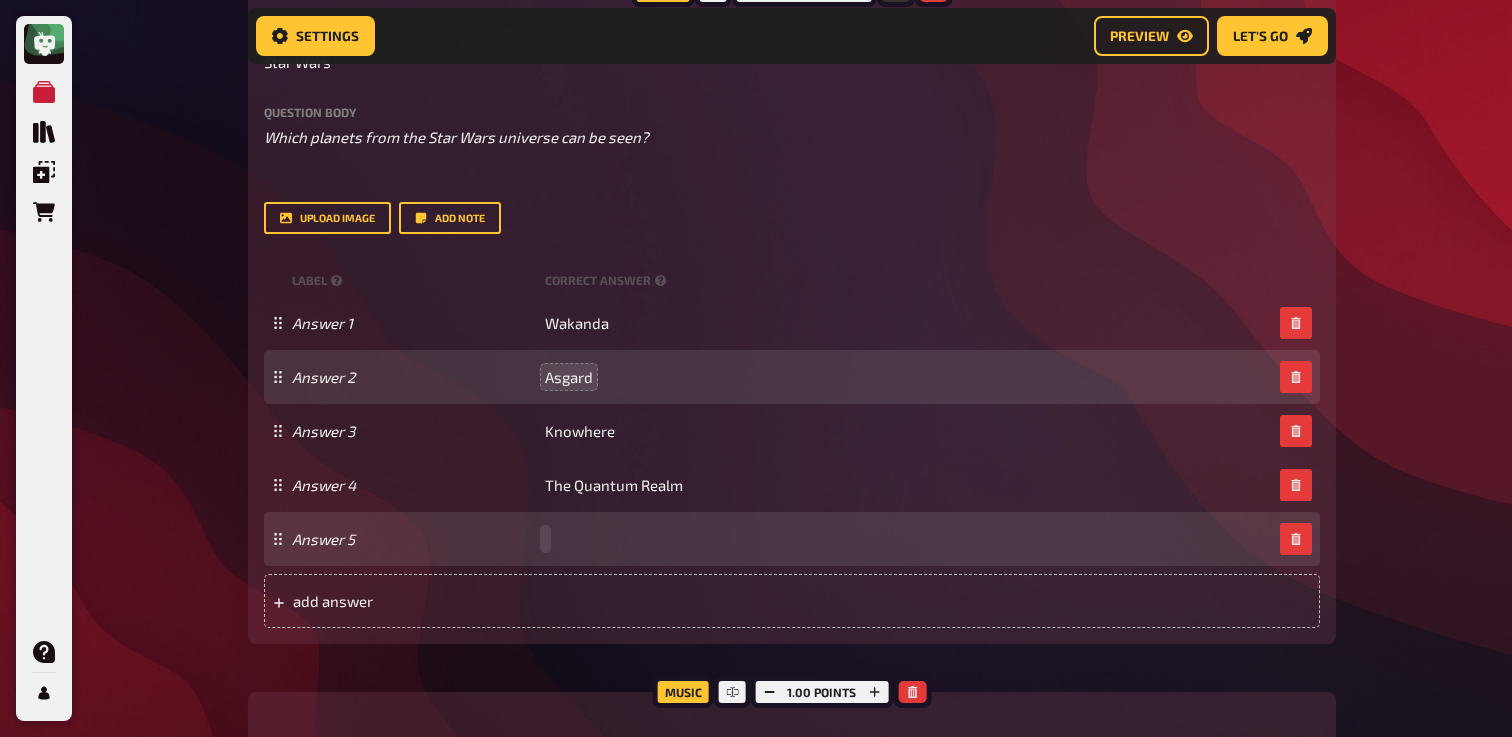 paste 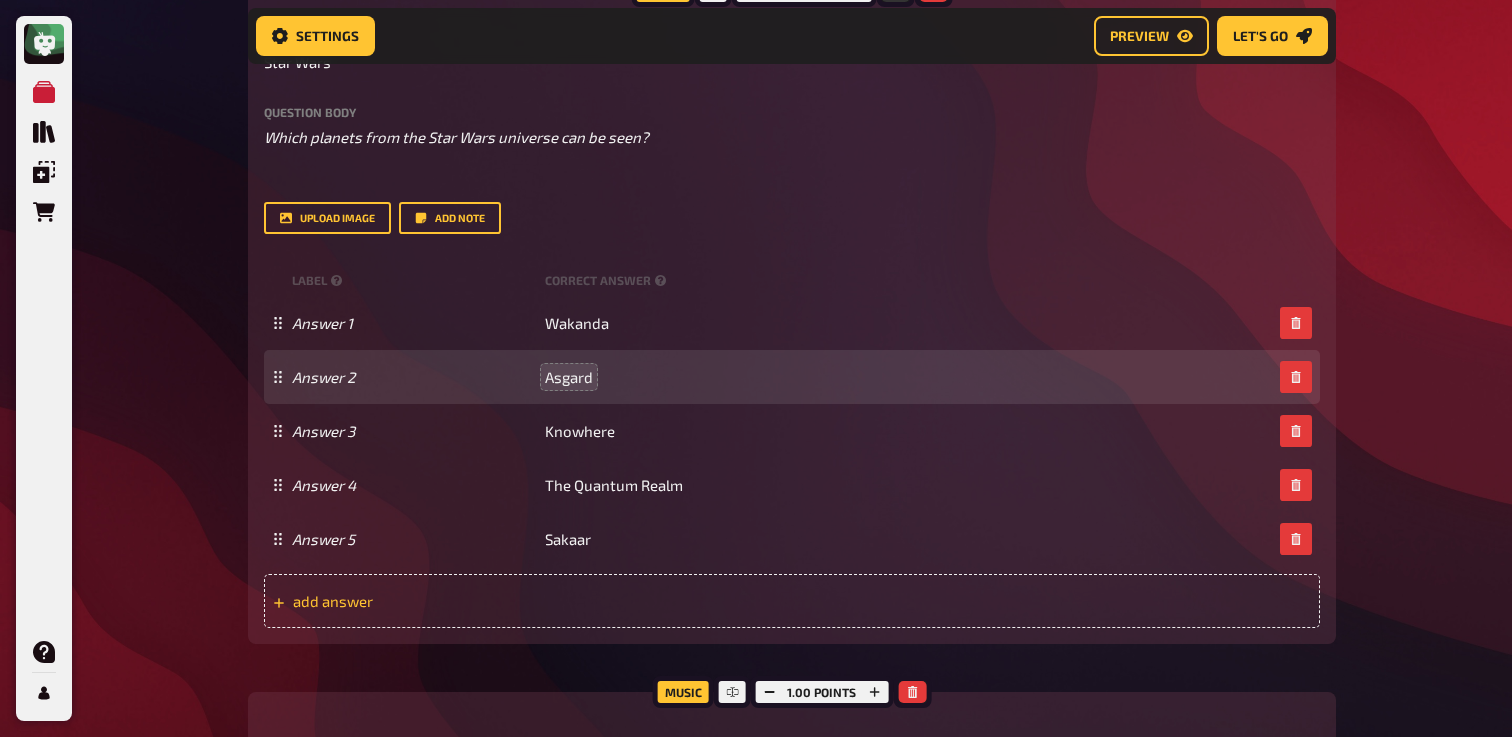 click on "add answer" at bounding box center (792, 601) 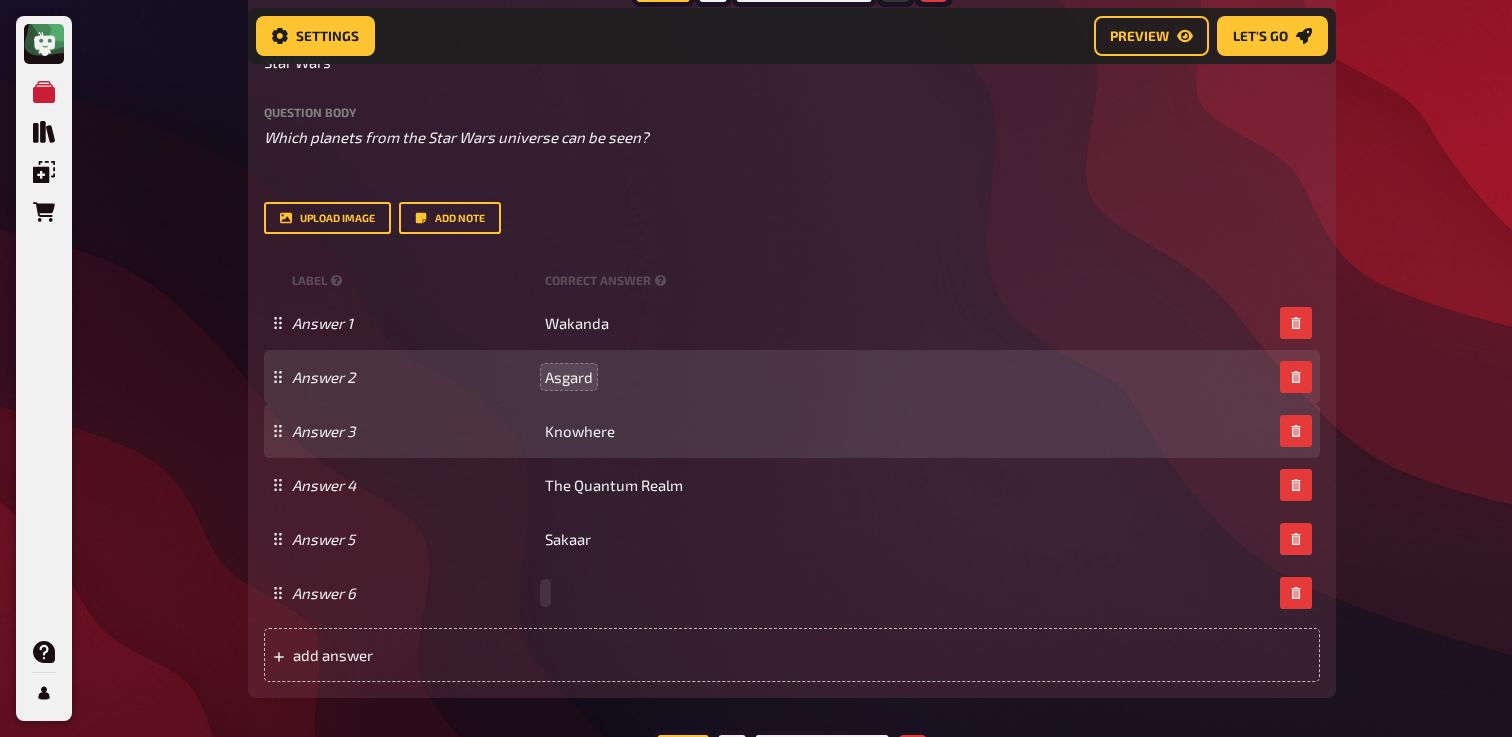 paste 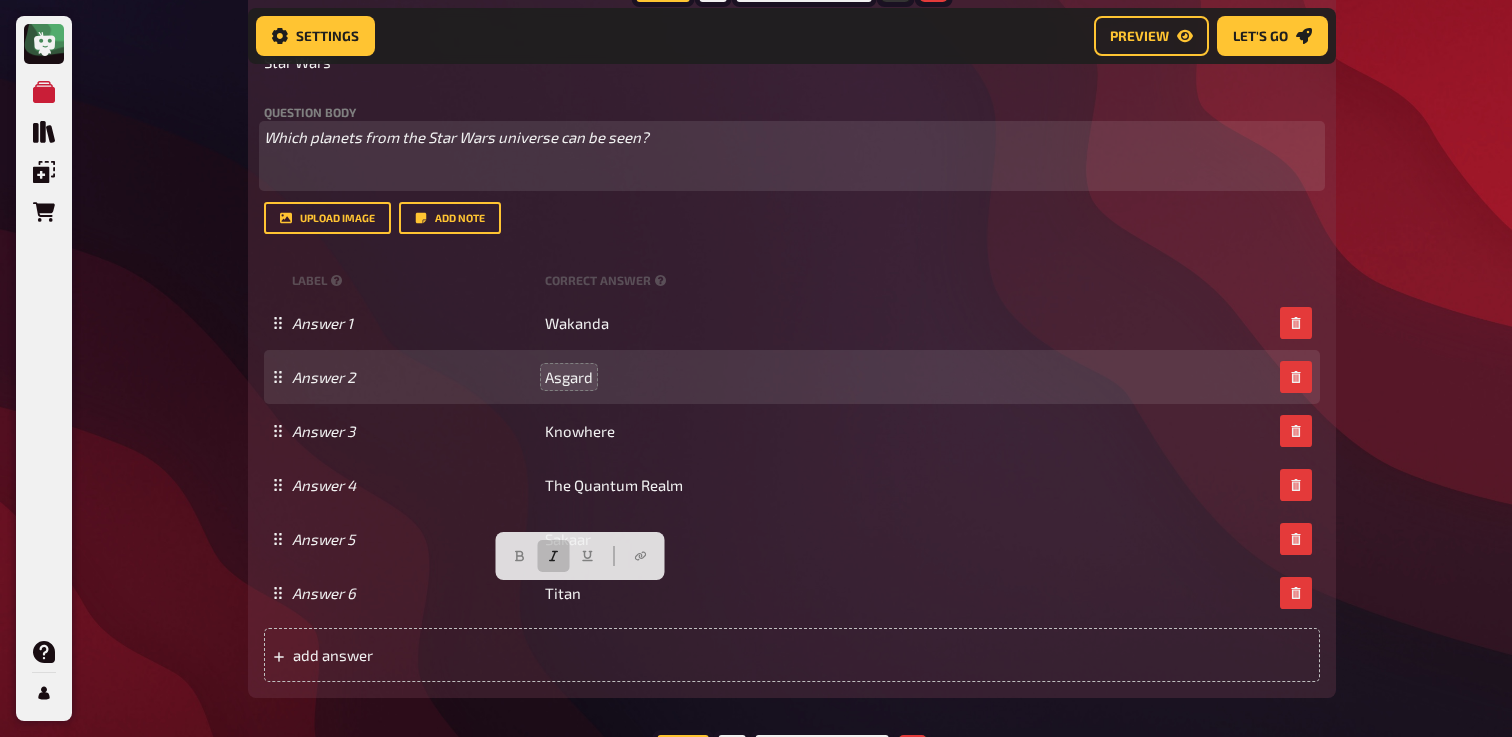 click on "Which planets from the Star Wars universe can be seen?" at bounding box center (456, 137) 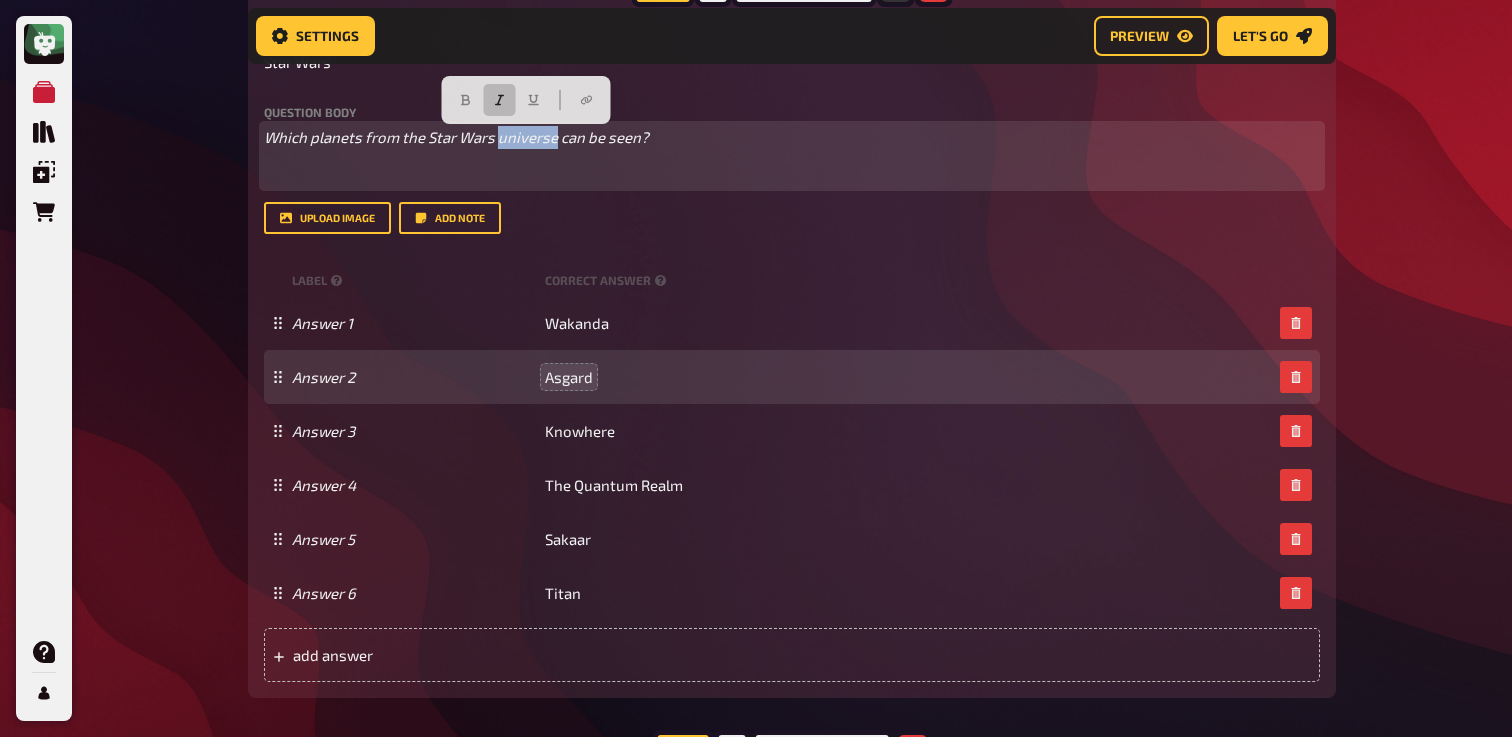 click on "Which planets from the Star Wars universe can be seen?" at bounding box center [456, 137] 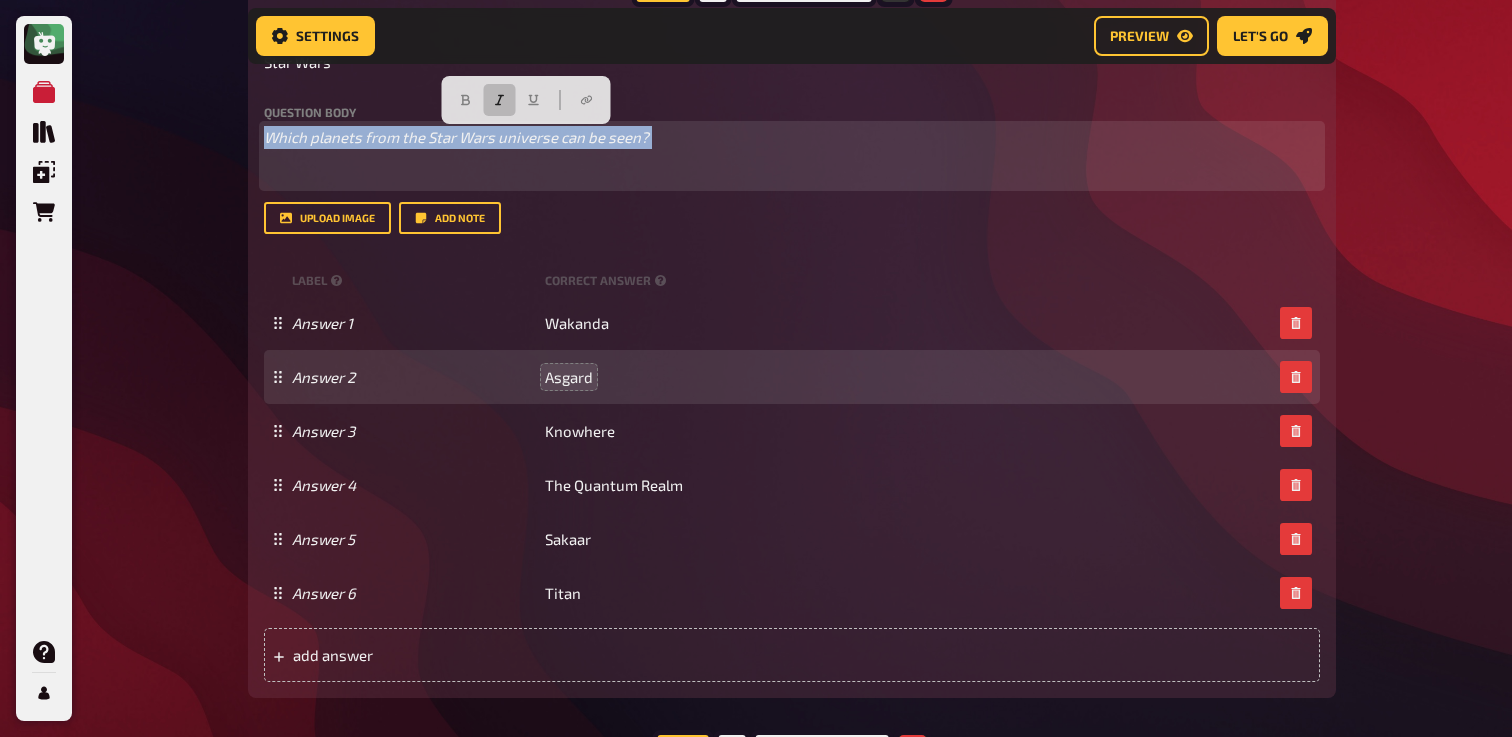 click on "Which planets from the Star Wars universe can be seen?" at bounding box center [456, 137] 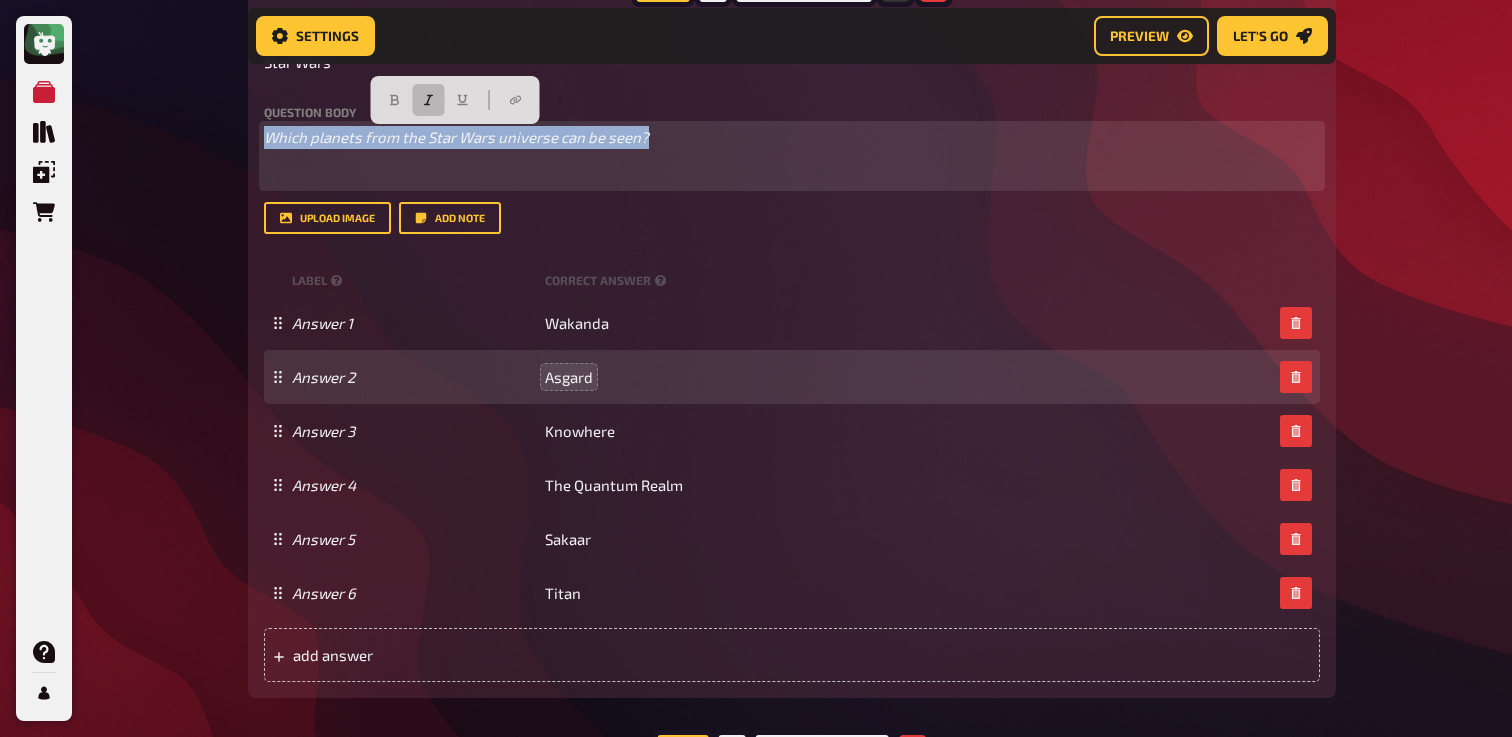 paste 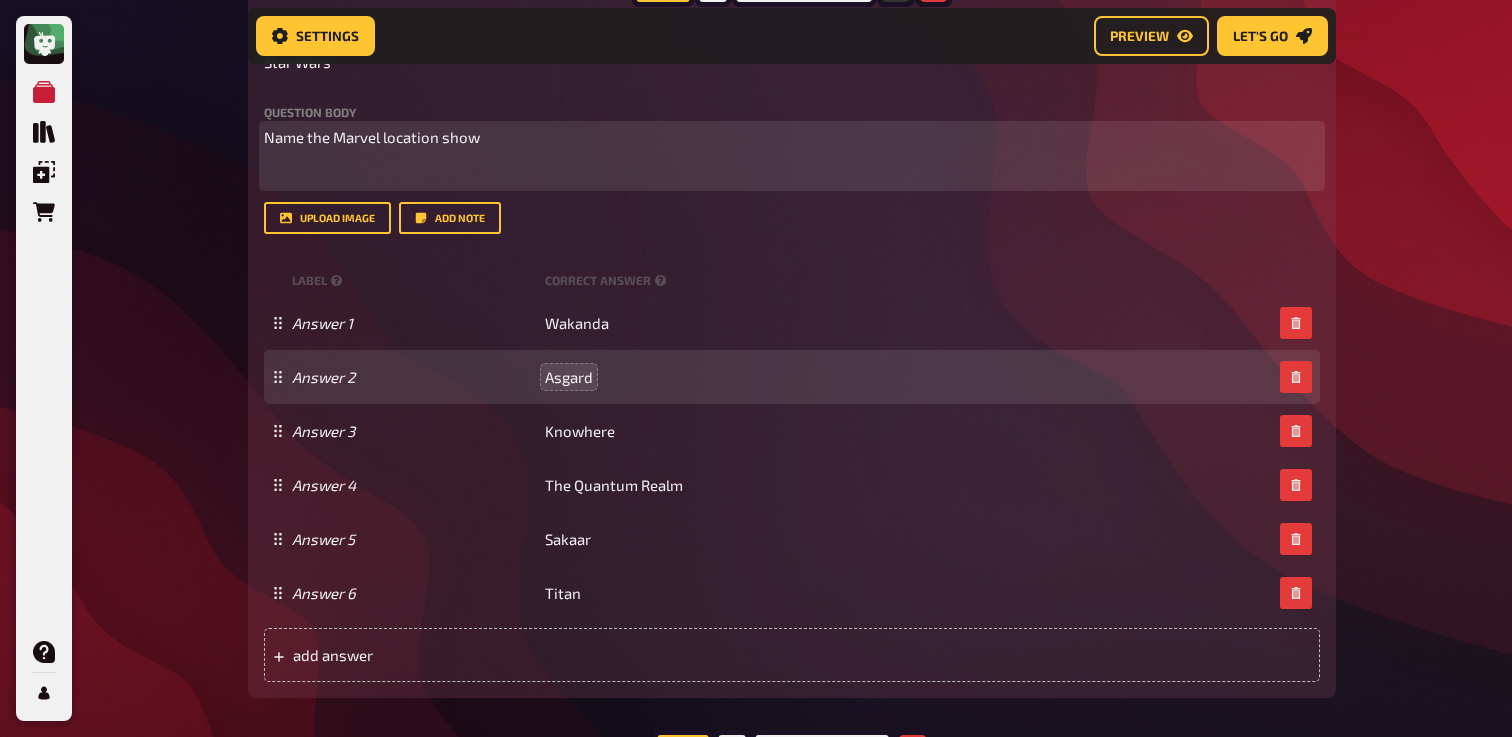 type 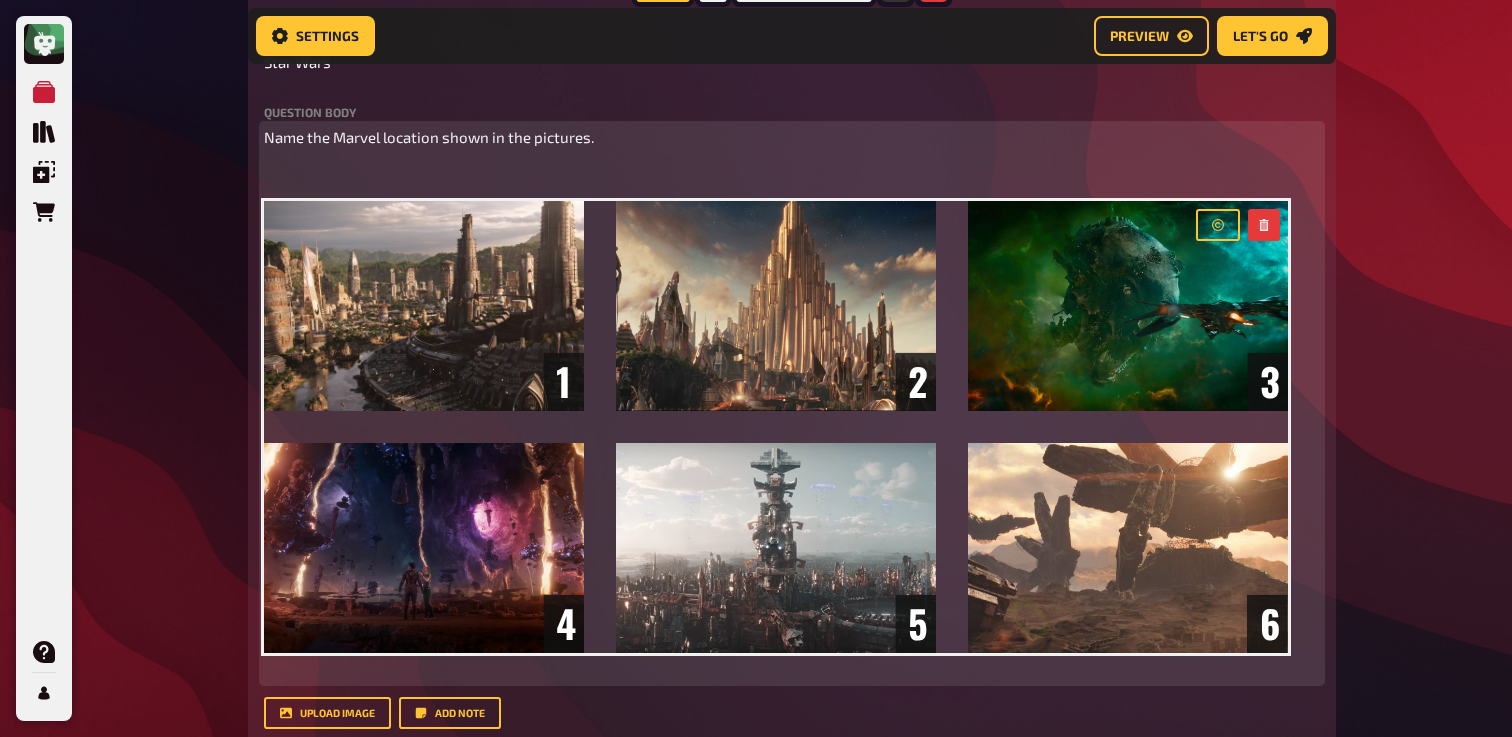 click on "Name the Marvel location shown in the pictures. ﻿ ﻿ ﻿" at bounding box center [792, 403] 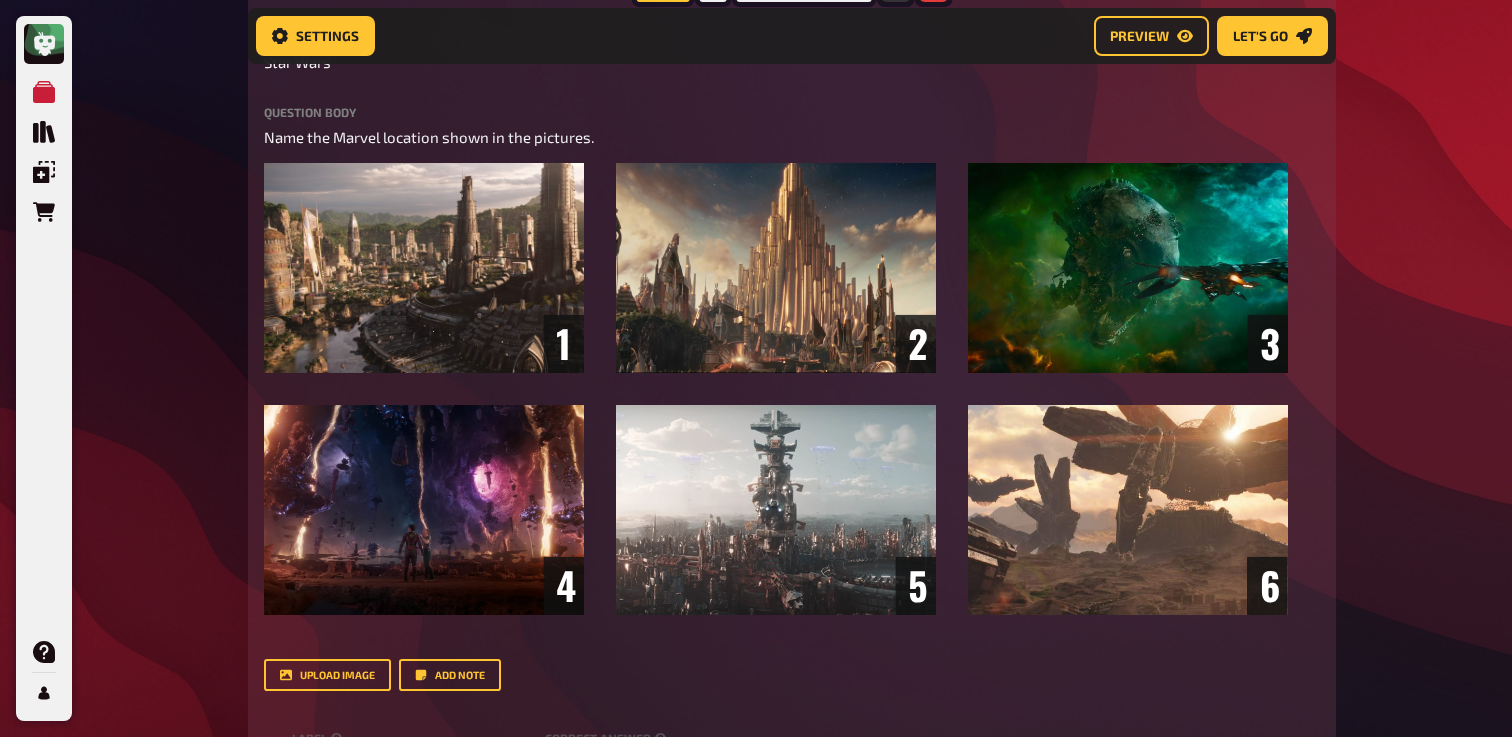 click on "Meine Quizze Quiz Sammlung Einblendungen Bestellungen Hilfe Profil Home My Quizzes Galaxy Calling [Remastered]✅​🇬🇧​ Setup Setup Edit Content Quiz Lobby Hosting undefined Evaluation Leaderboard Settings Preview Let's go Let's go Galaxy Calling [Remastered]✅​🇬🇧​ 01 Galactic Movies   1 6 02 Same procedure as every year, James!    1 1 03 Mathe [Change?]   1 1 04 The Anagram    1 4 05 Special Round   1 1 06 What is that?   1 6 07 Movietime   1 1 08 Real or Fake?   1 6 09 Captain Planet   1 8 10 Who Am I? (Zodiac Edition)   1 4 11 Military Vehicles   1 6 12 Soundtracks   1 7 13 Aliens   1 6 14 Estimate   1 3 15 Star Wars   1 6 Trivia 6.00 points Title Star Wars Question body Name the Marvel location shown in the pictures. ﻿ ﻿ Drop here to upload upload image   Add note label correct answer Answer 1 Wakanda Answer 2 Asgard Answer 3 Knowhere Answer 4 The Quantum Realm Answer 5 Sakaar Answer 6 Titan add answer Music 1.00 points label correct answer Interpret OneRepublic Titel" at bounding box center [756, 281] 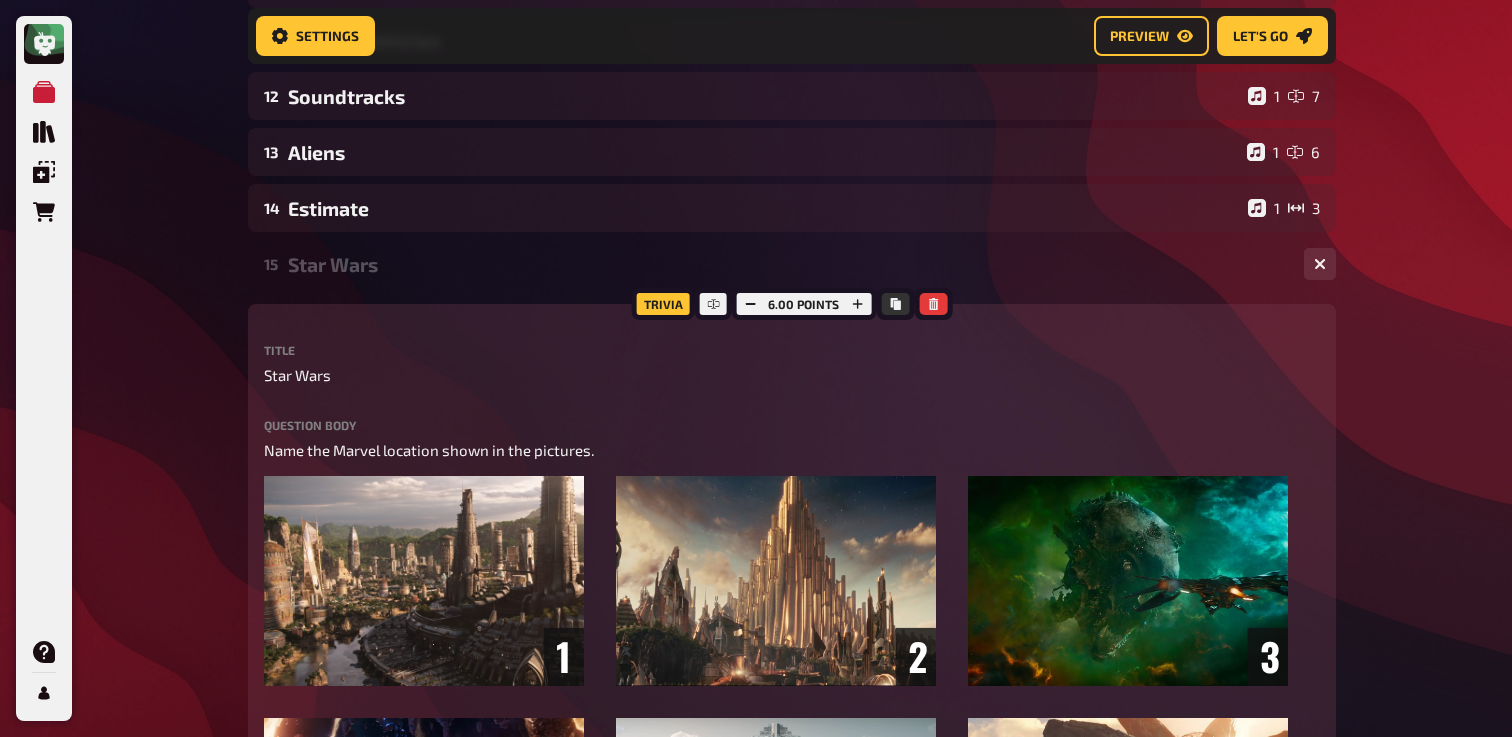 click on "15 Star Wars   1 6" at bounding box center [792, 264] 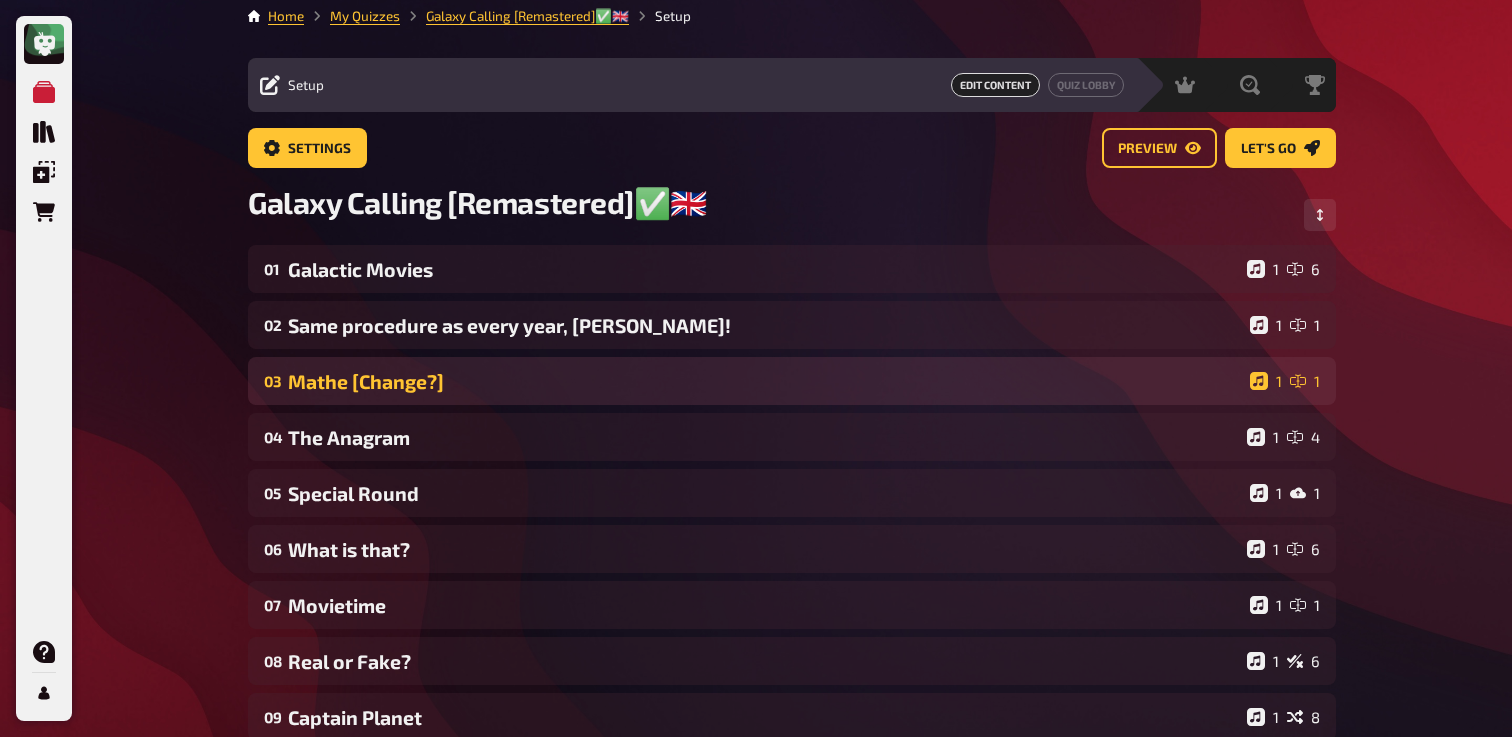 scroll, scrollTop: 0, scrollLeft: 0, axis: both 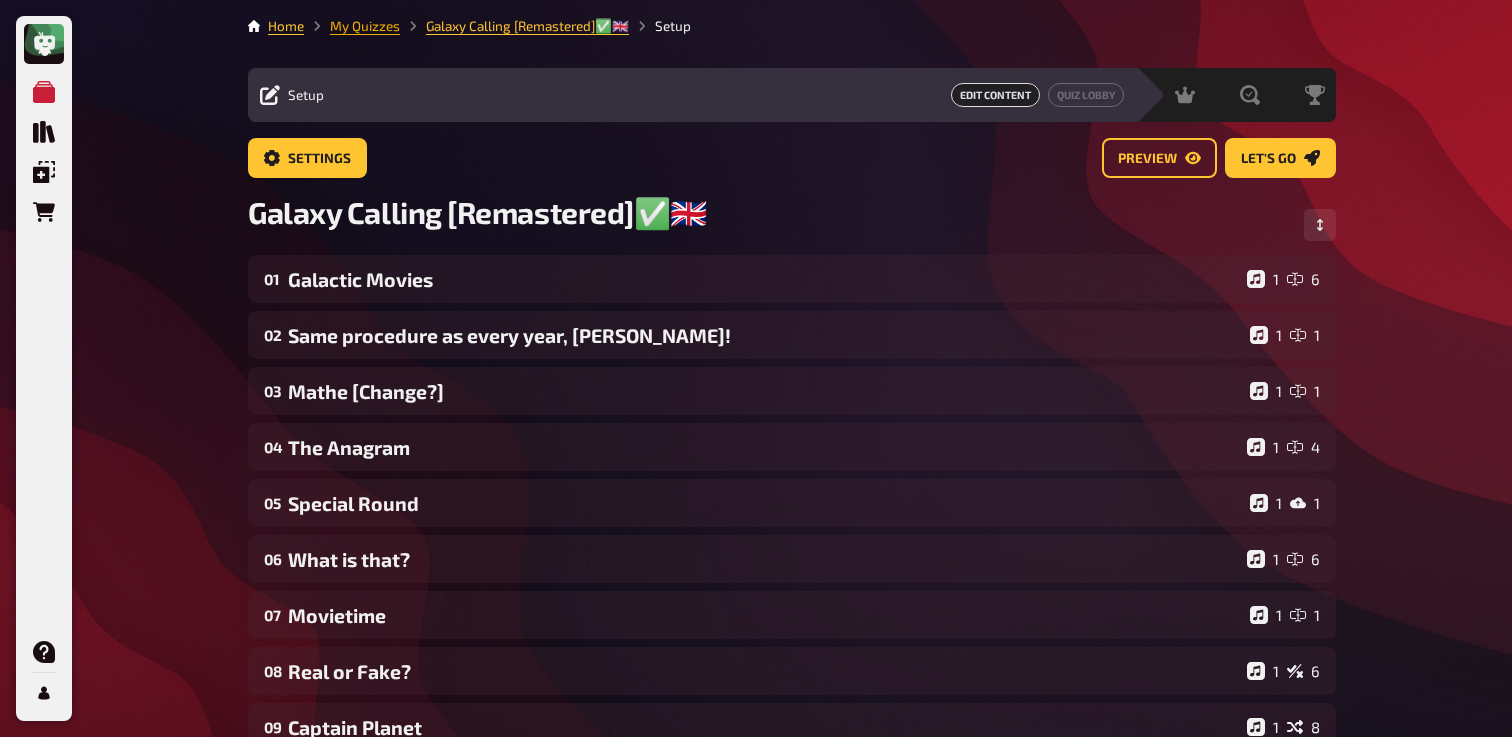 click on "My Quizzes" at bounding box center (365, 26) 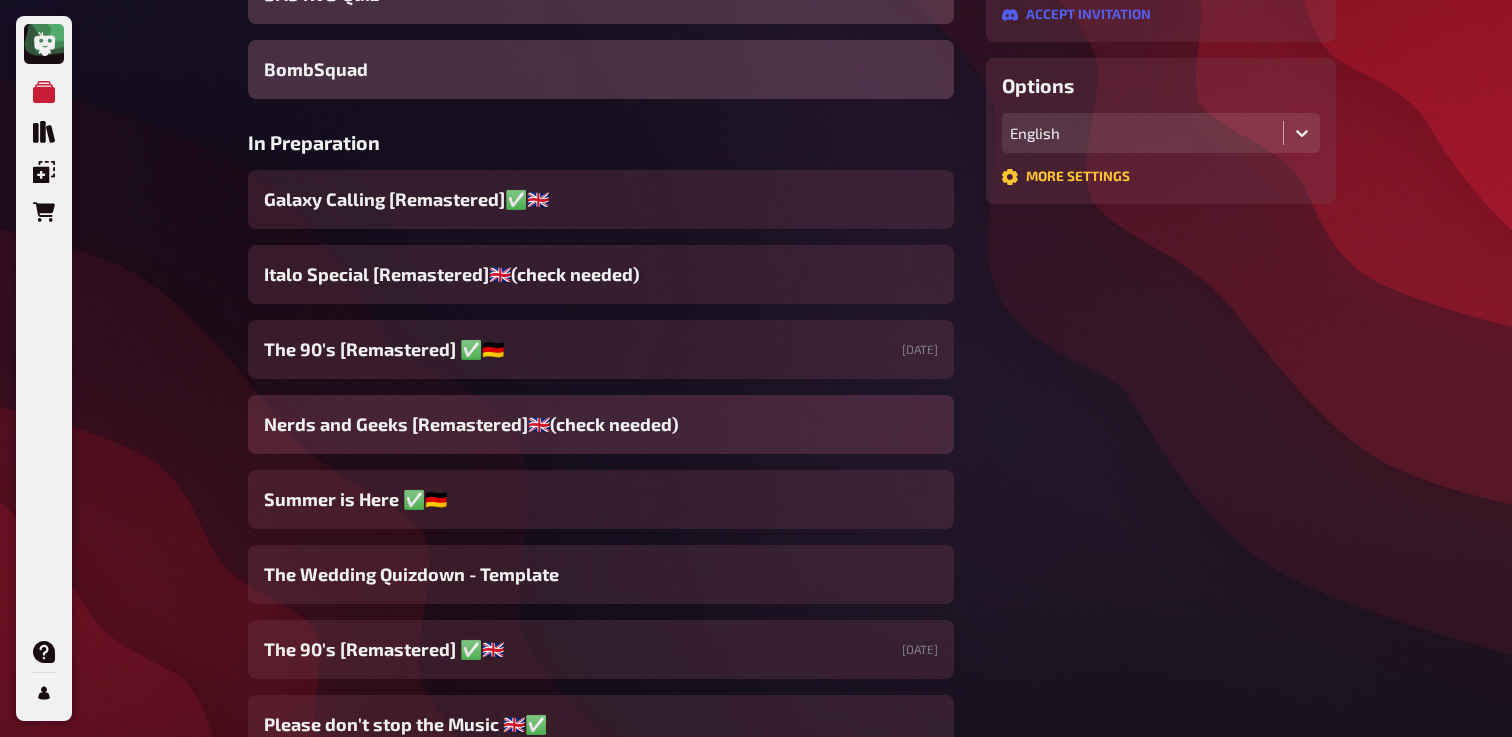 scroll, scrollTop: 551, scrollLeft: 0, axis: vertical 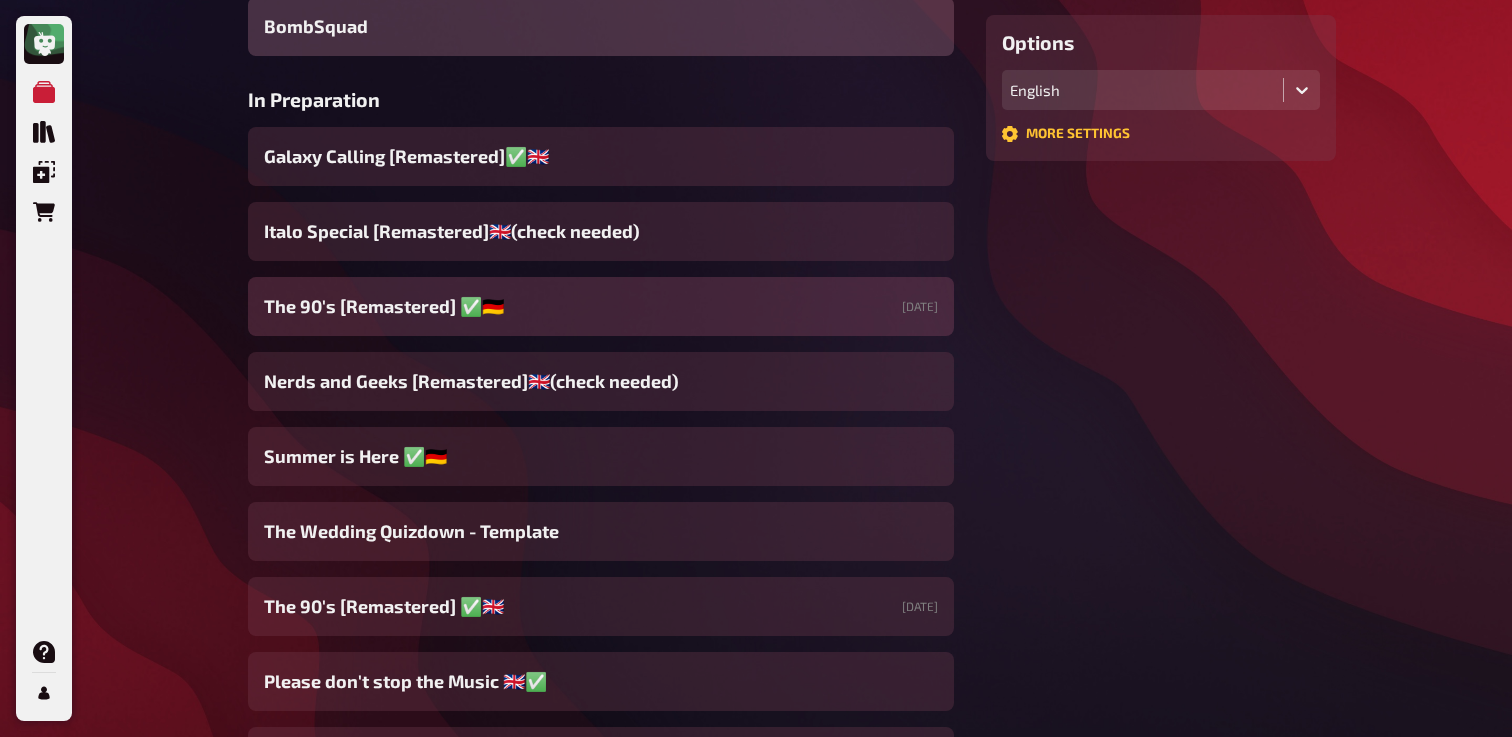 click on "The 90's [Remastered] ✅​🇩🇪 06/30/2025" at bounding box center [601, 306] 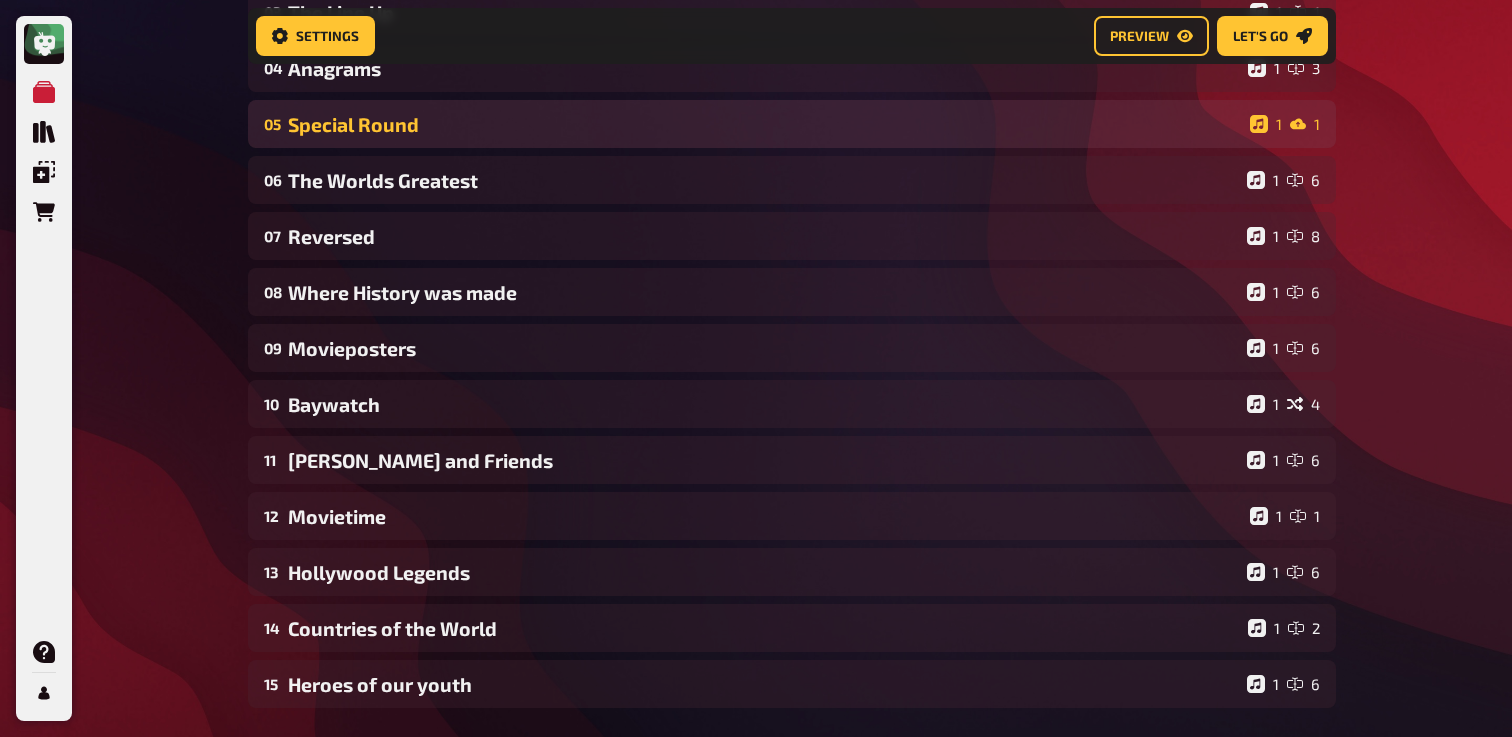 scroll, scrollTop: 419, scrollLeft: 0, axis: vertical 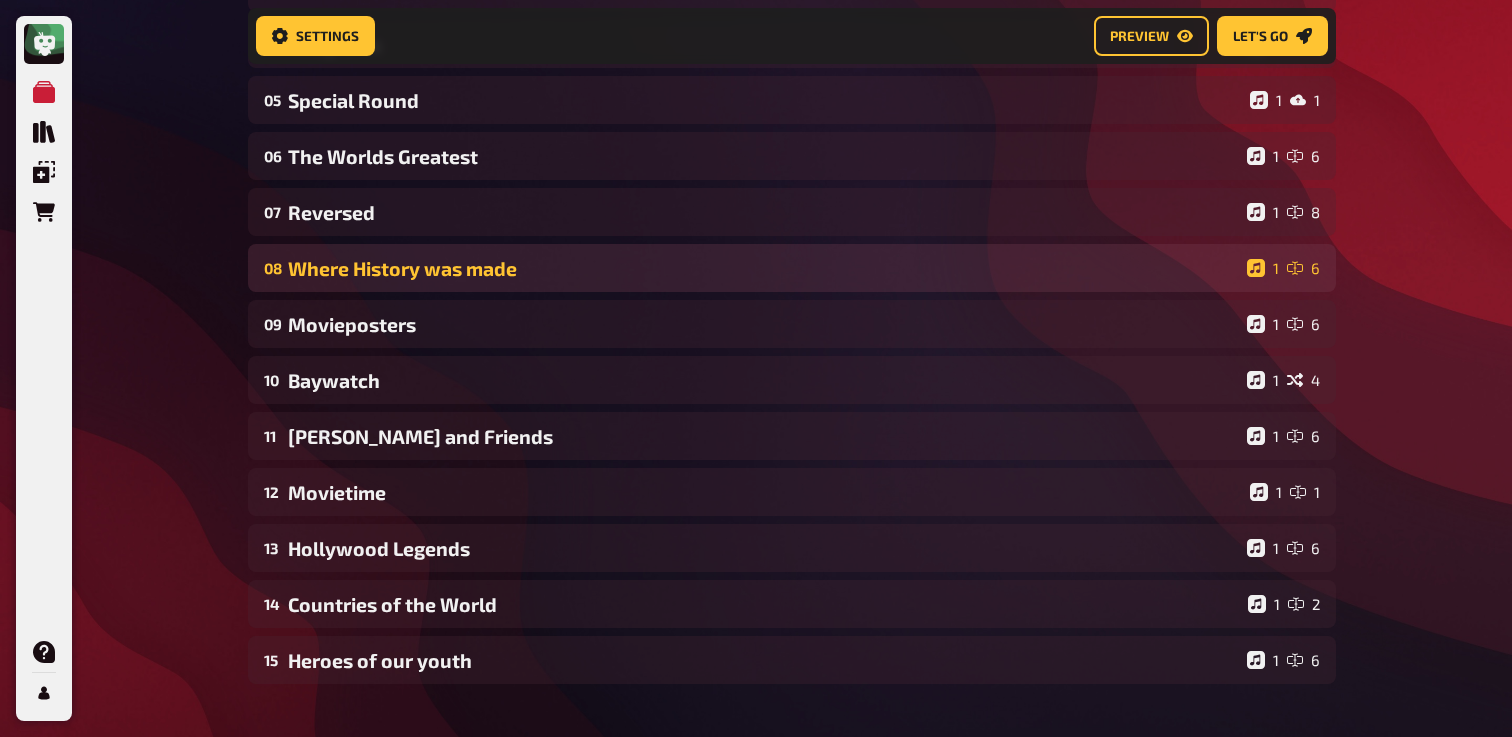 click on "Where History was made" at bounding box center (763, 268) 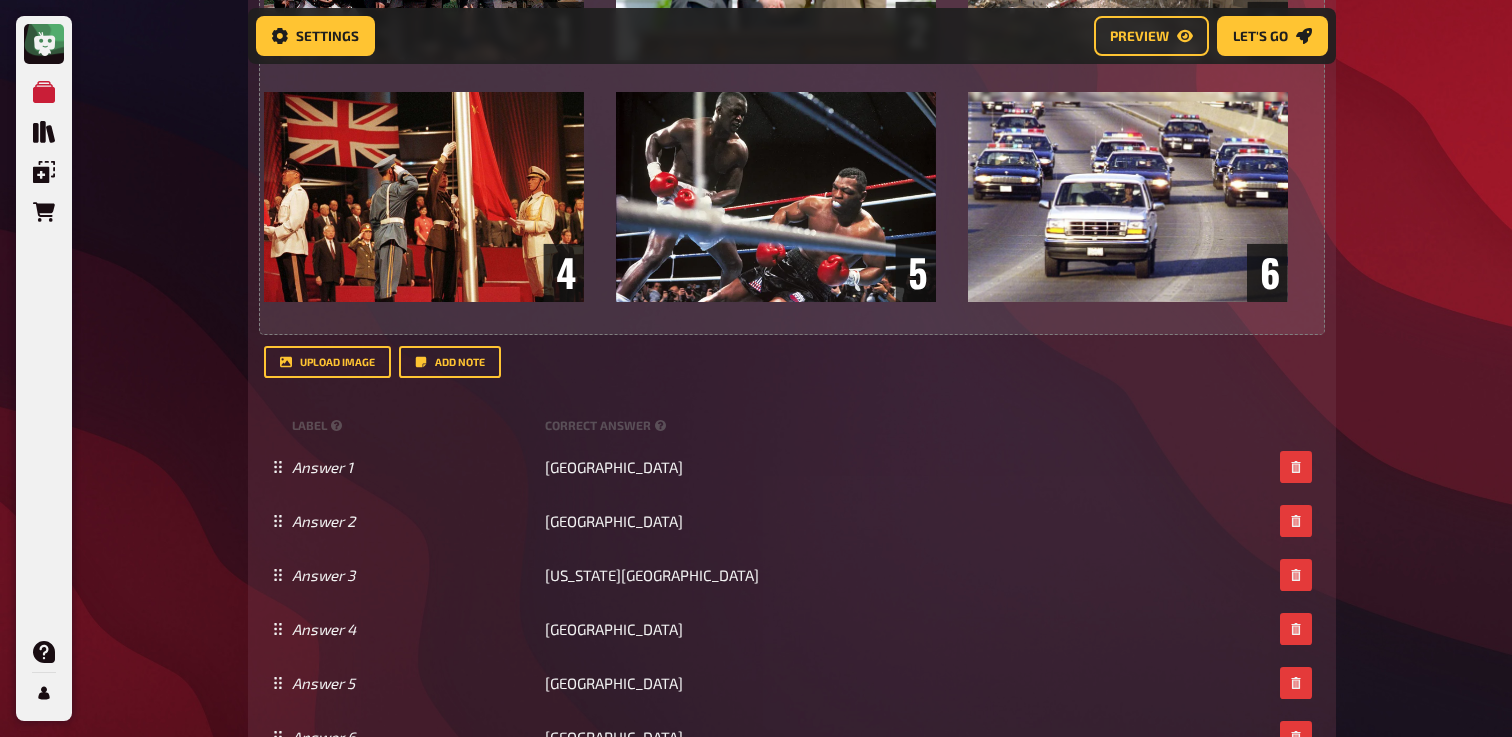 scroll, scrollTop: 1054, scrollLeft: 0, axis: vertical 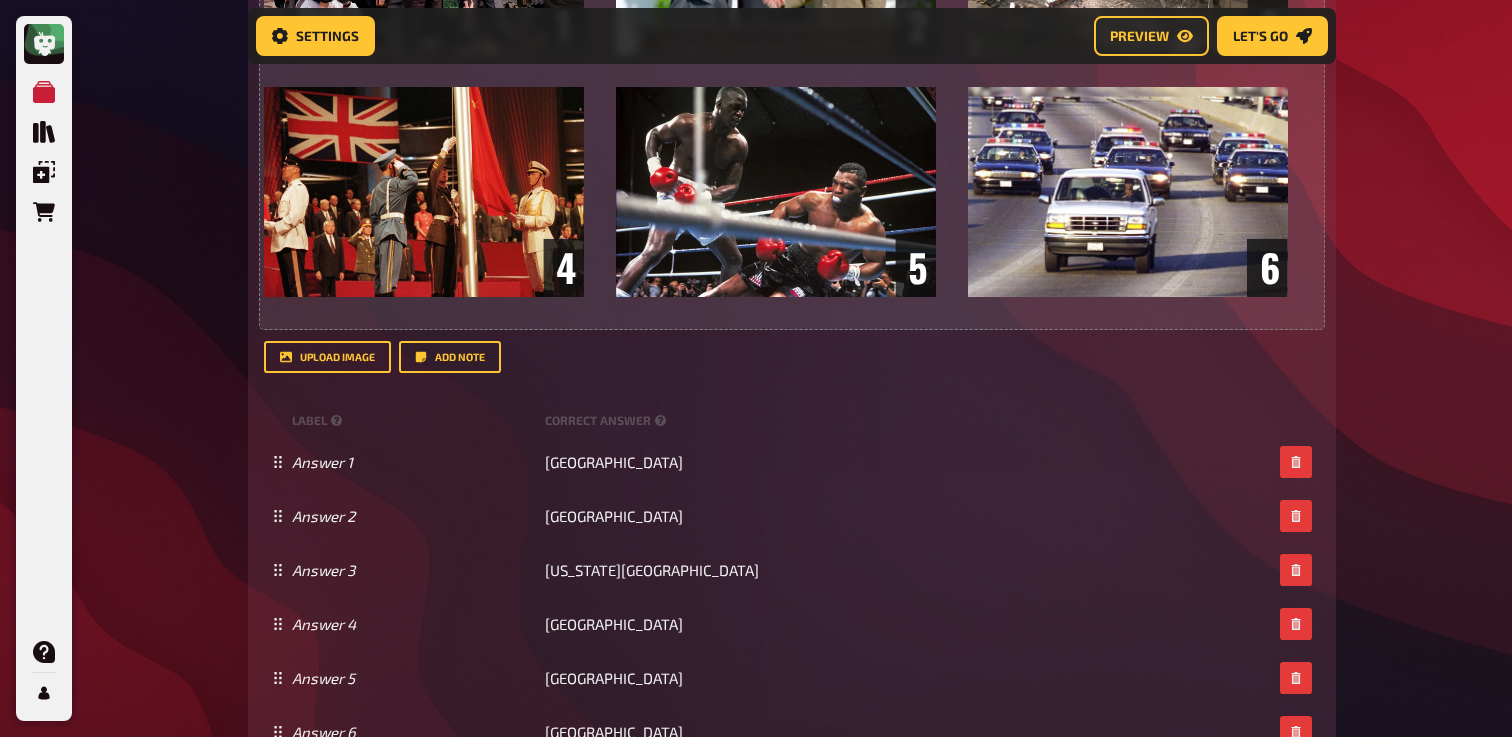 click on "Title Where History was made Question body In welchen Städten wurden die folgenden Fotos aufgenommen?  /  In which cities were the following photos taken?  ﻿ ﻿ Drop here to upload upload image   Add note label correct answer Answer 1 Moscow Answer 2 Oslo Answer 3 Oklahoma City Answer 4 Hong Kong Answer 5 Tokyo Answer 6 Los Angeles
To pick up a draggable item, press the space bar.
While dragging, use the arrow keys to move the item.
Press space again to drop the item in its new position, or press escape to cancel.
add answer" at bounding box center (792, 267) 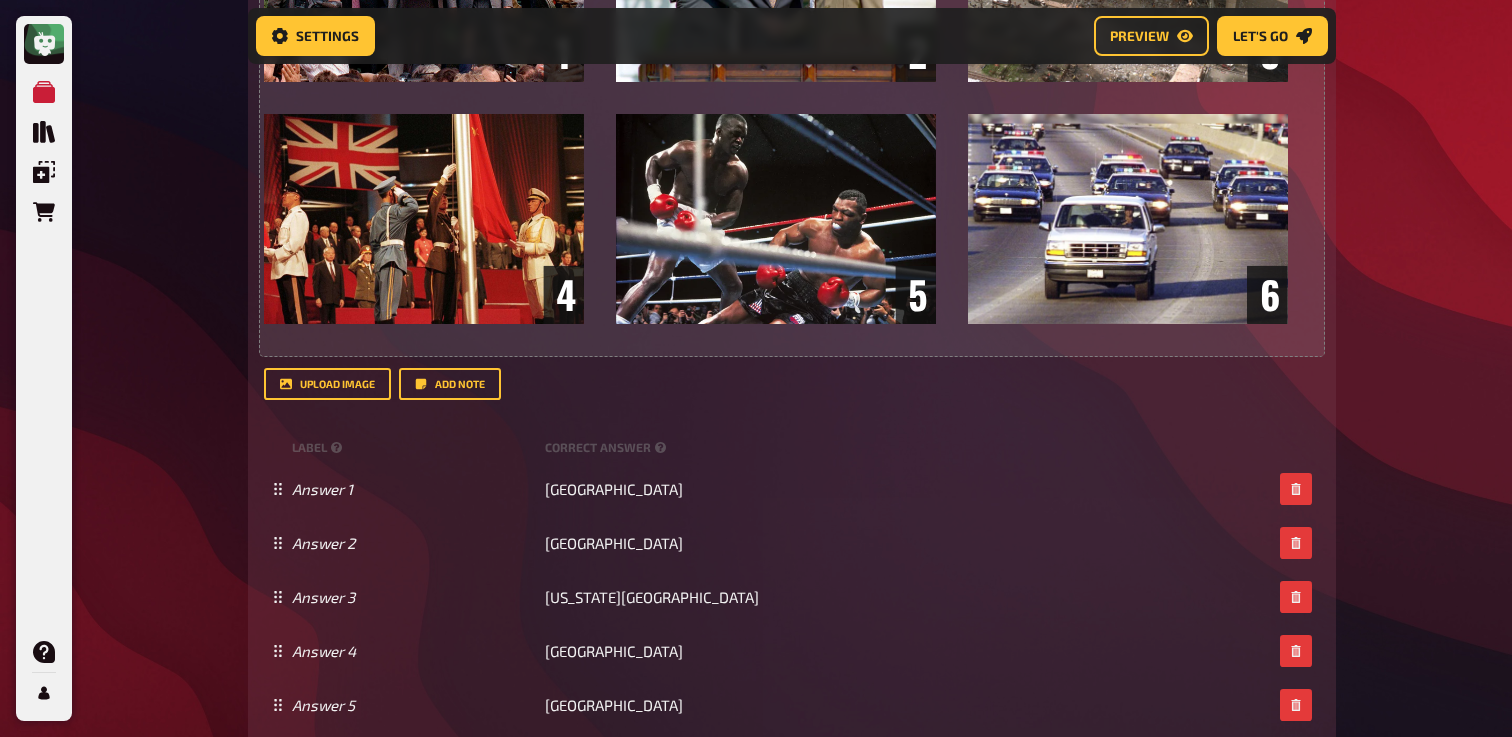 scroll, scrollTop: 1098, scrollLeft: 0, axis: vertical 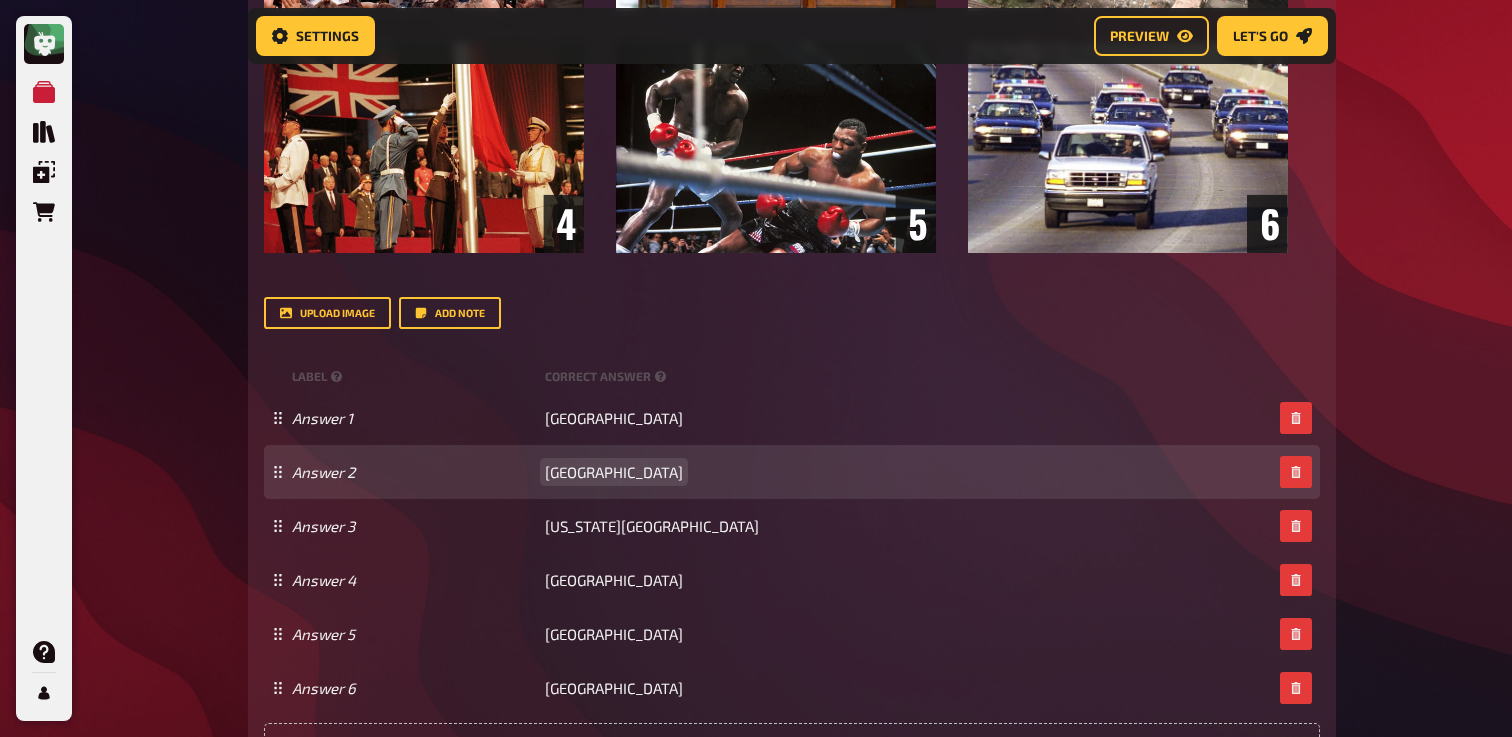 click on "Oslo" at bounding box center [614, 472] 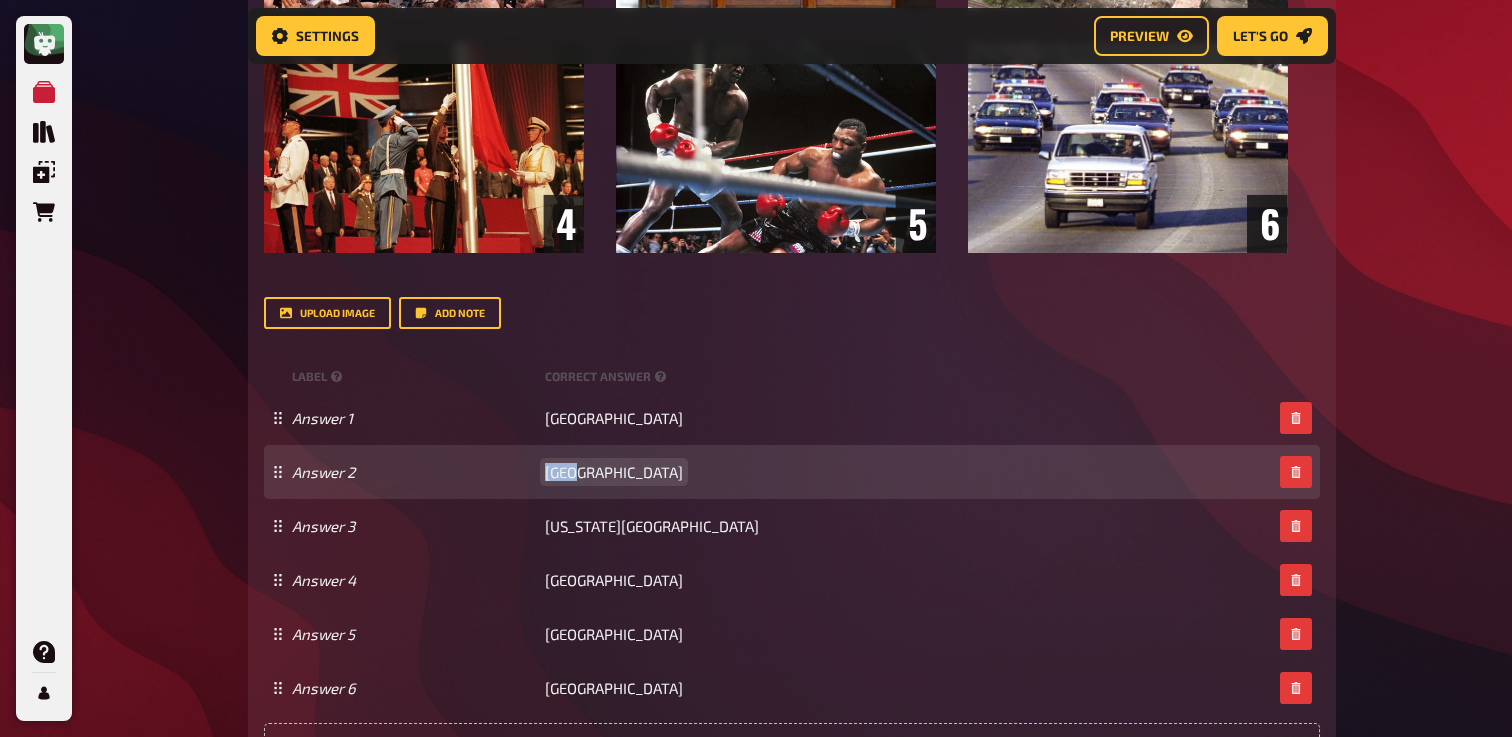 click on "Oslo" at bounding box center [614, 472] 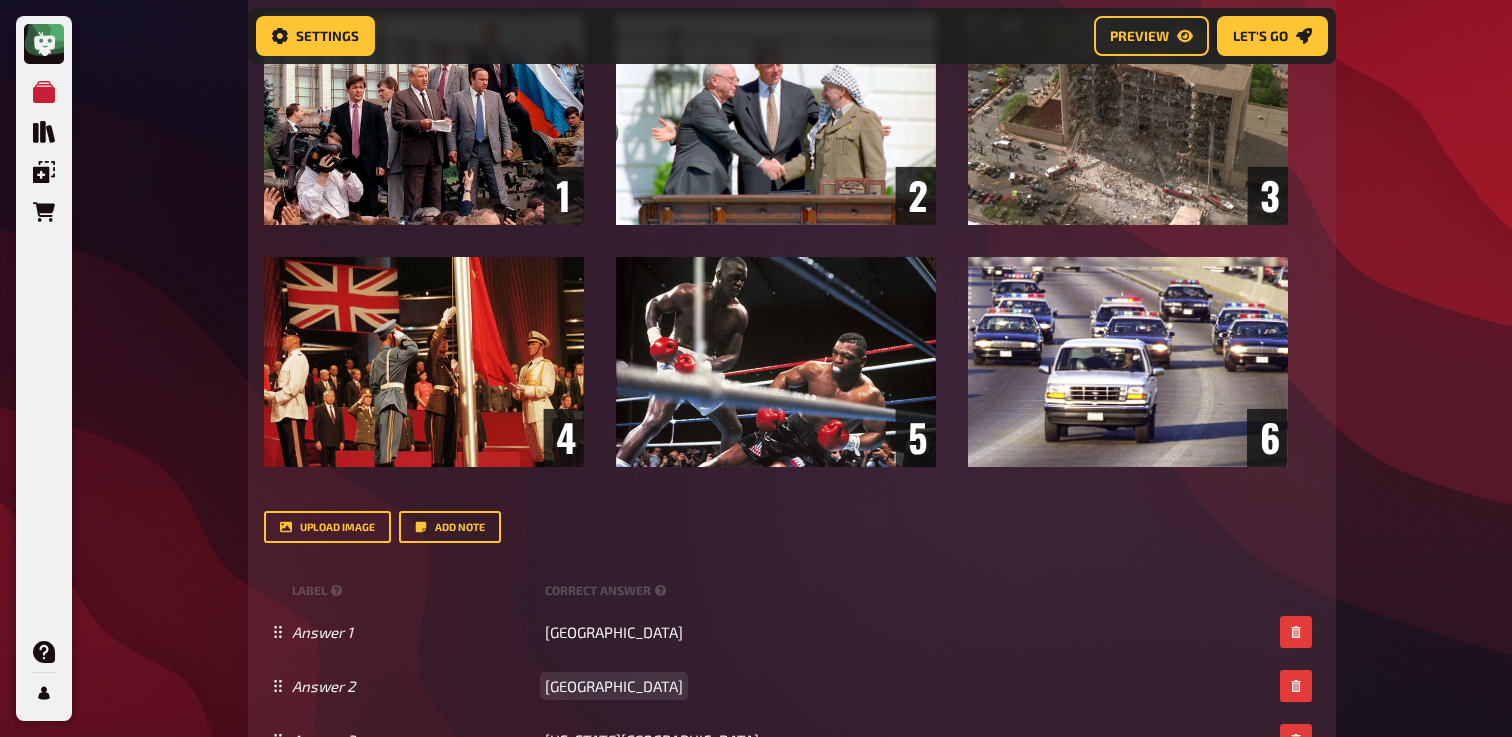 scroll, scrollTop: 902, scrollLeft: 0, axis: vertical 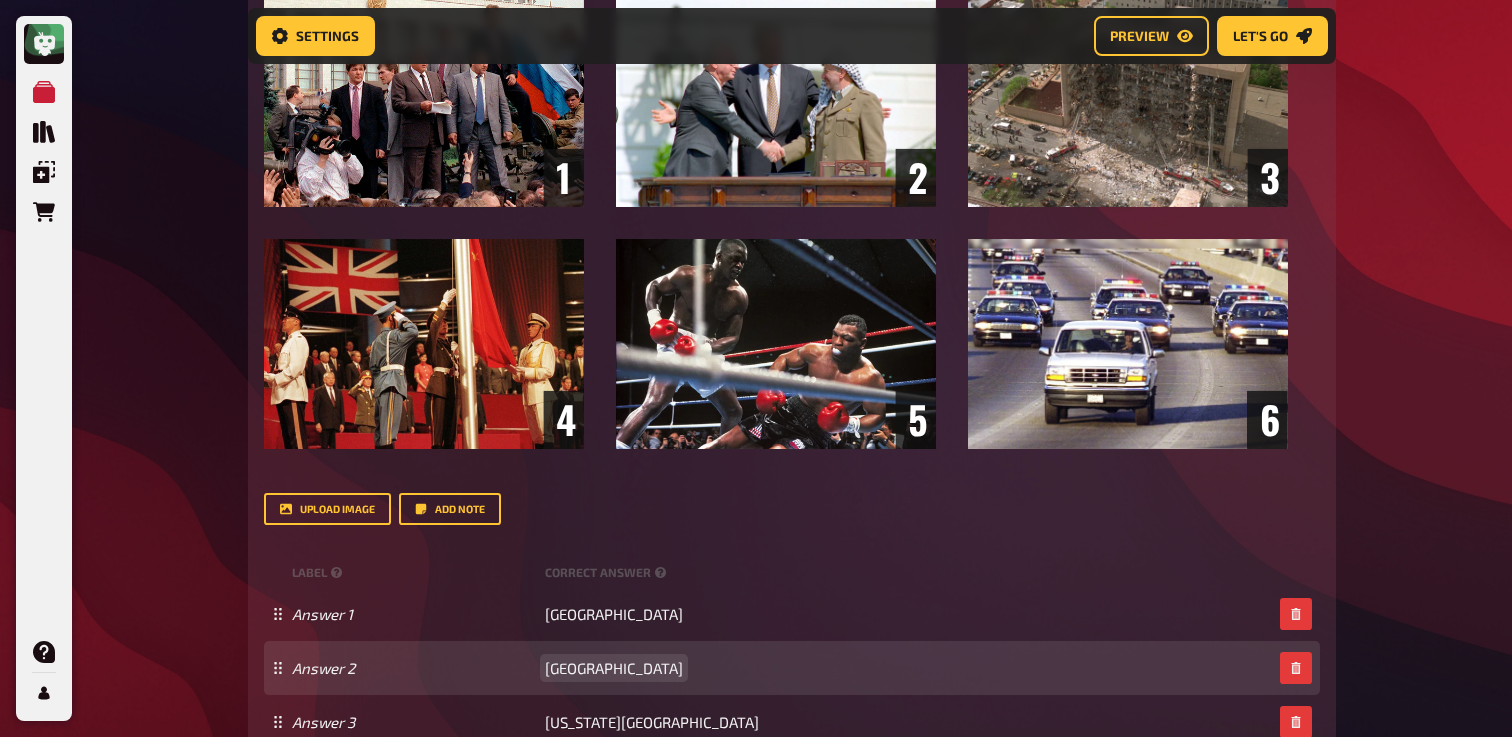type 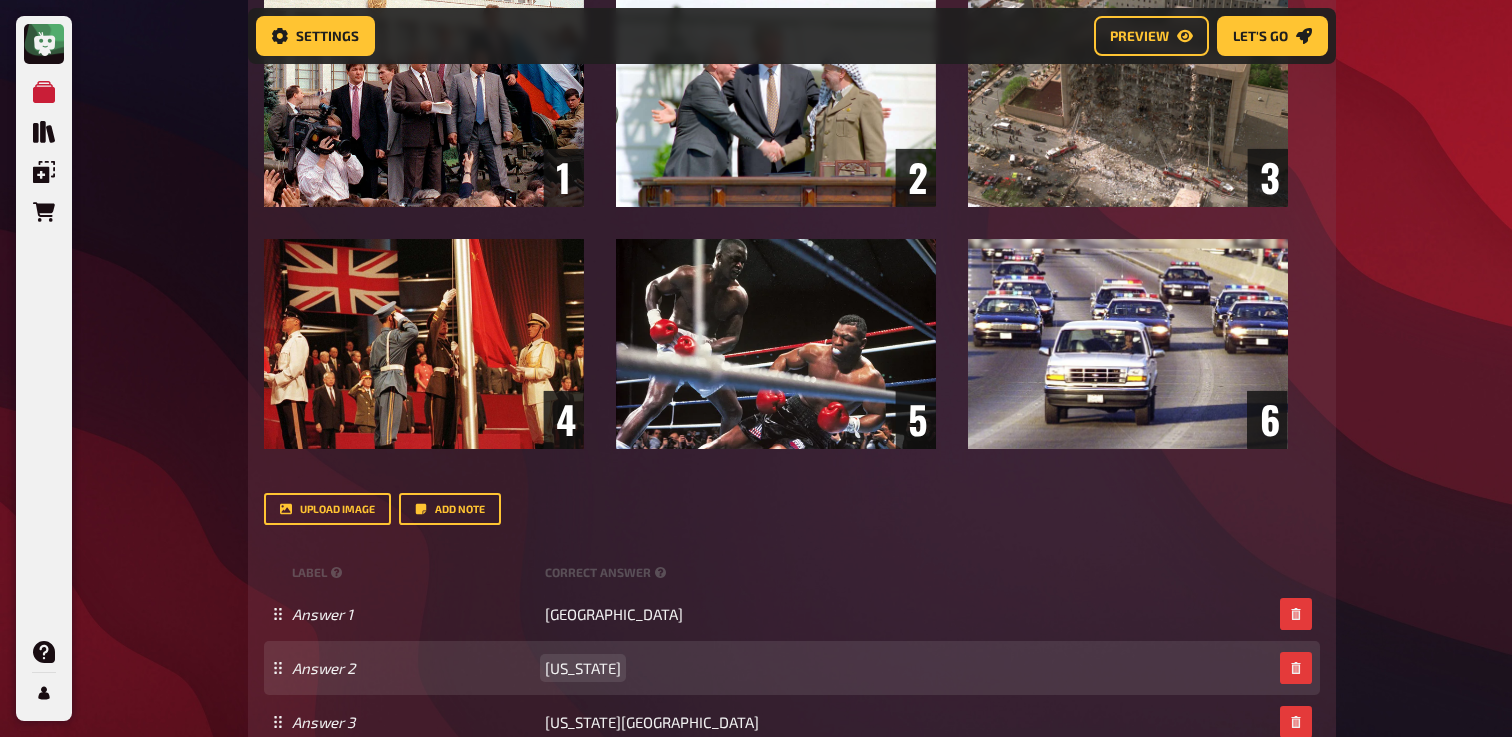 click on "Washington" at bounding box center (583, 668) 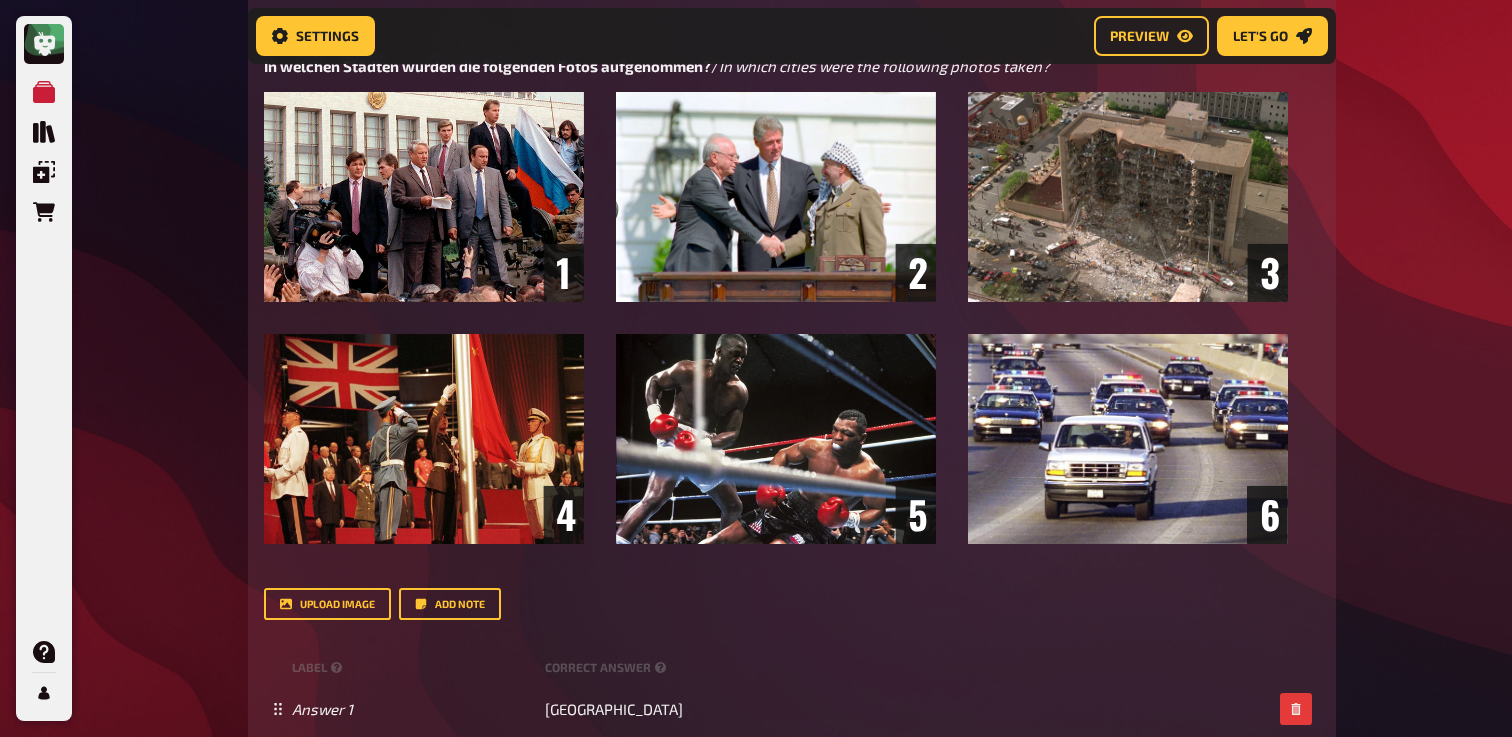 scroll, scrollTop: 798, scrollLeft: 0, axis: vertical 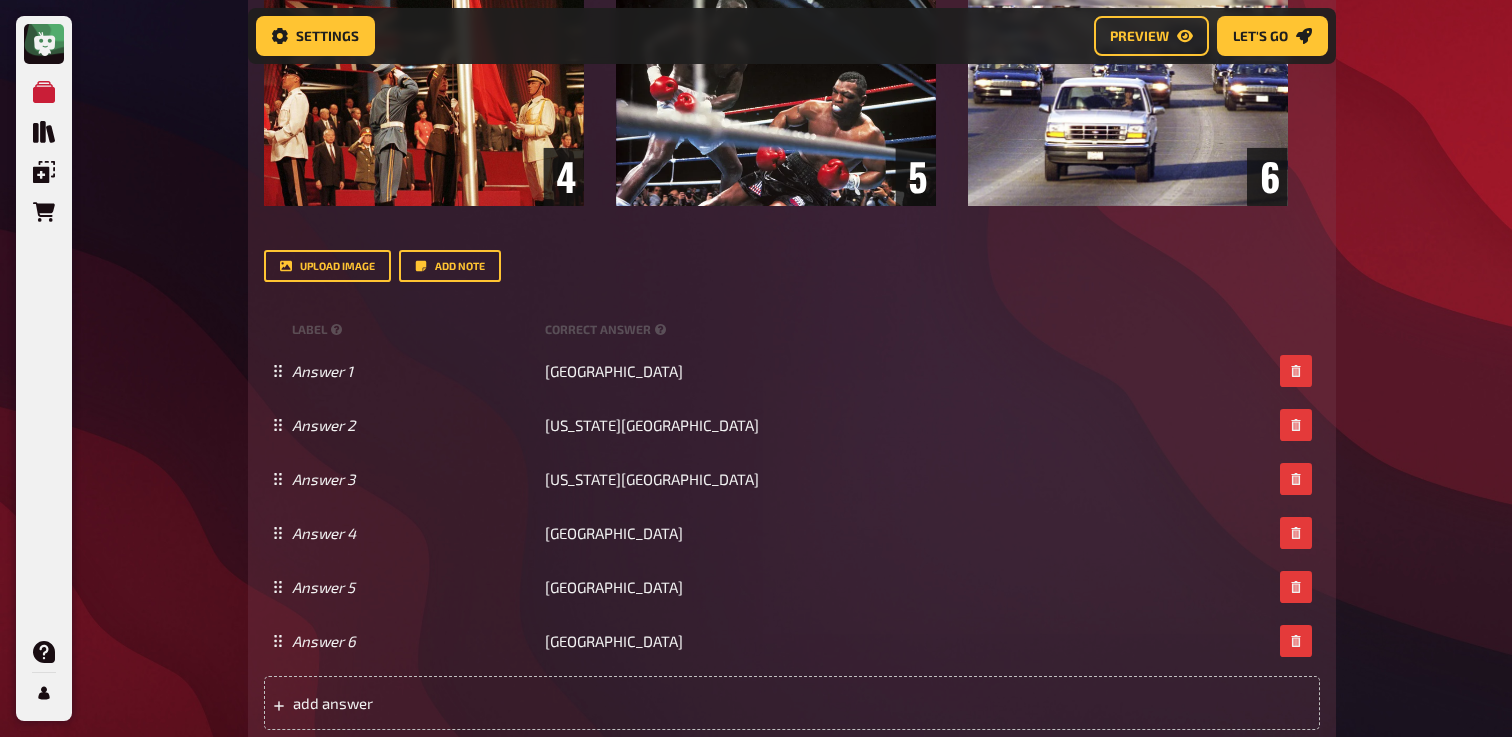 click on "My Quizzes Quiz Library Overlays Orders Help Profile Home My Quizzes The 90's [Remastered] ✅​🇩🇪 Setup Setup Edit Content Quiz Lobby Hosting undefined Evaluation Leaderboard Settings Preview Let's go Let's go The 90's [Remastered] ✅​🇩🇪 01 Backstreet's Back!   1 6 02 Same procedure as every year   1 1 03 The Line Up   1 1 04 Anagrams   1 3 05 Special Round   1 1 06 The Worlds Greatest   1 6 07 Reversed   1 8 08 Where History was made   1 6 Trivia 6.00 points Title Where History was made Question body In welchen Städten wurden die folgenden Fotos aufgenommen?  /  In which cities were the following photos taken?  ﻿ ﻿ Drop here to upload upload image   Add note label correct answer Answer 1 Moscow Answer 2 Washington DC Answer 3 Oklahoma City Answer 4 Hong Kong Answer 5 Tokyo Answer 6 Los Angeles add answer Music 1.00 points label correct answer Interpret MC Hammer Titel U Can't Touch This 09 Movieposters   1 6 10 Baywatch   1 4 11 Picasso and Friends   1 6 12 Movietime   1 1 13   1 6 14" at bounding box center [756, 264] 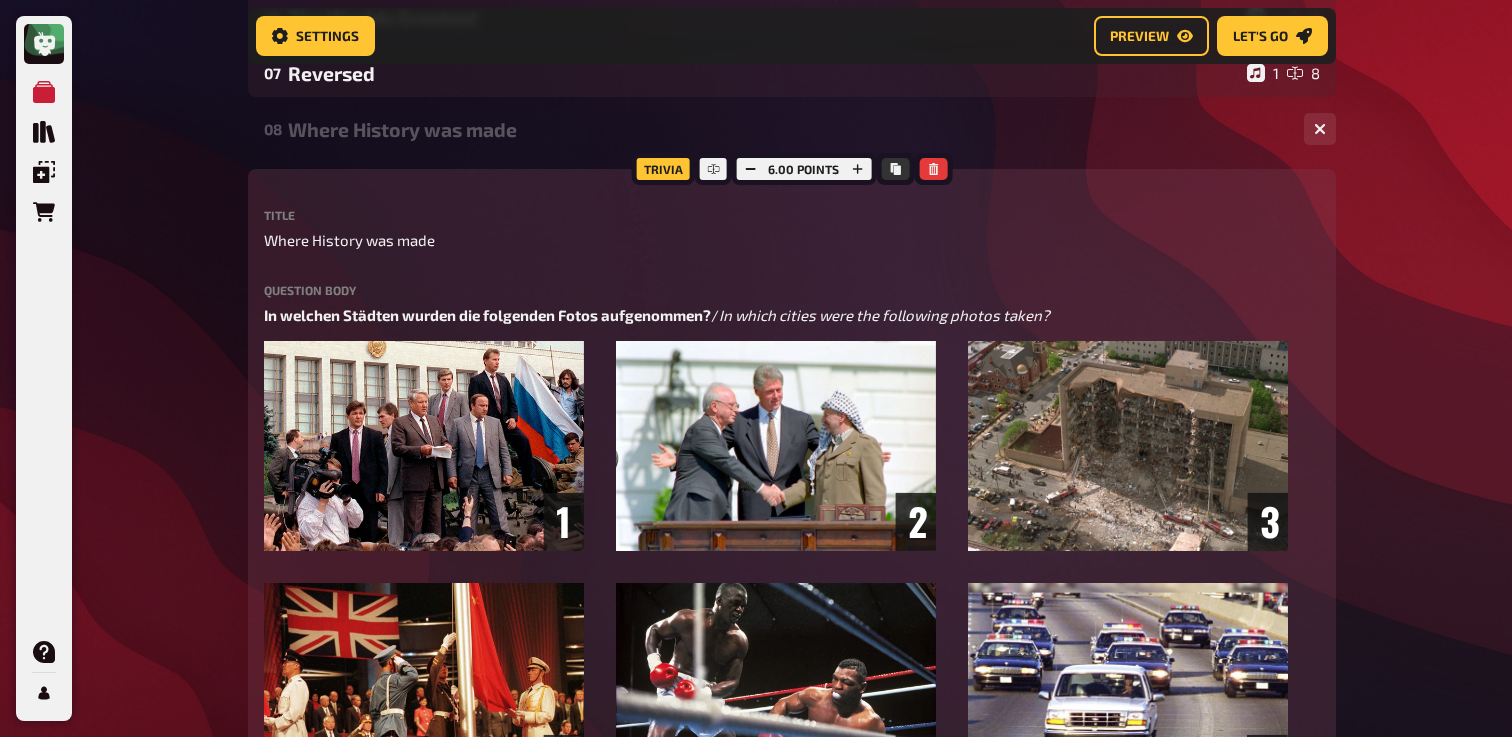 scroll, scrollTop: 499, scrollLeft: 0, axis: vertical 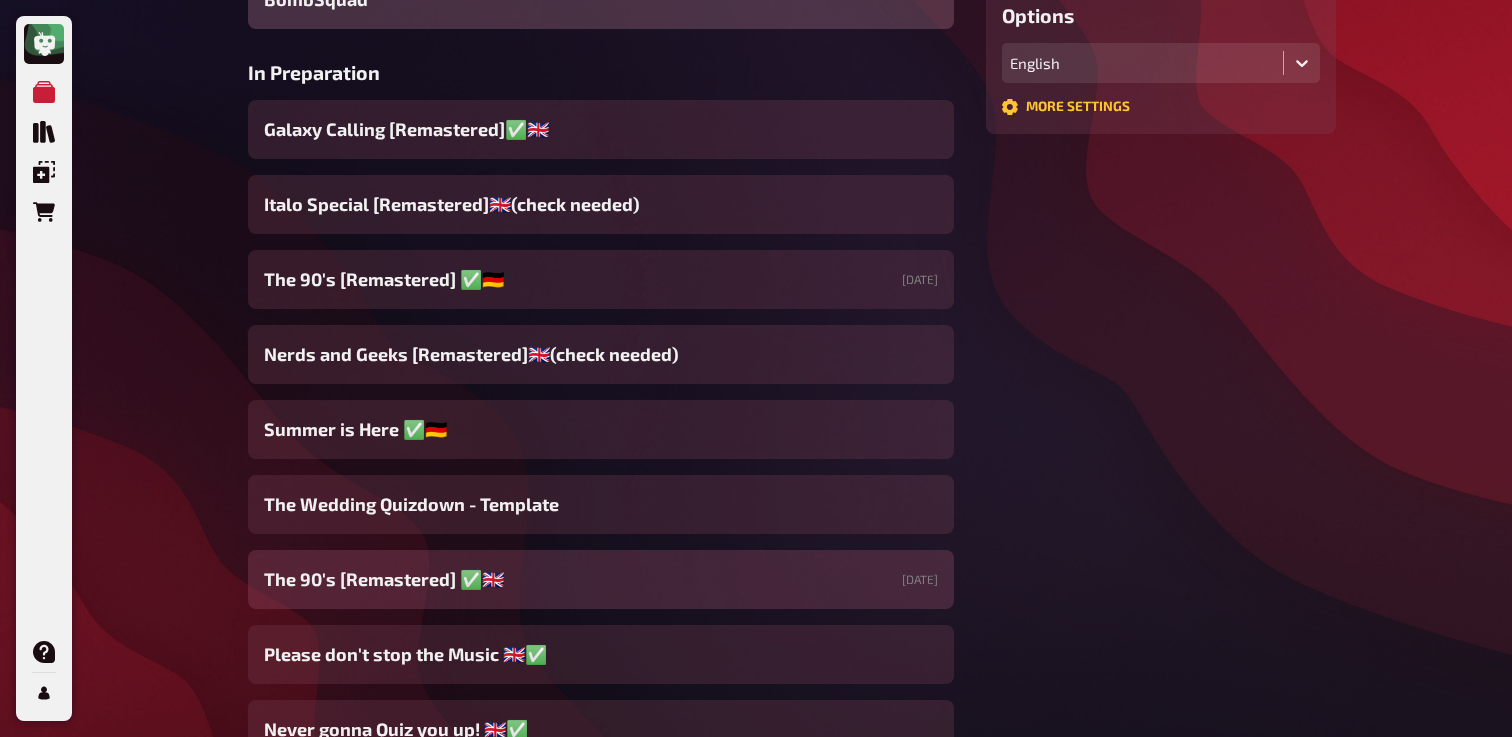 click on "The 90's [Remastered] ✅​🇬🇧 06/30/2025" at bounding box center [601, 579] 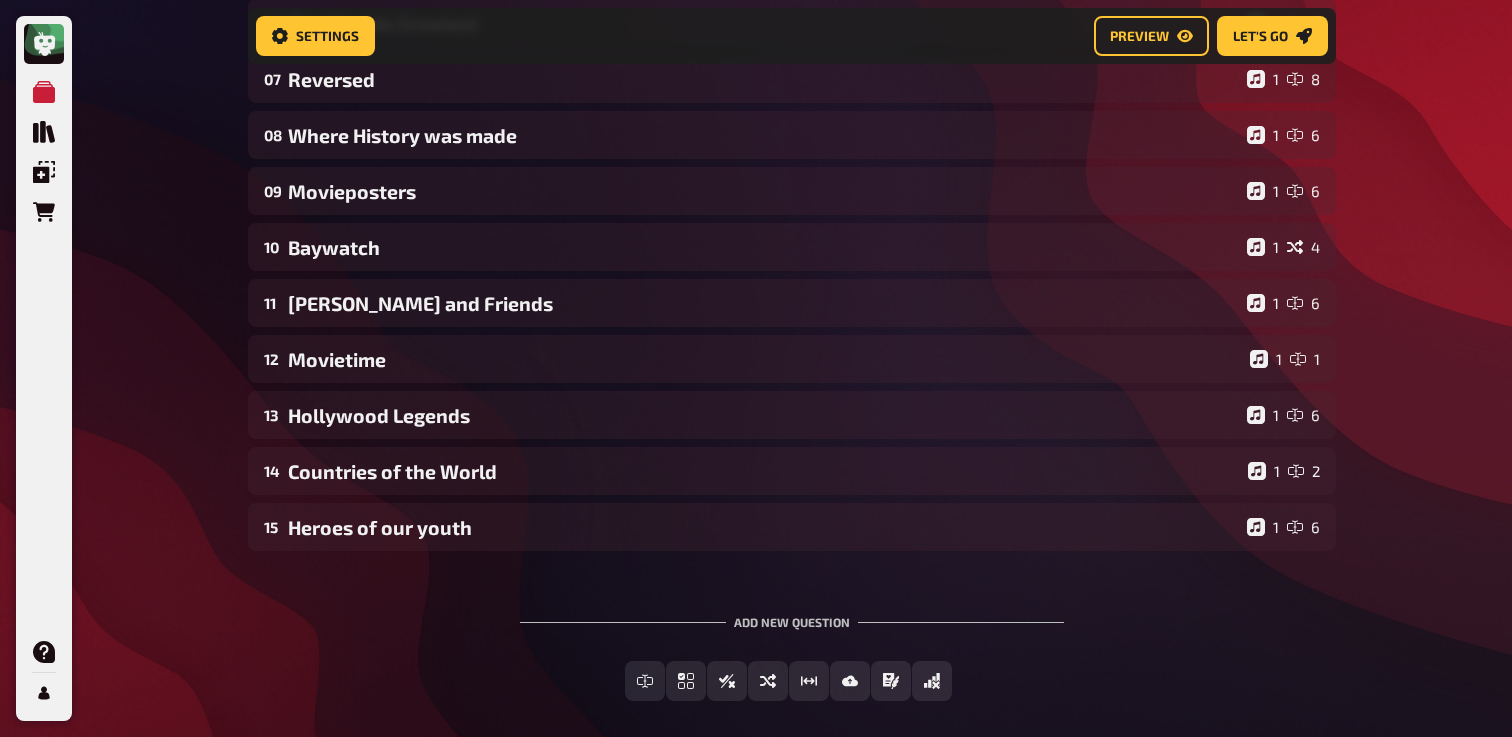 scroll, scrollTop: 570, scrollLeft: 0, axis: vertical 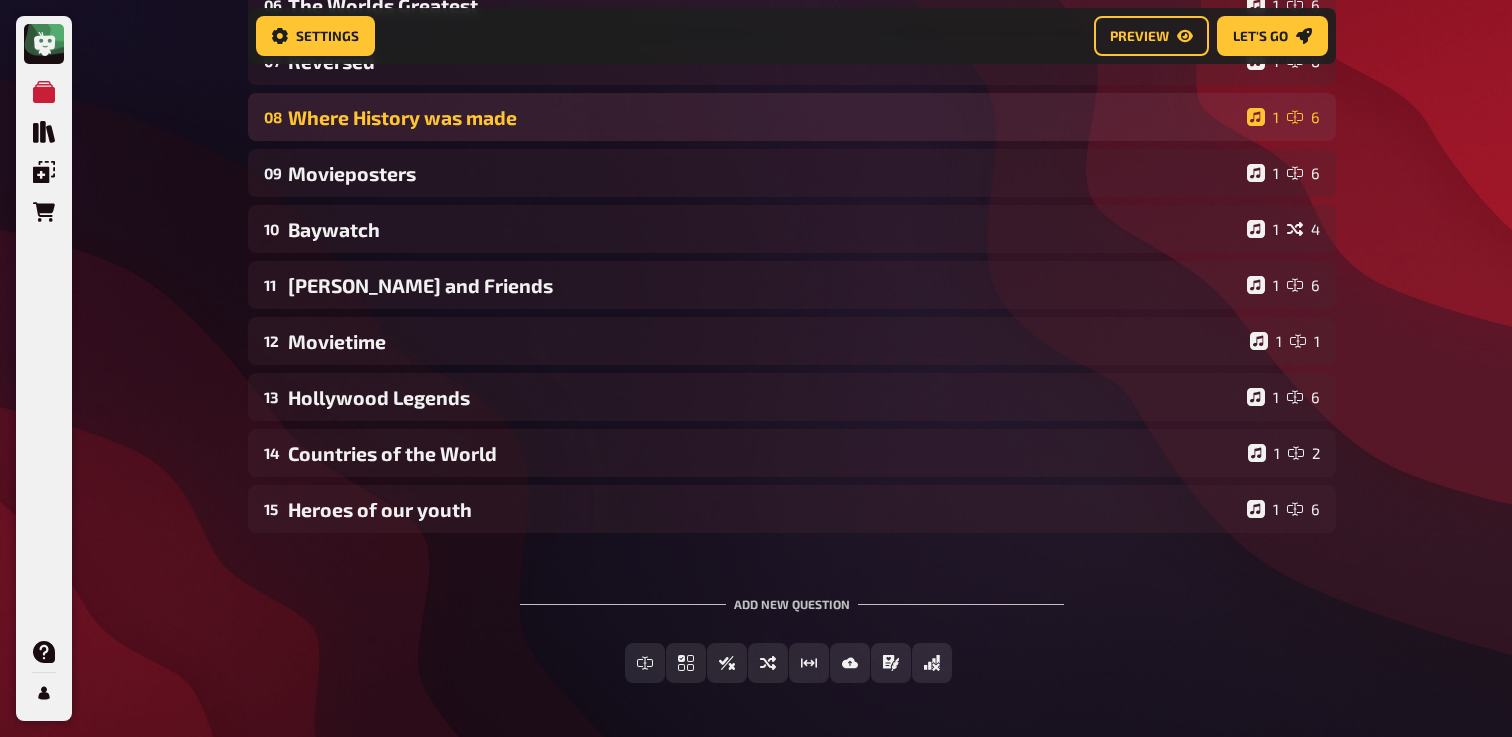 click on "08 Where History was made   1 6" at bounding box center (792, 117) 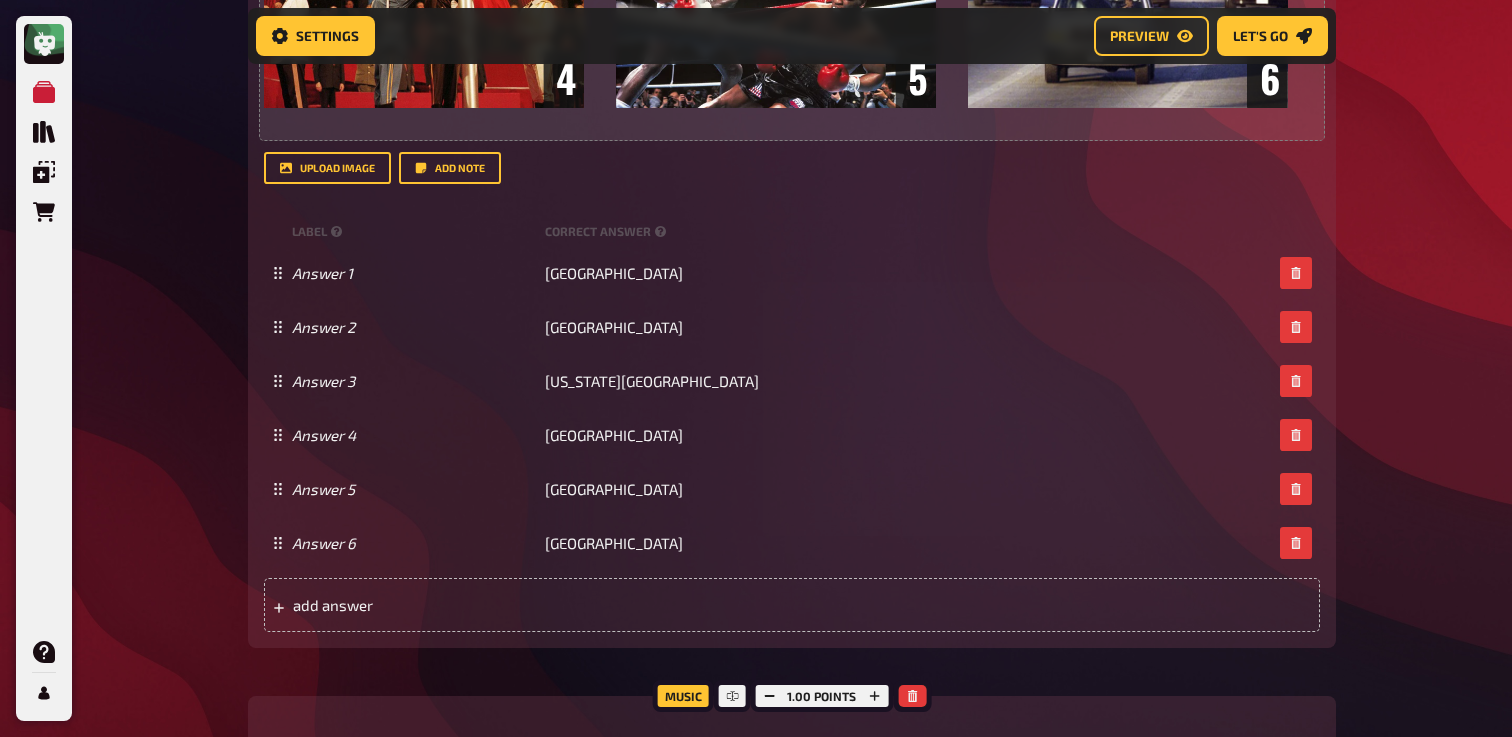 scroll, scrollTop: 1305, scrollLeft: 0, axis: vertical 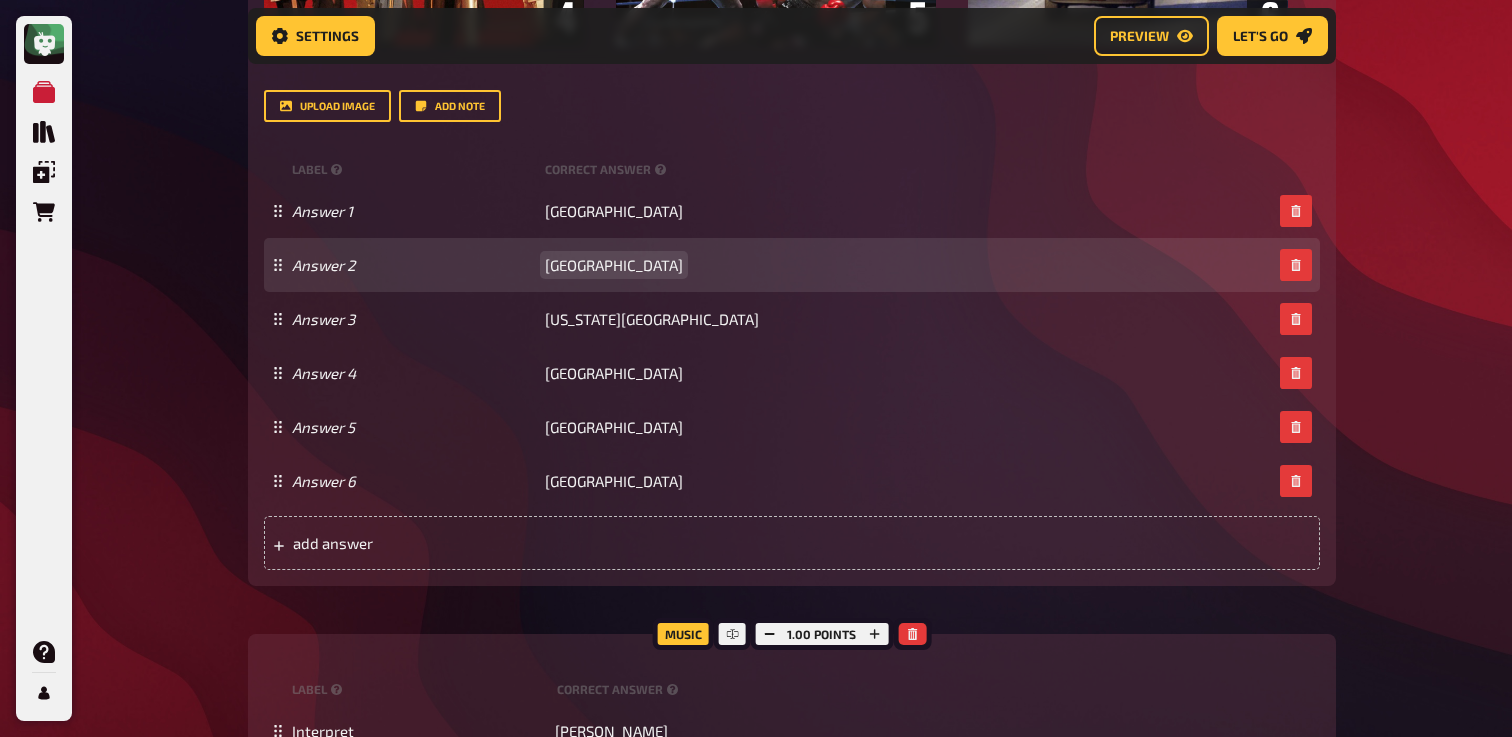 click on "Oslo" at bounding box center [614, 265] 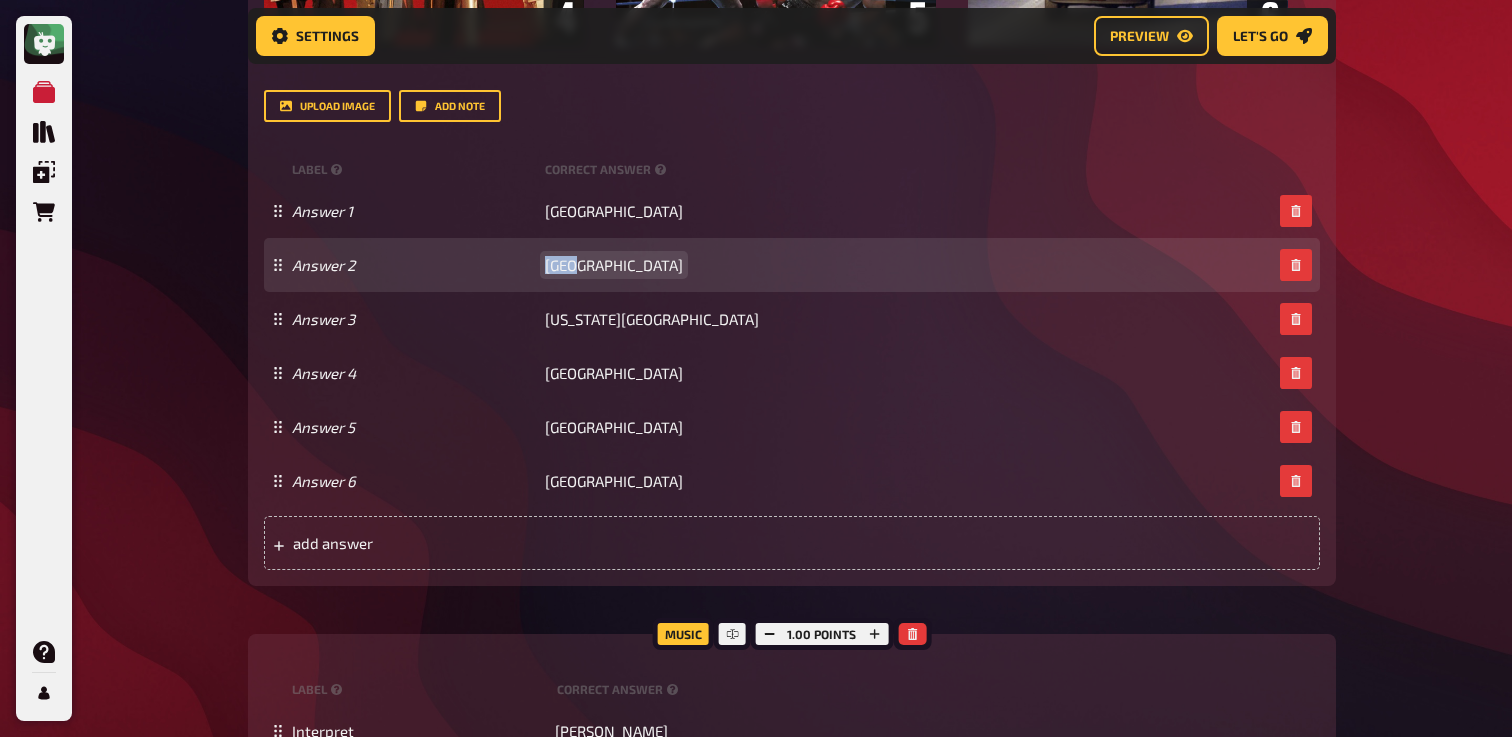 click on "Oslo" at bounding box center [614, 265] 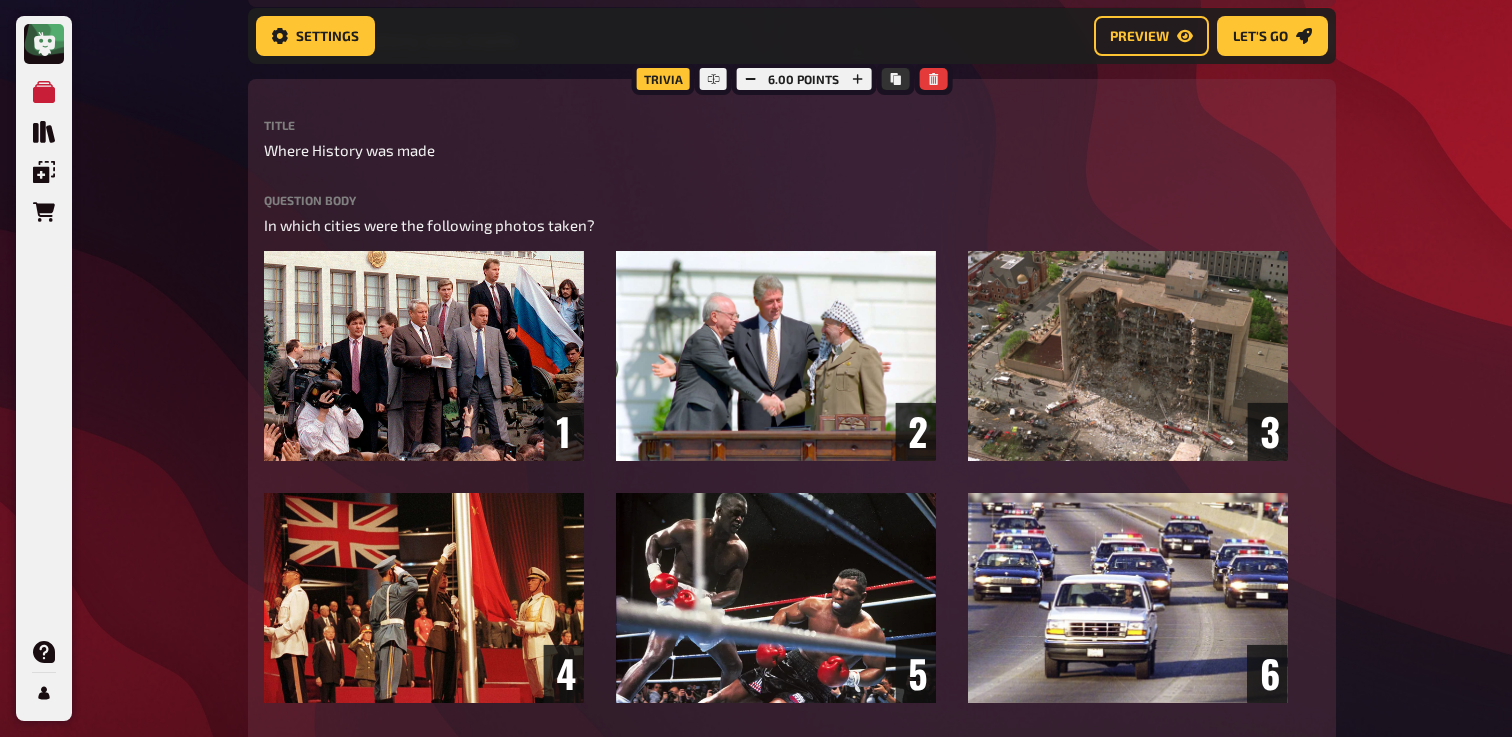 scroll, scrollTop: 662, scrollLeft: 0, axis: vertical 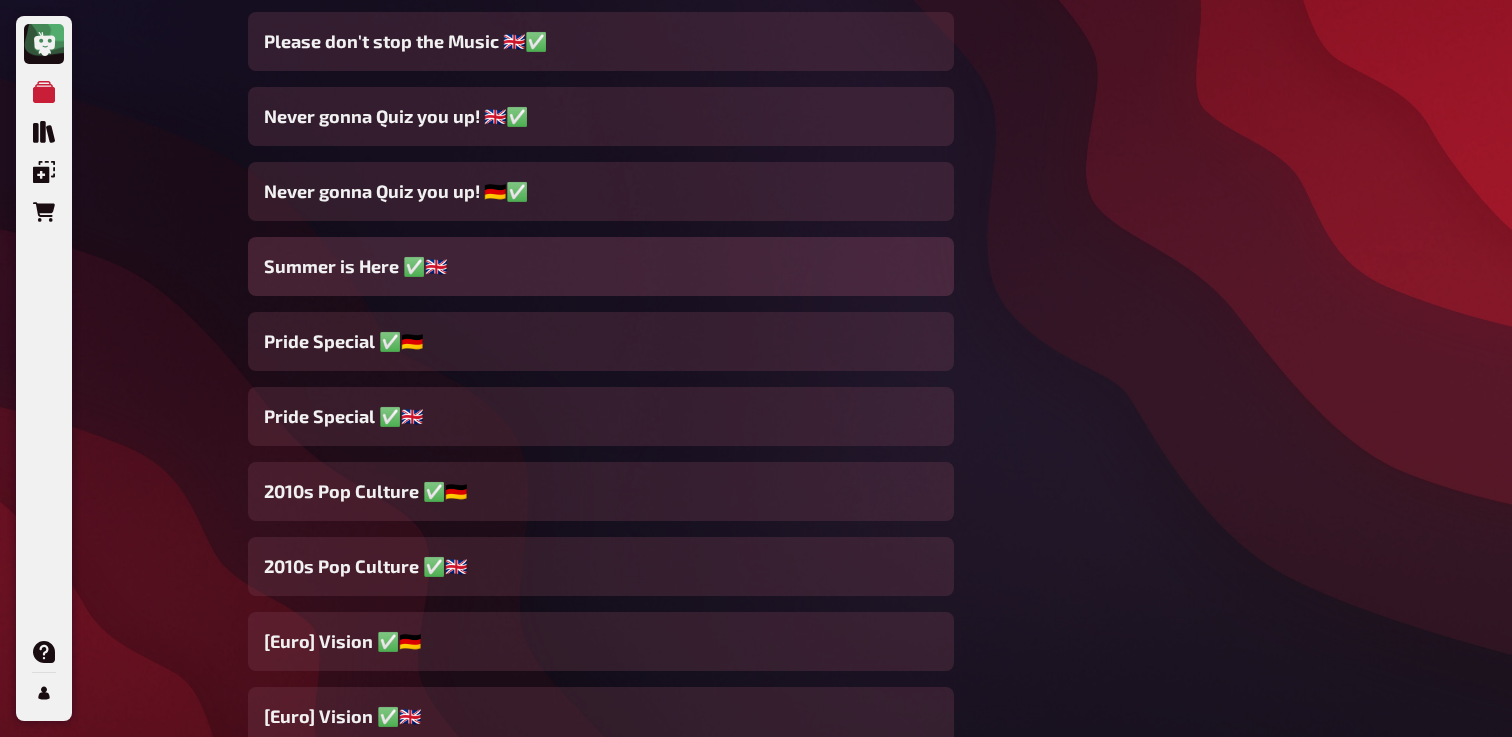 click on "Summer is Here ✅🇬🇧" at bounding box center (601, 266) 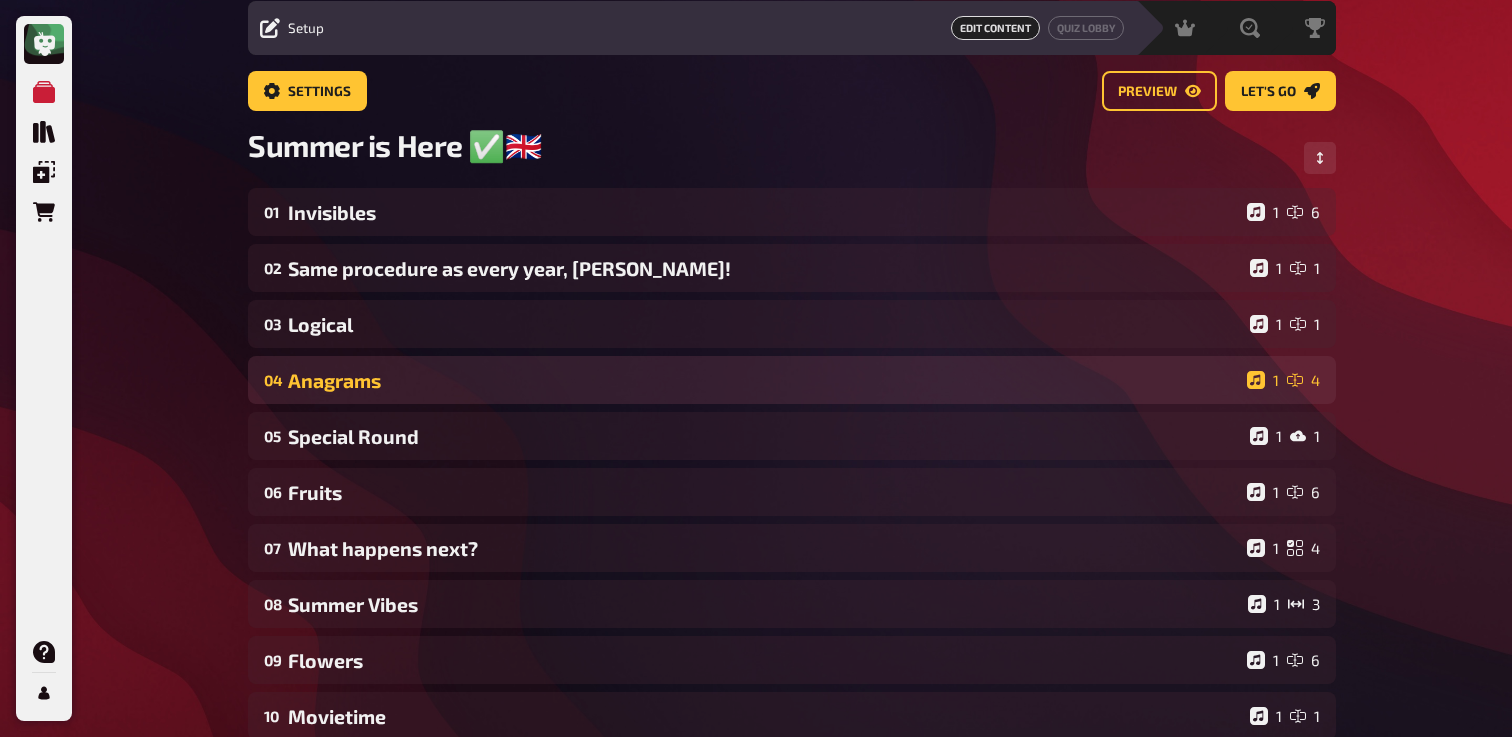 click on "04 Anagrams   1 4" at bounding box center [792, 380] 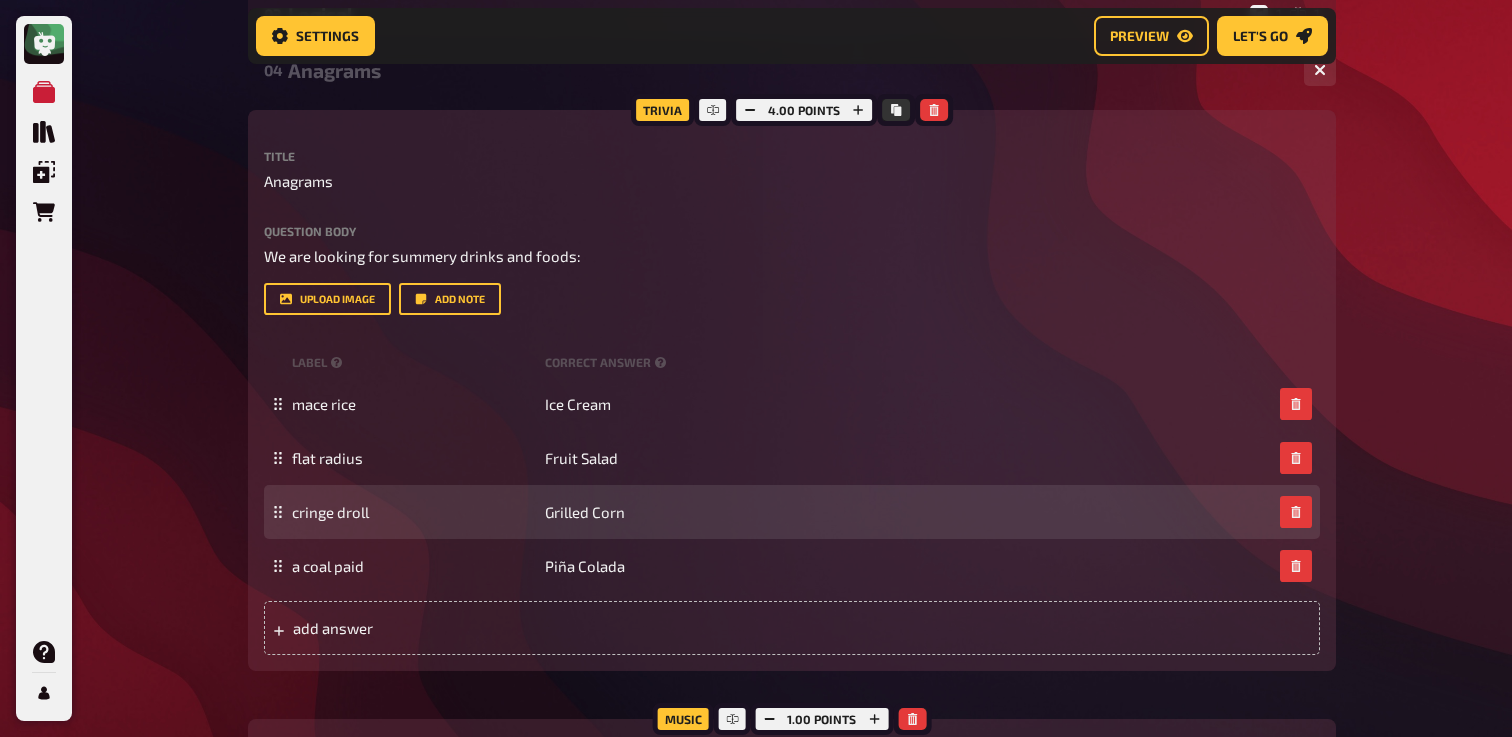 scroll, scrollTop: 394, scrollLeft: 0, axis: vertical 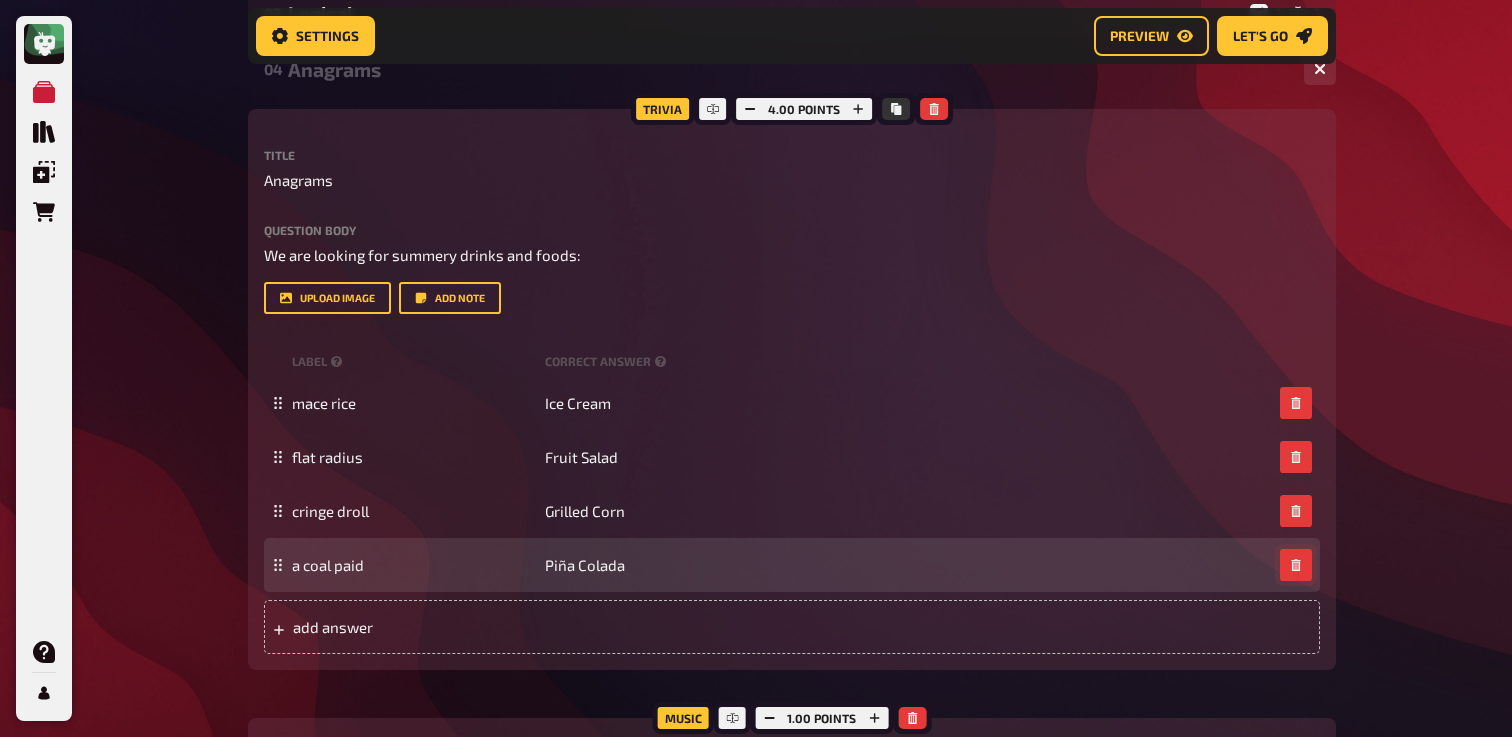 click 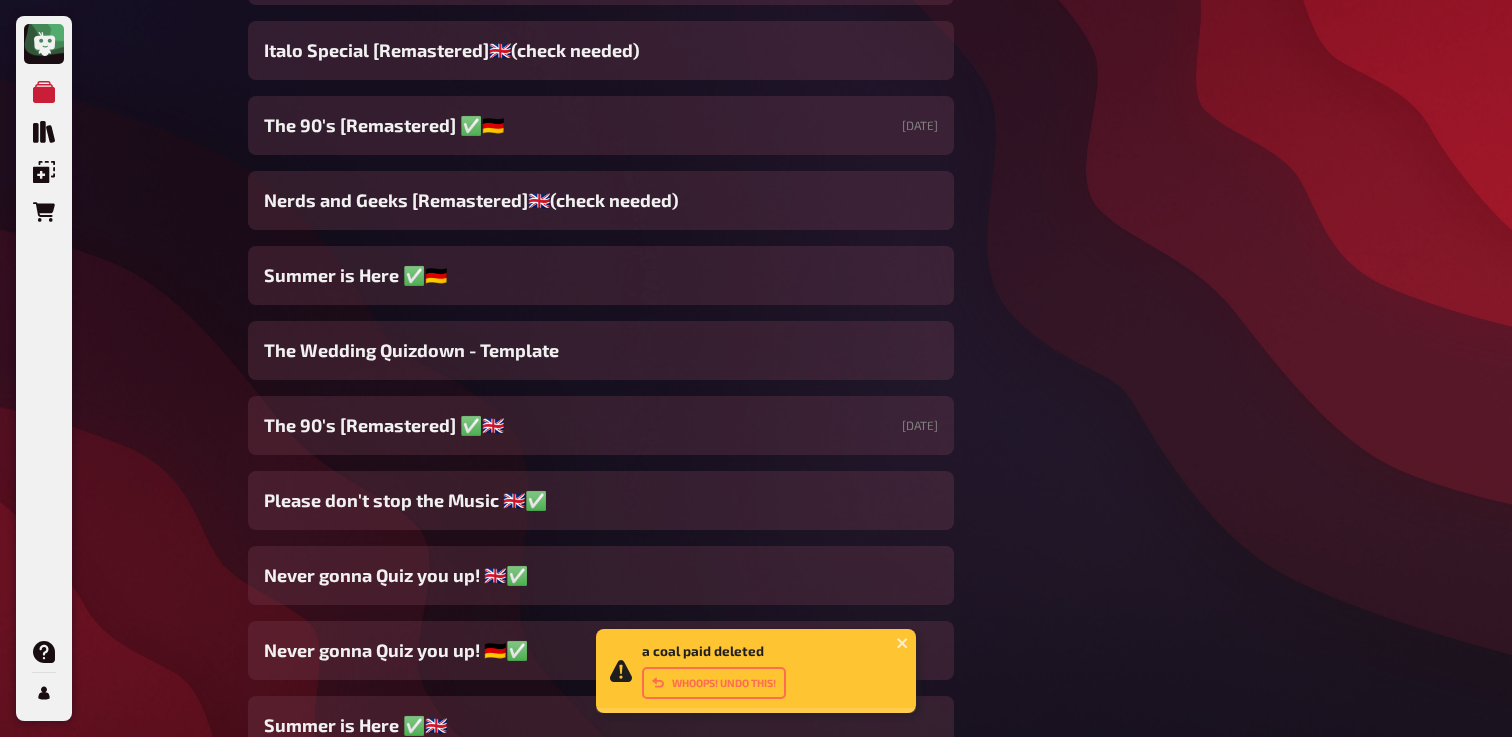 scroll, scrollTop: 771, scrollLeft: 0, axis: vertical 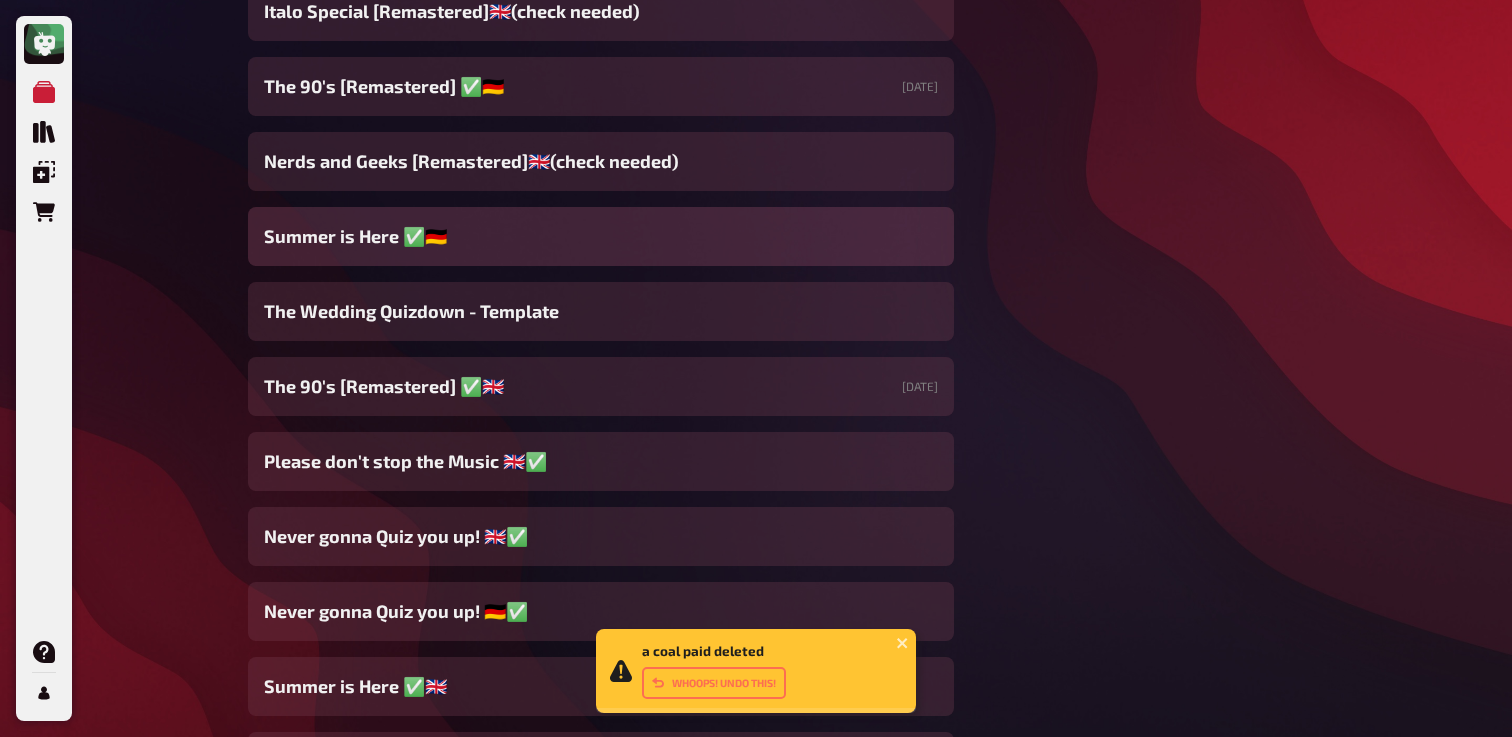 click on "Summer is Here ✅🇩🇪" at bounding box center (601, 236) 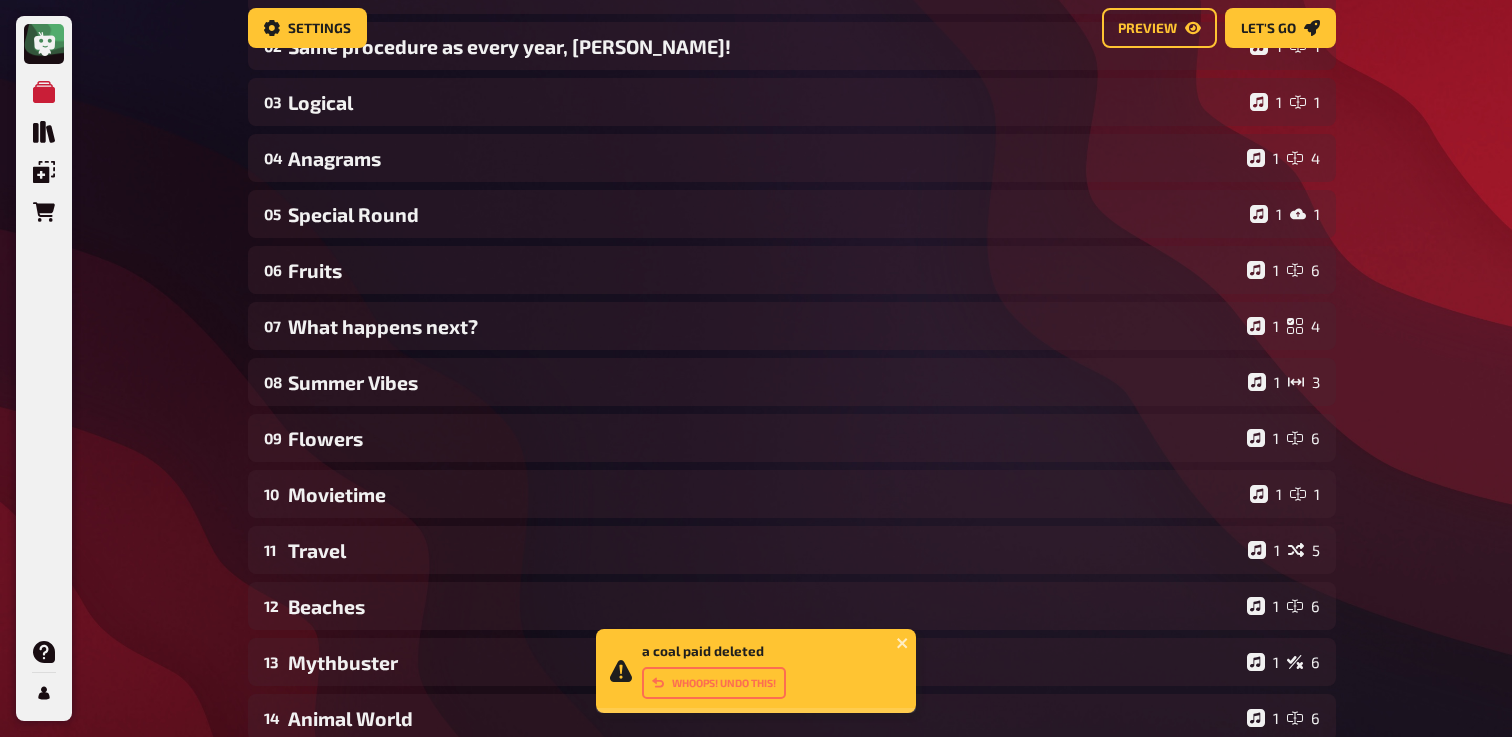 scroll, scrollTop: 315, scrollLeft: 0, axis: vertical 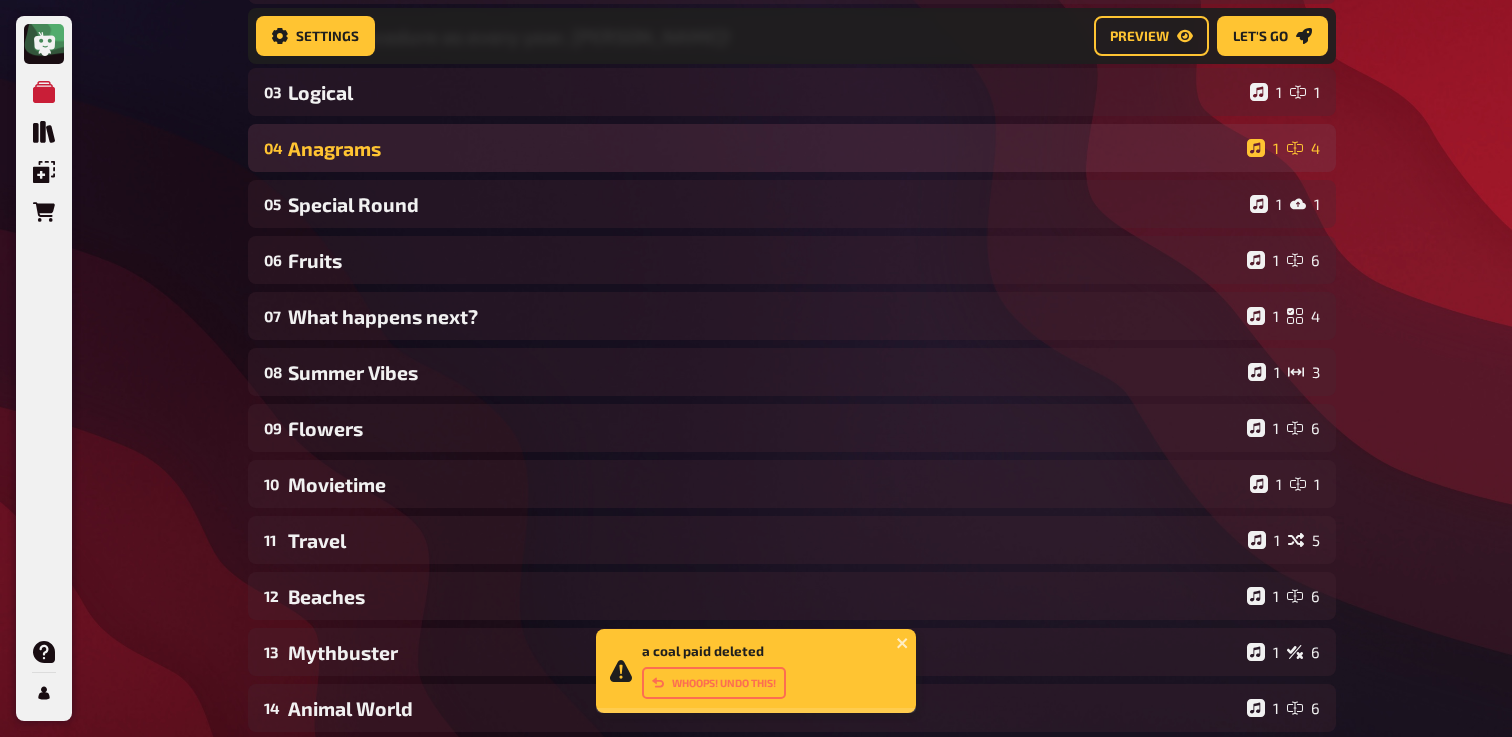 click on "Anagrams" at bounding box center (763, 148) 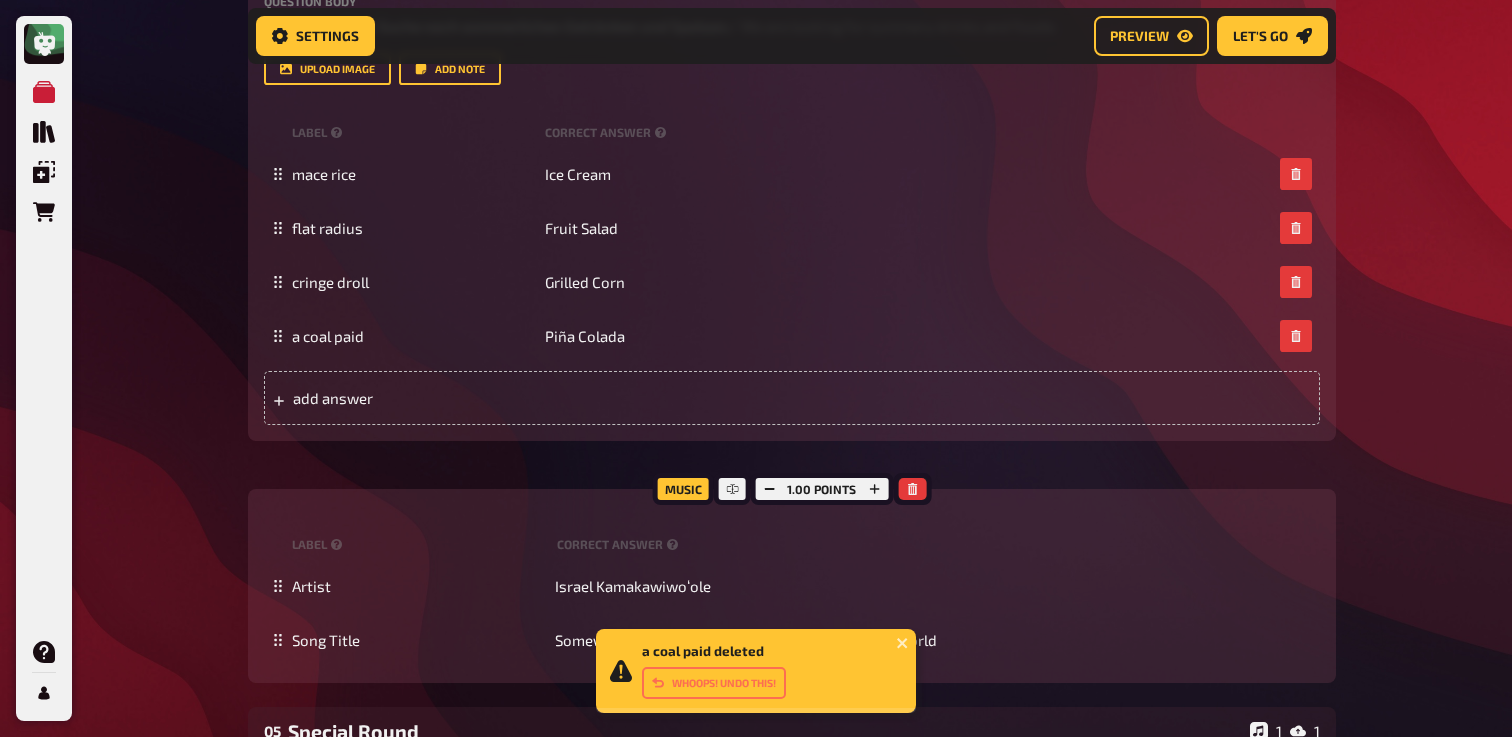 scroll, scrollTop: 631, scrollLeft: 0, axis: vertical 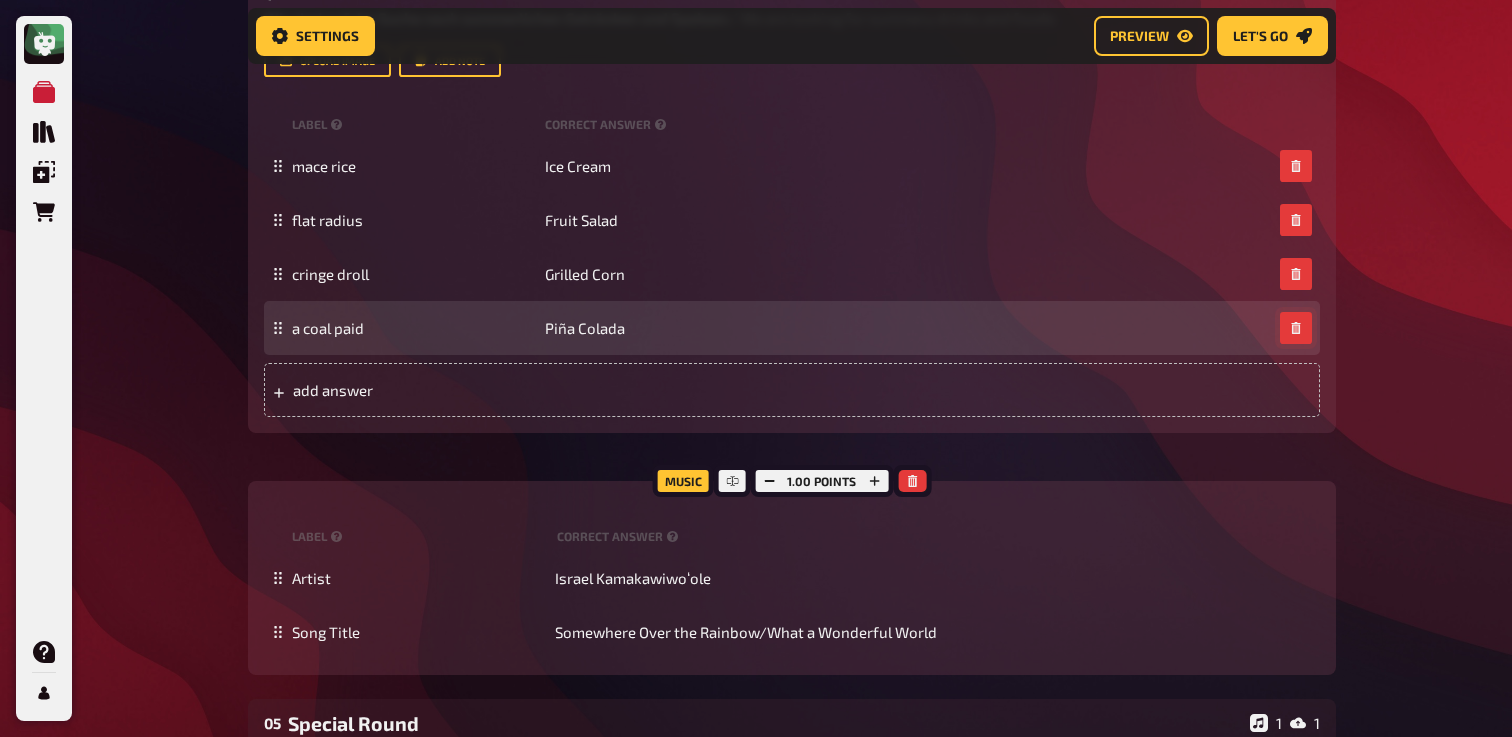 click at bounding box center [1296, 328] 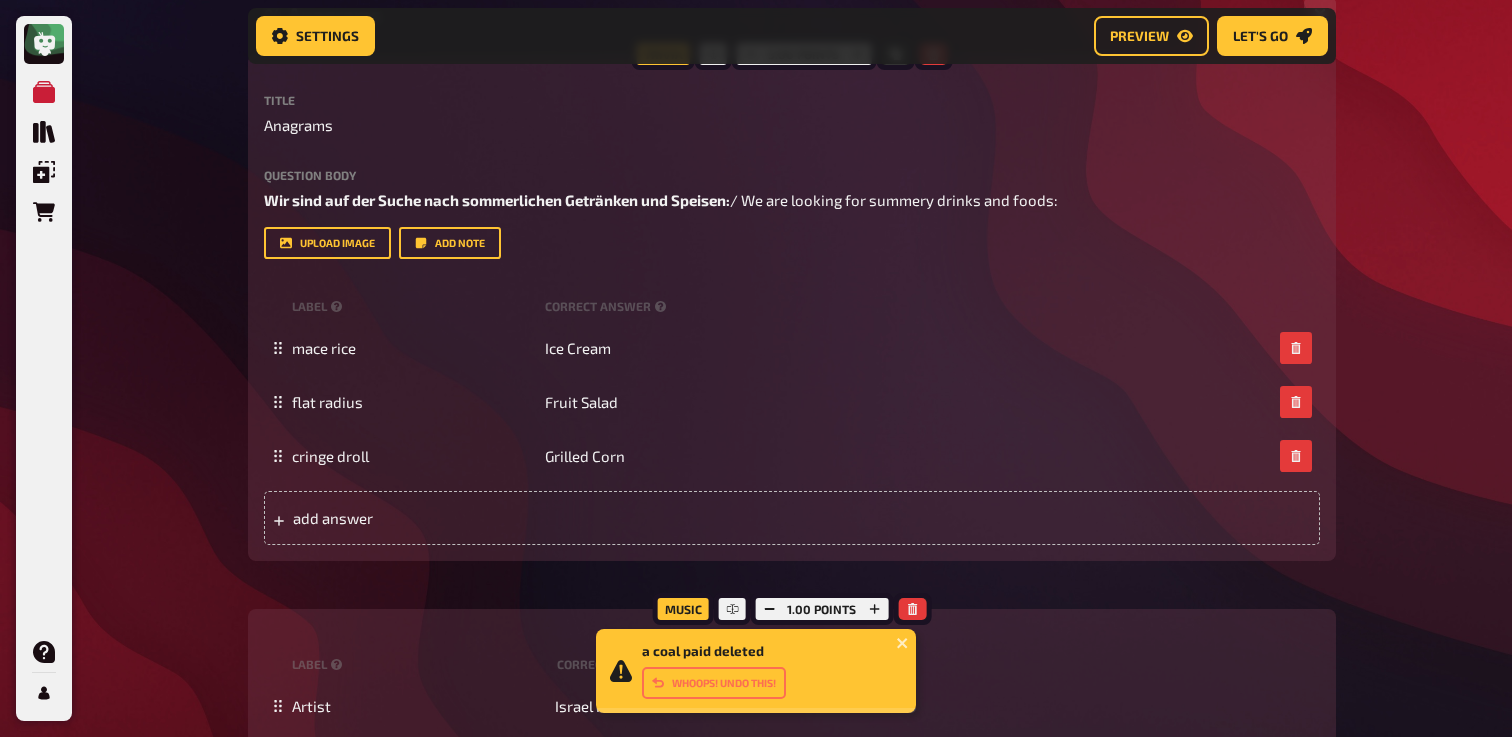scroll, scrollTop: 0, scrollLeft: 0, axis: both 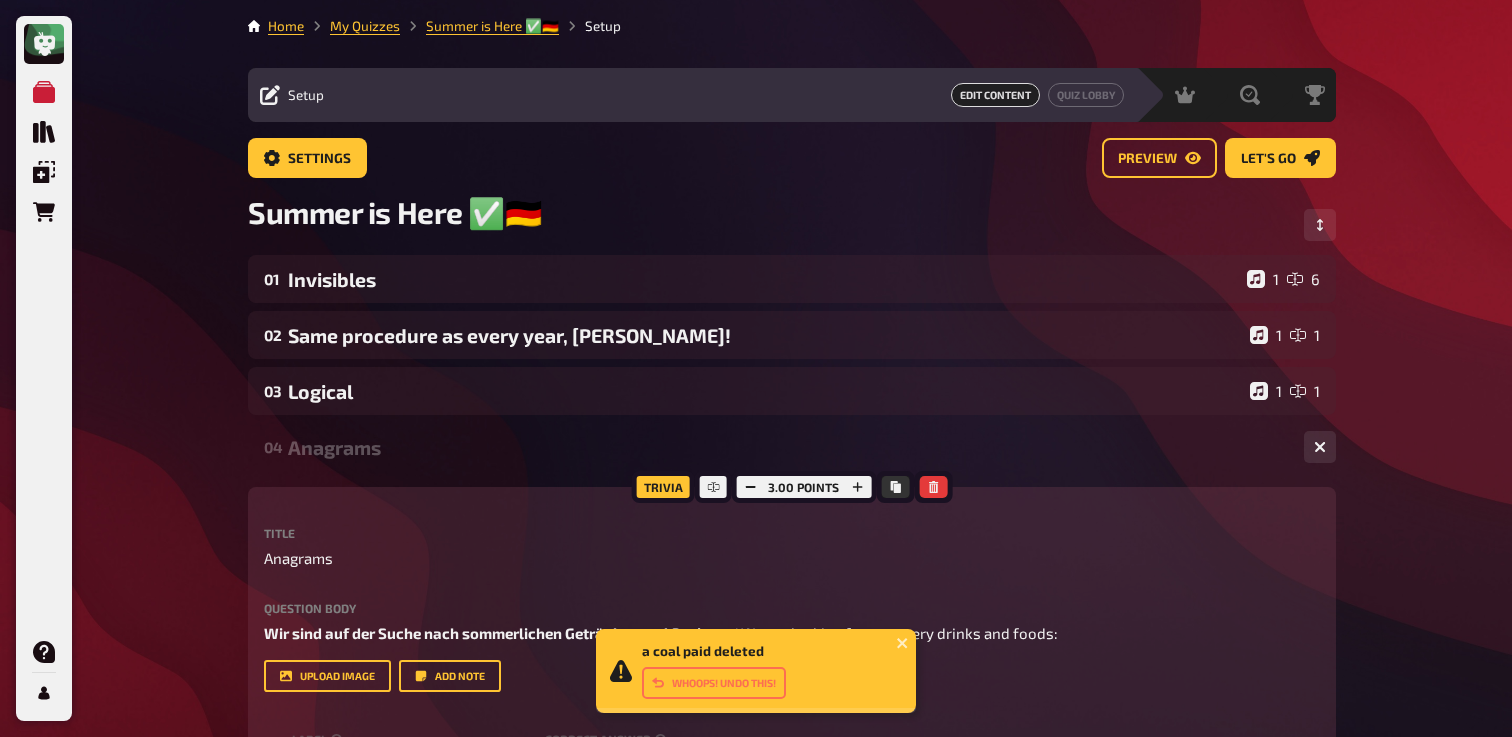 click on "My Quizzes" at bounding box center (352, 26) 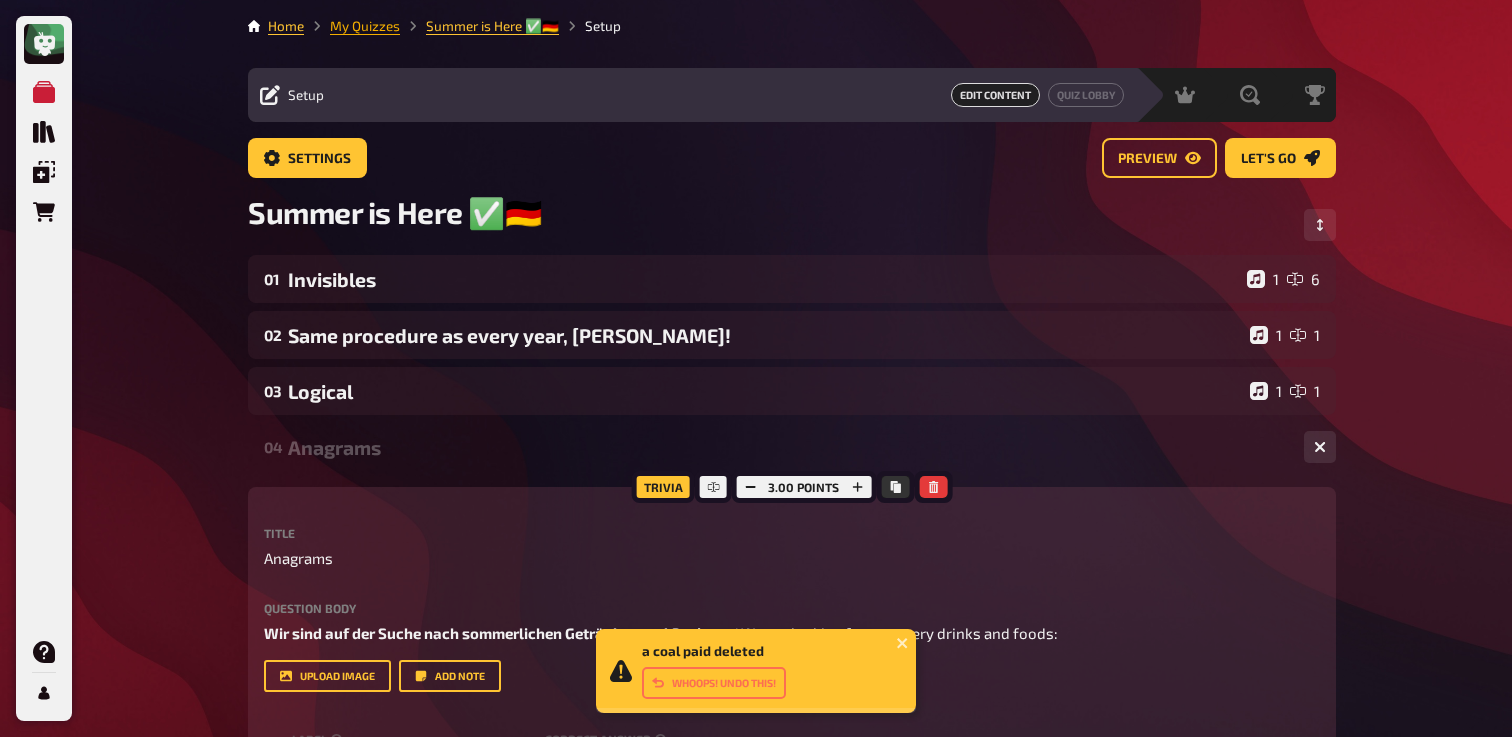 click on "My Quizzes" at bounding box center [365, 26] 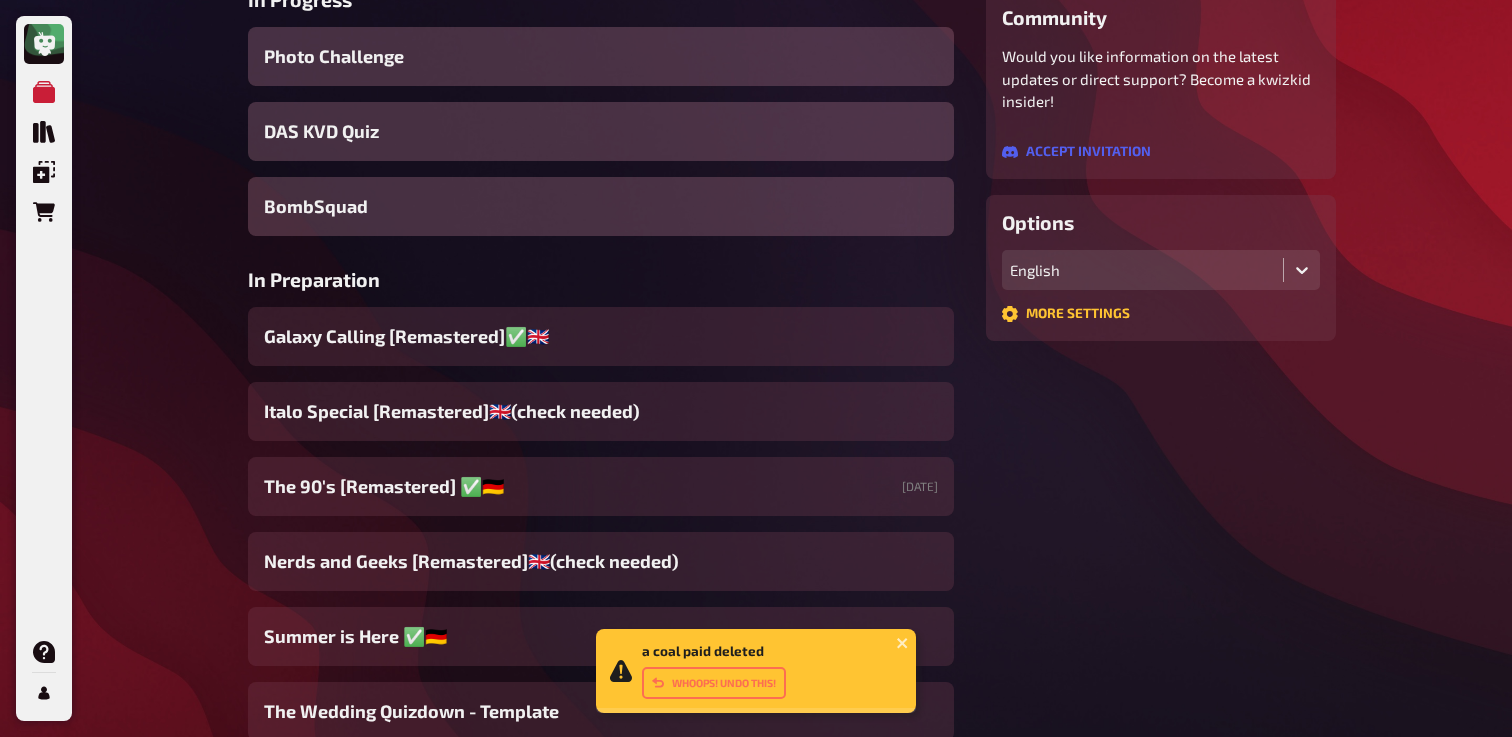 scroll, scrollTop: 374, scrollLeft: 0, axis: vertical 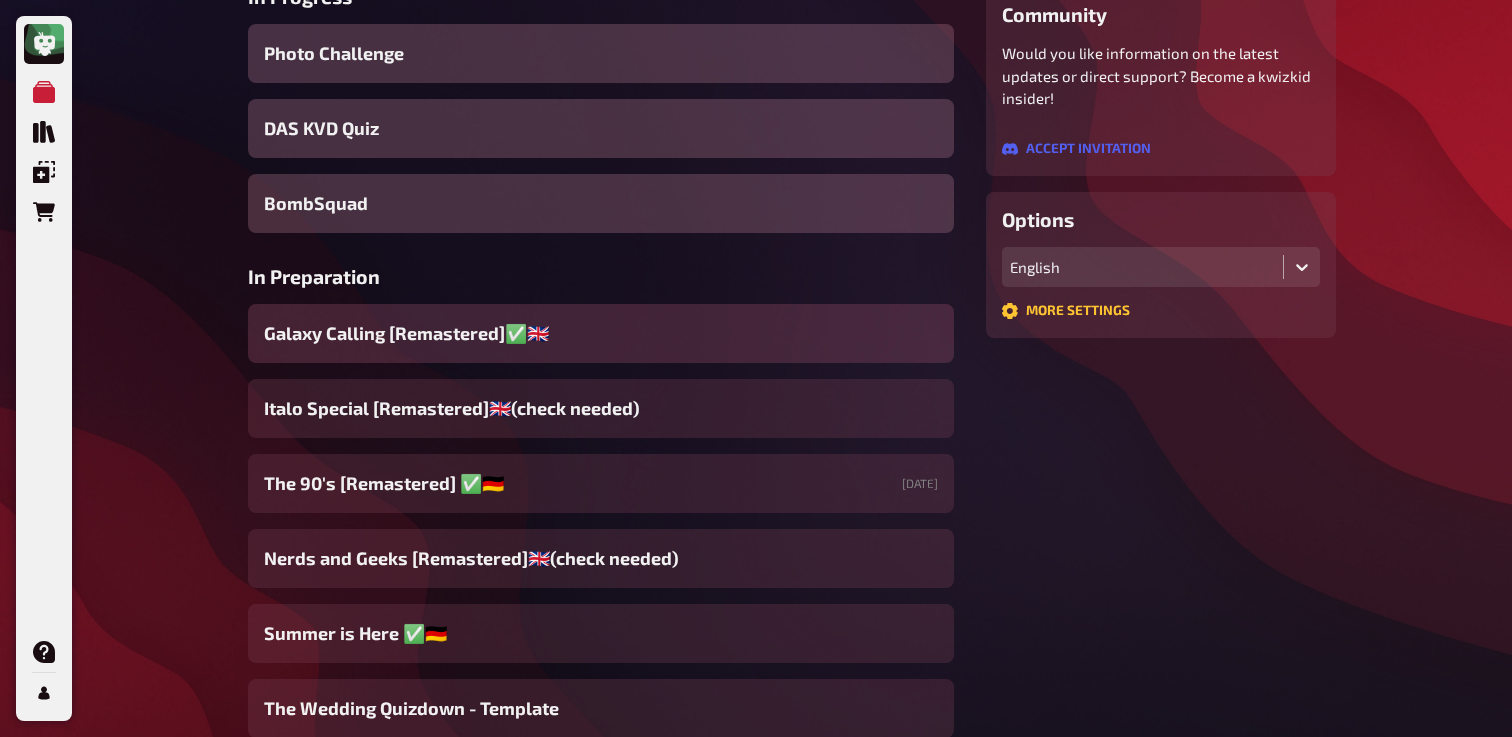 click on "Galaxy Calling [Remastered]✅​🇬🇧​" at bounding box center (601, 333) 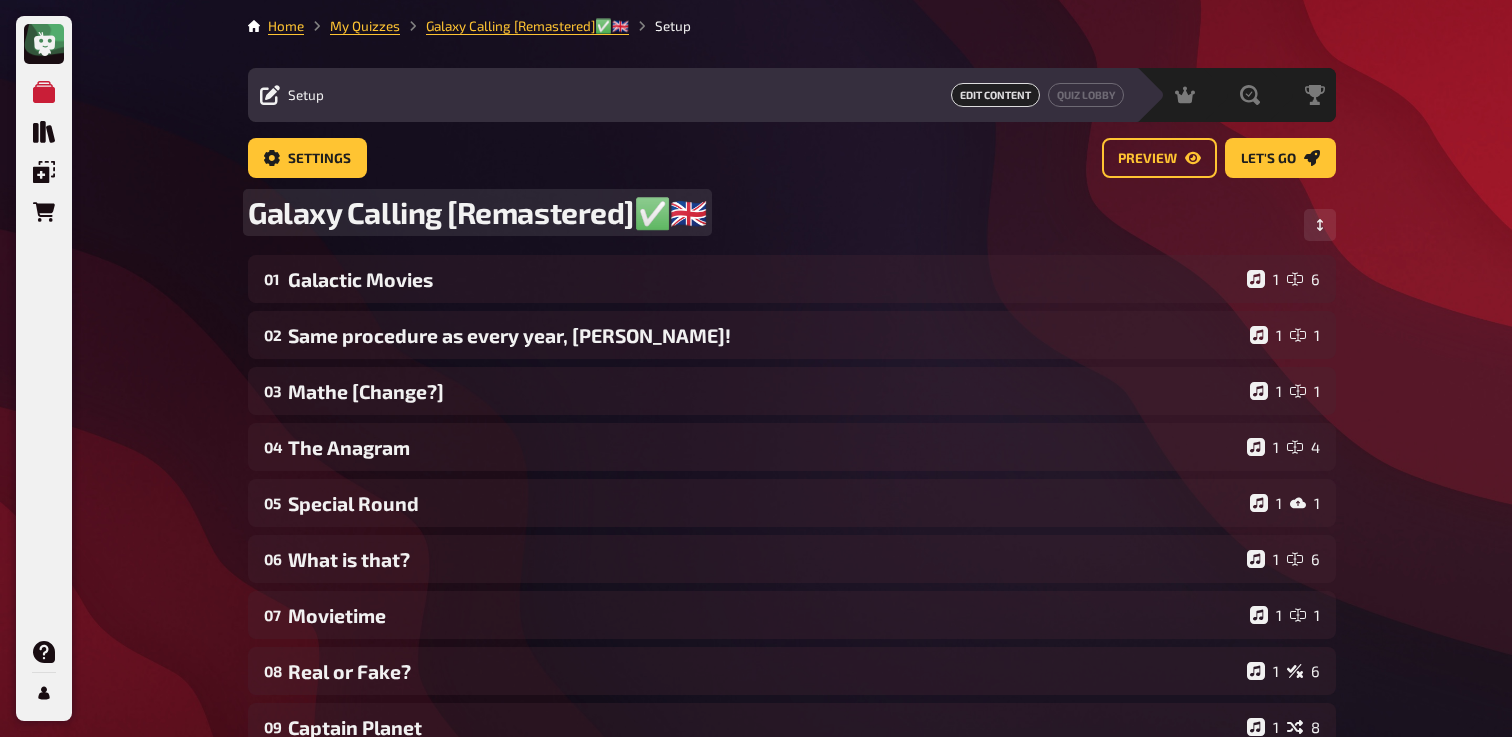 click on "Galaxy Calling [Remastered]✅​🇬🇧​" at bounding box center (477, 212) 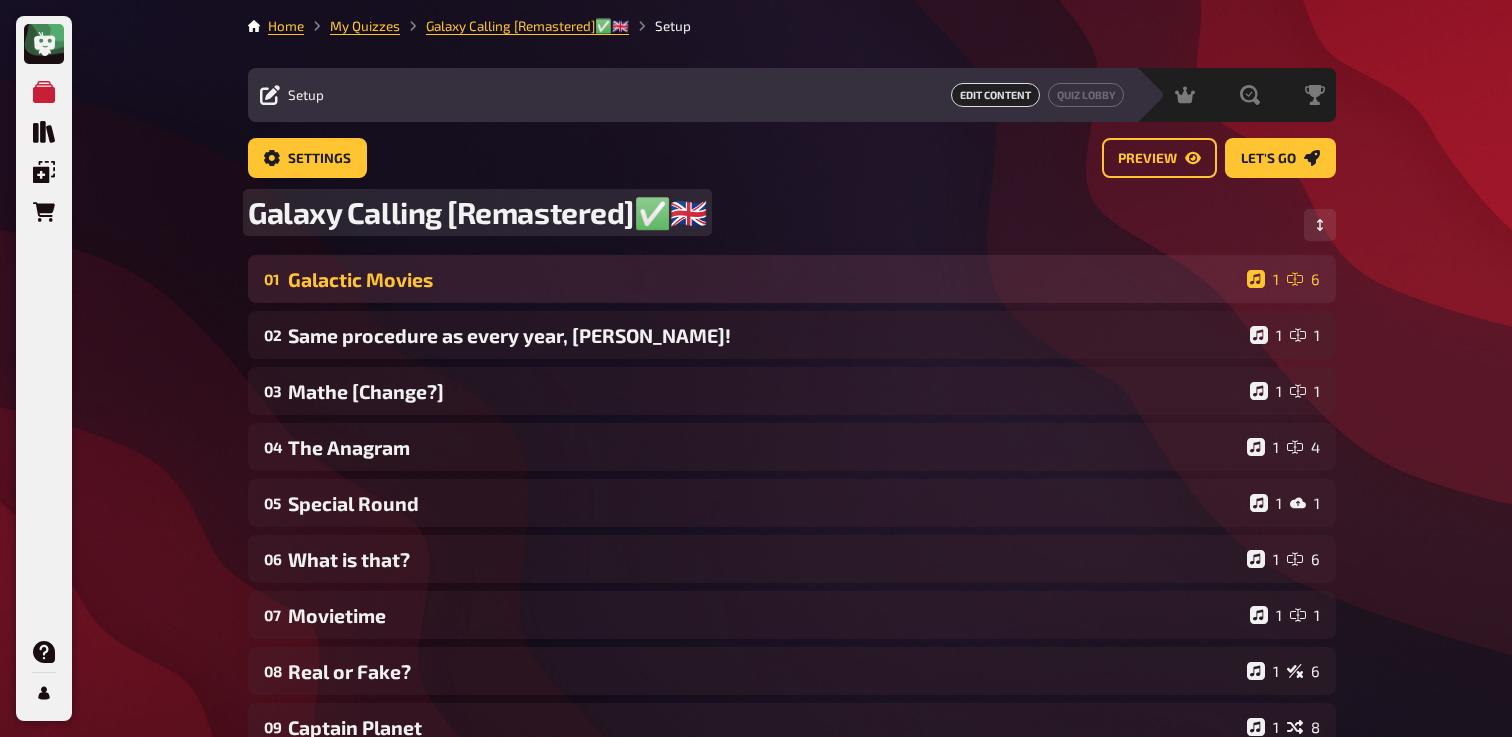type 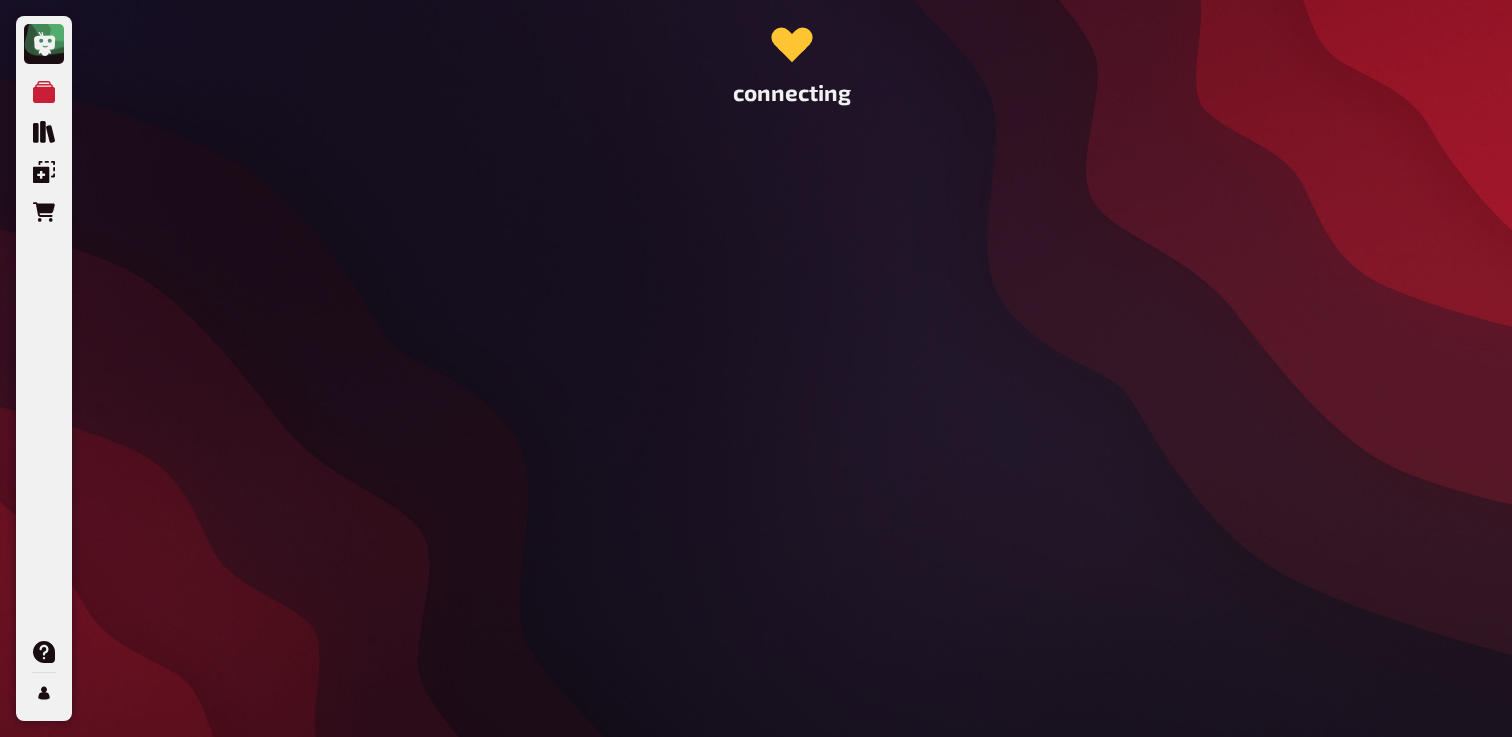 scroll, scrollTop: 0, scrollLeft: 0, axis: both 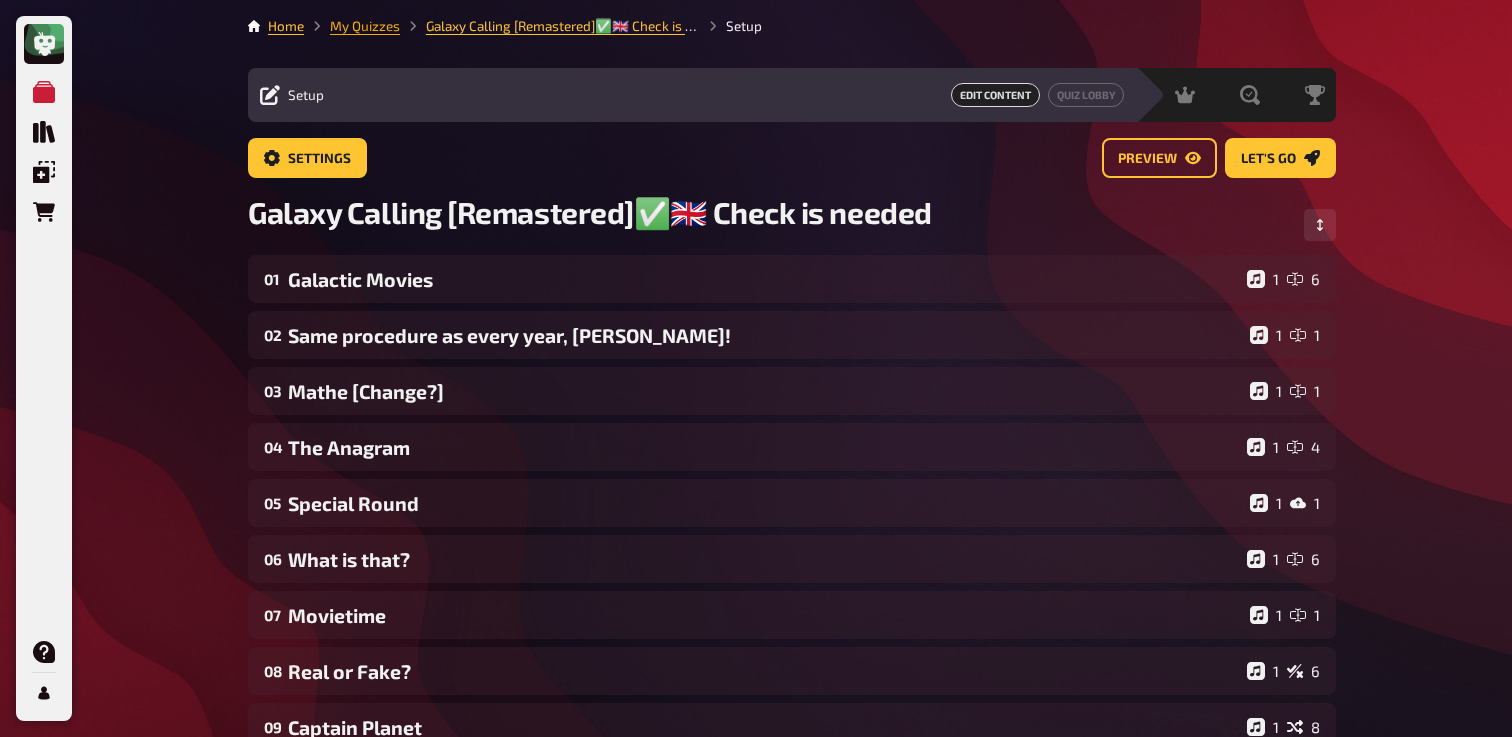click on "My Quizzes" at bounding box center [365, 26] 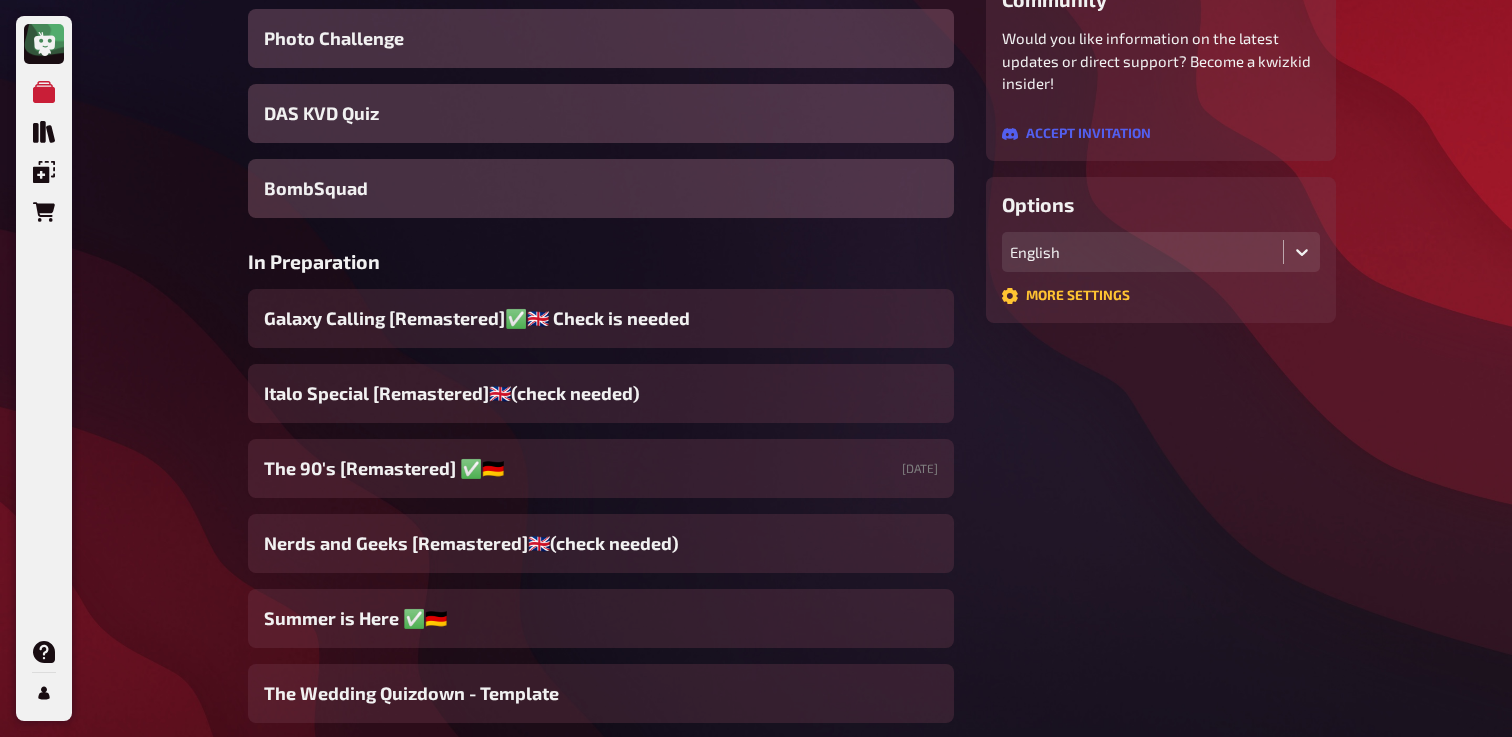 scroll, scrollTop: 390, scrollLeft: 0, axis: vertical 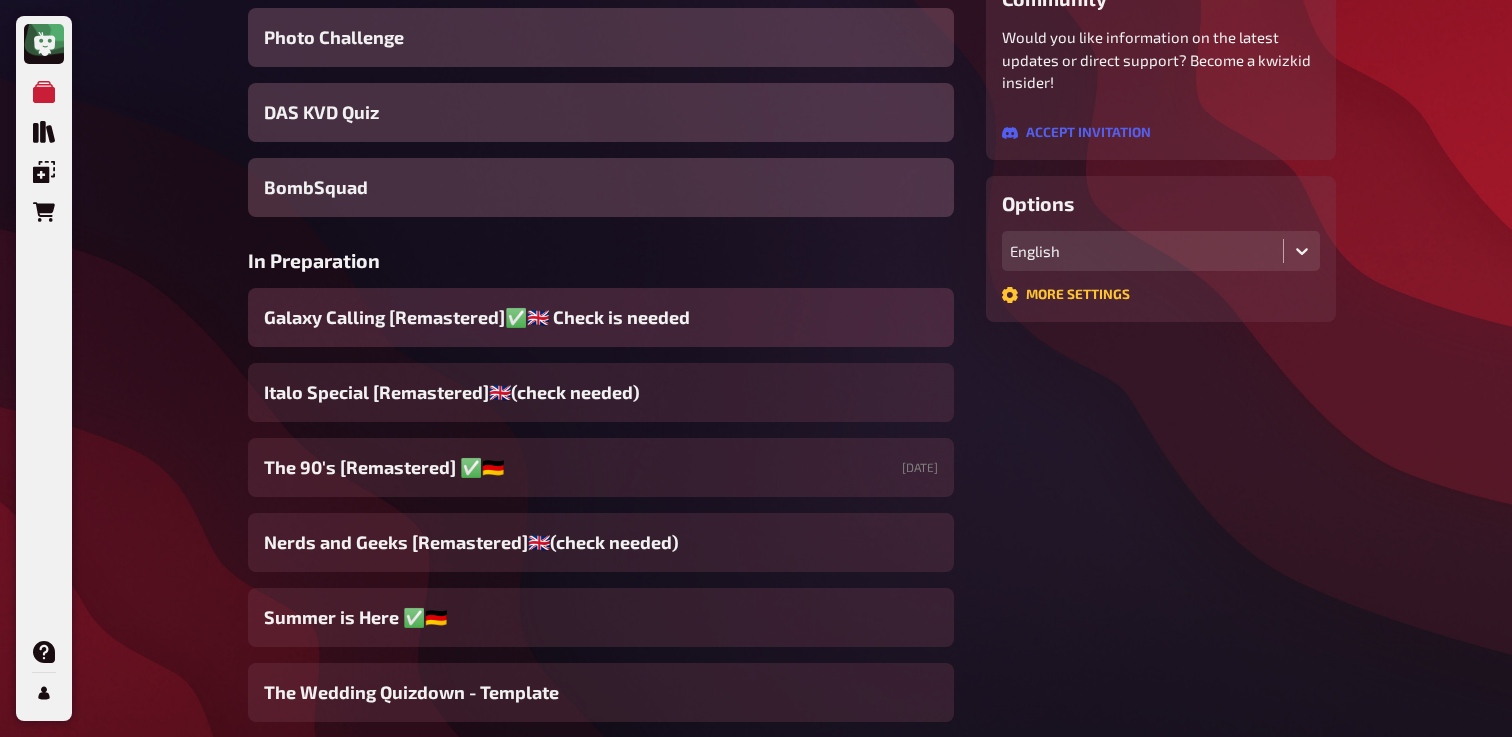 click on "Galaxy Calling [Remastered]✅​🇬🇧​ Check is needed" at bounding box center [477, 317] 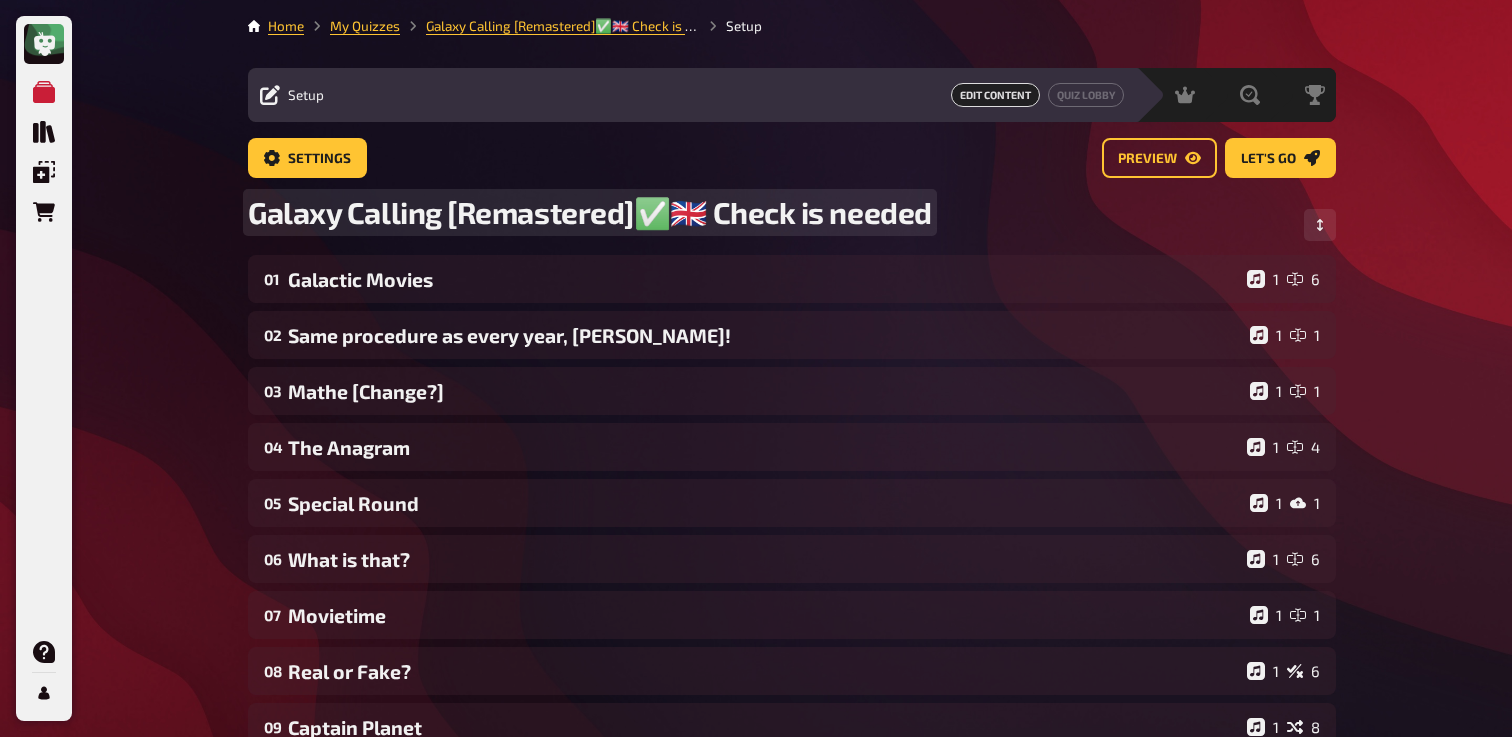click on "Galaxy Calling [Remastered]✅​🇬🇧​ Check is needed" at bounding box center [590, 212] 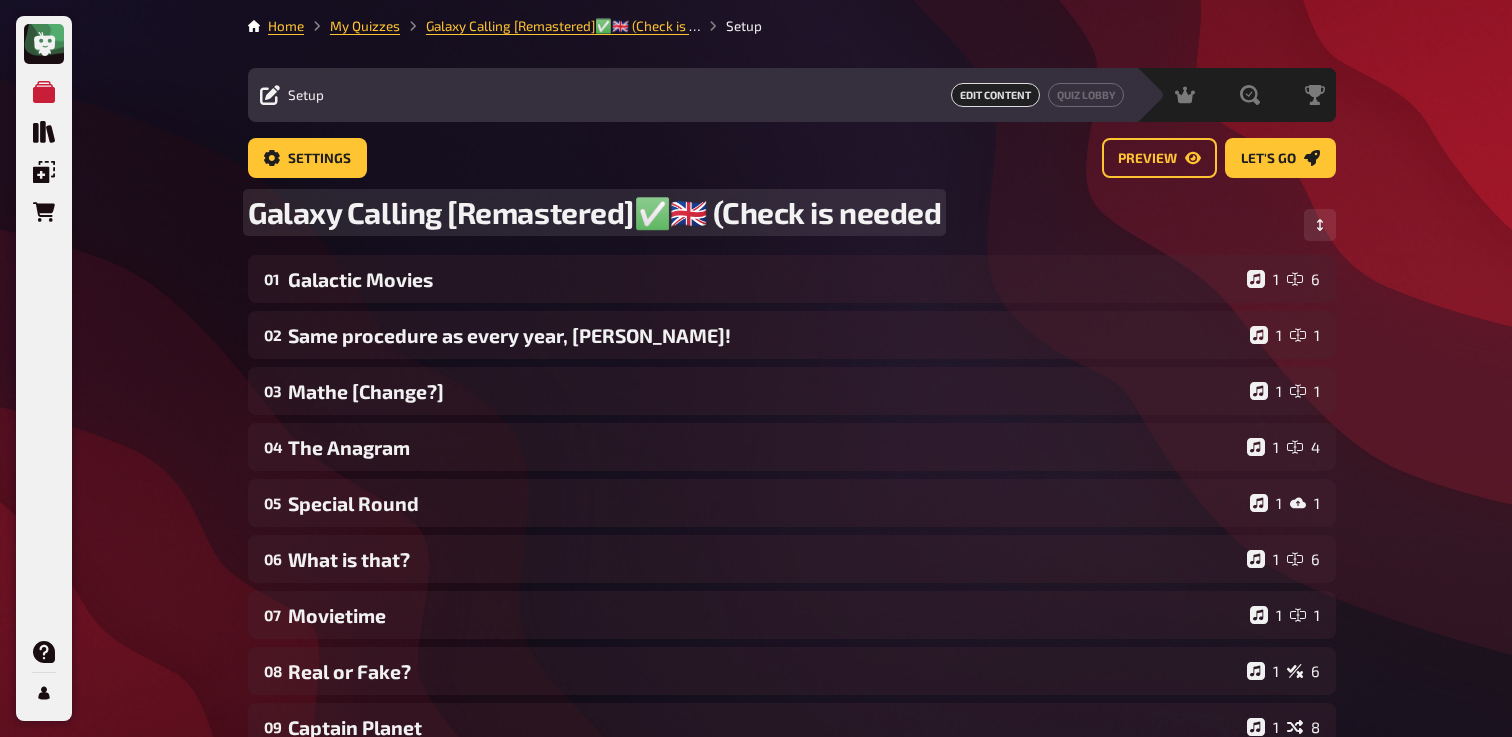 click on "Galaxy Calling [Remastered]✅​🇬🇧​ (Check is needed" at bounding box center (792, 224) 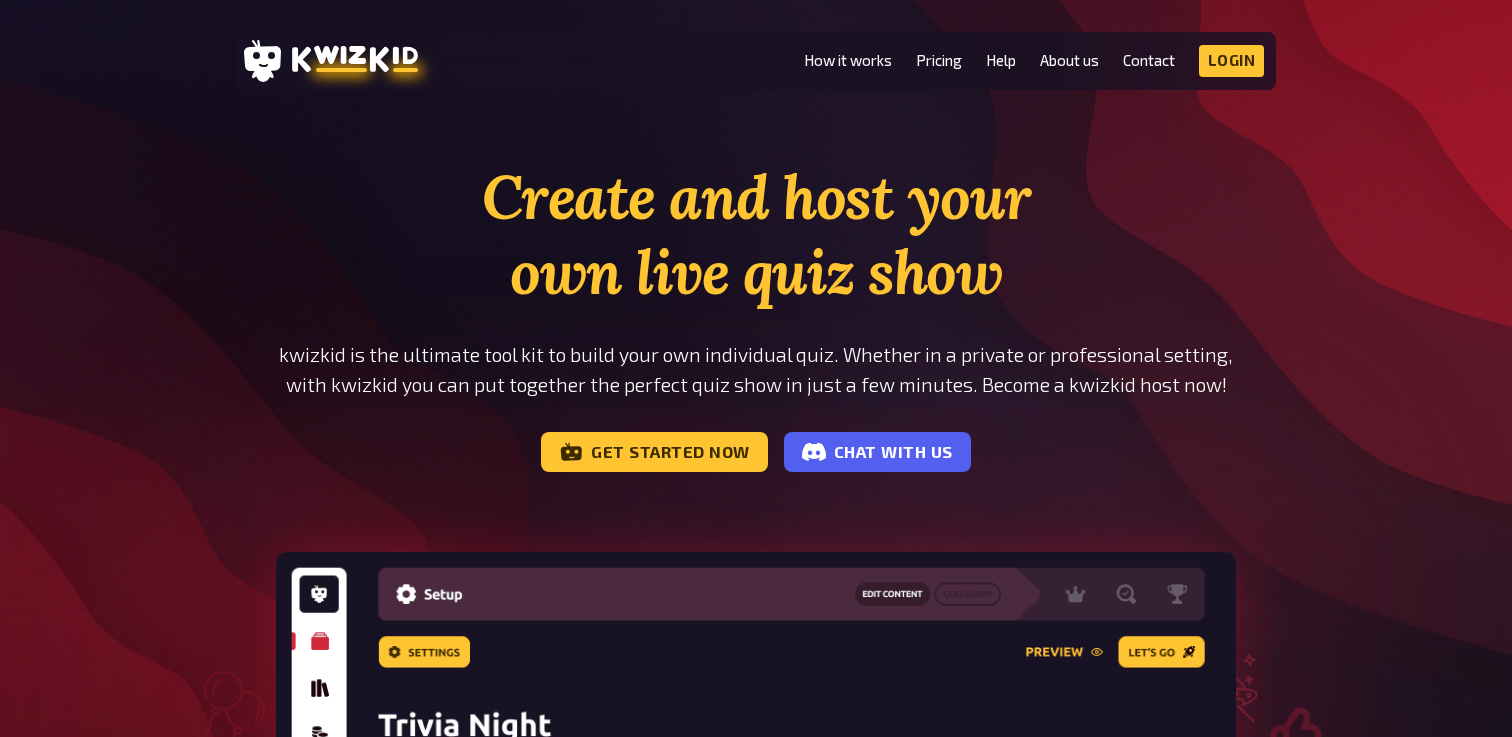 scroll, scrollTop: 0, scrollLeft: 0, axis: both 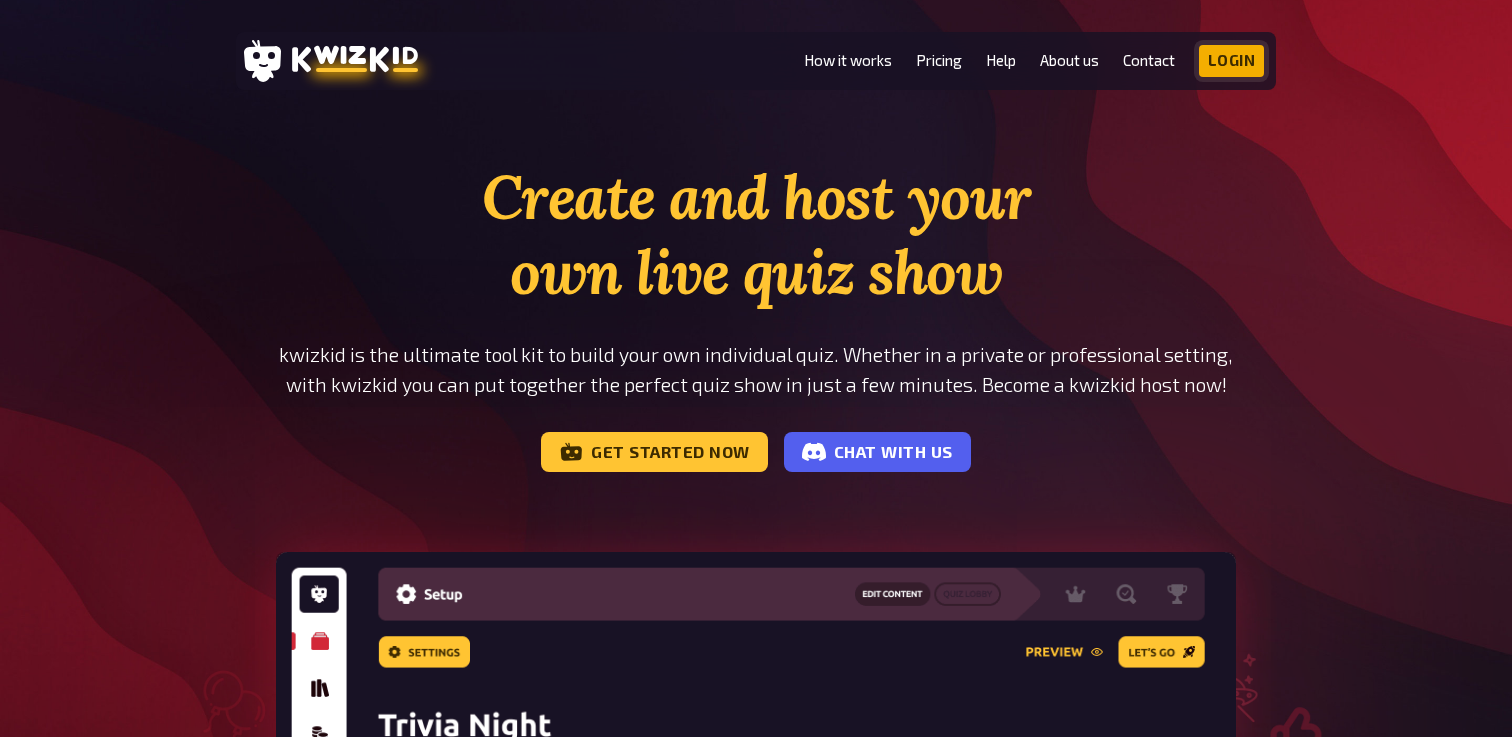 click on "Login" at bounding box center [1232, 61] 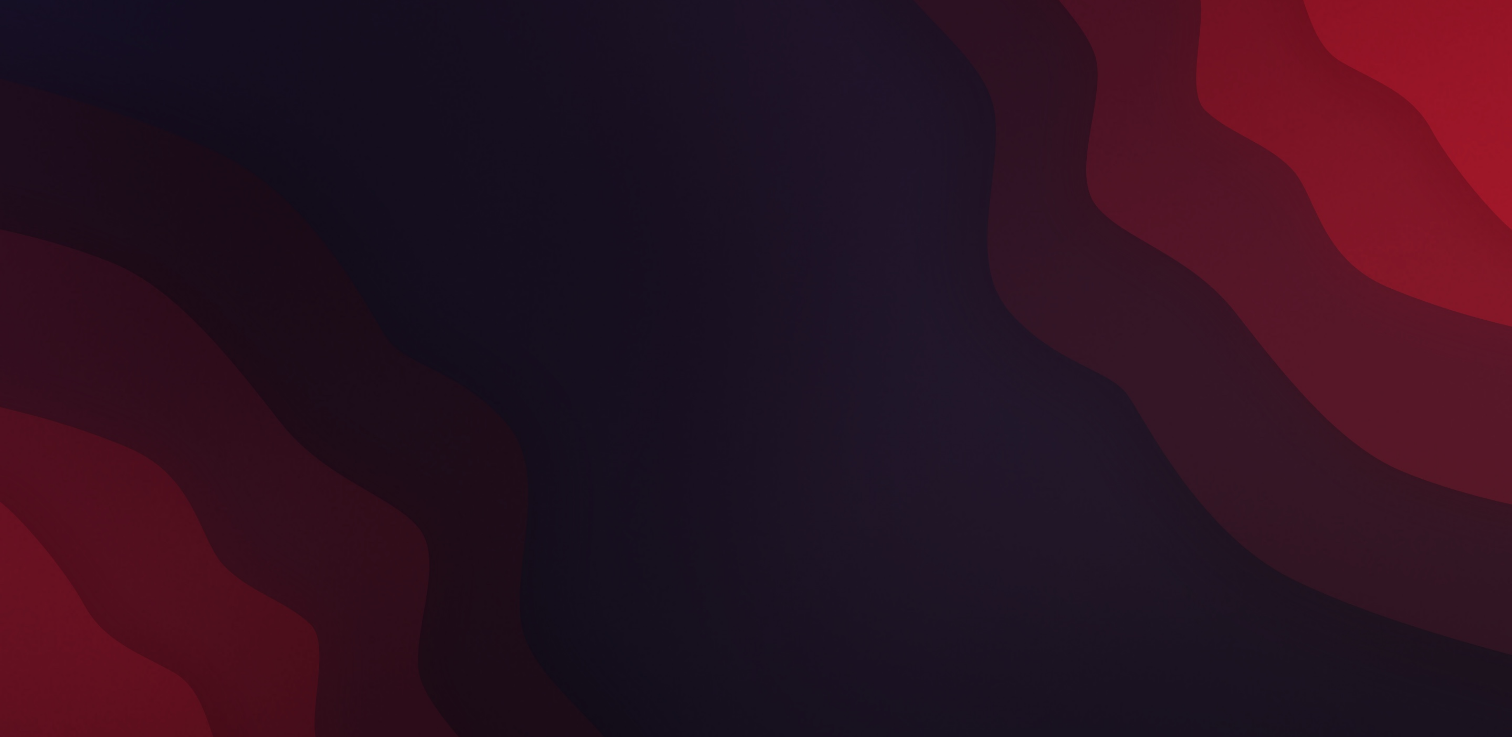 scroll, scrollTop: 0, scrollLeft: 0, axis: both 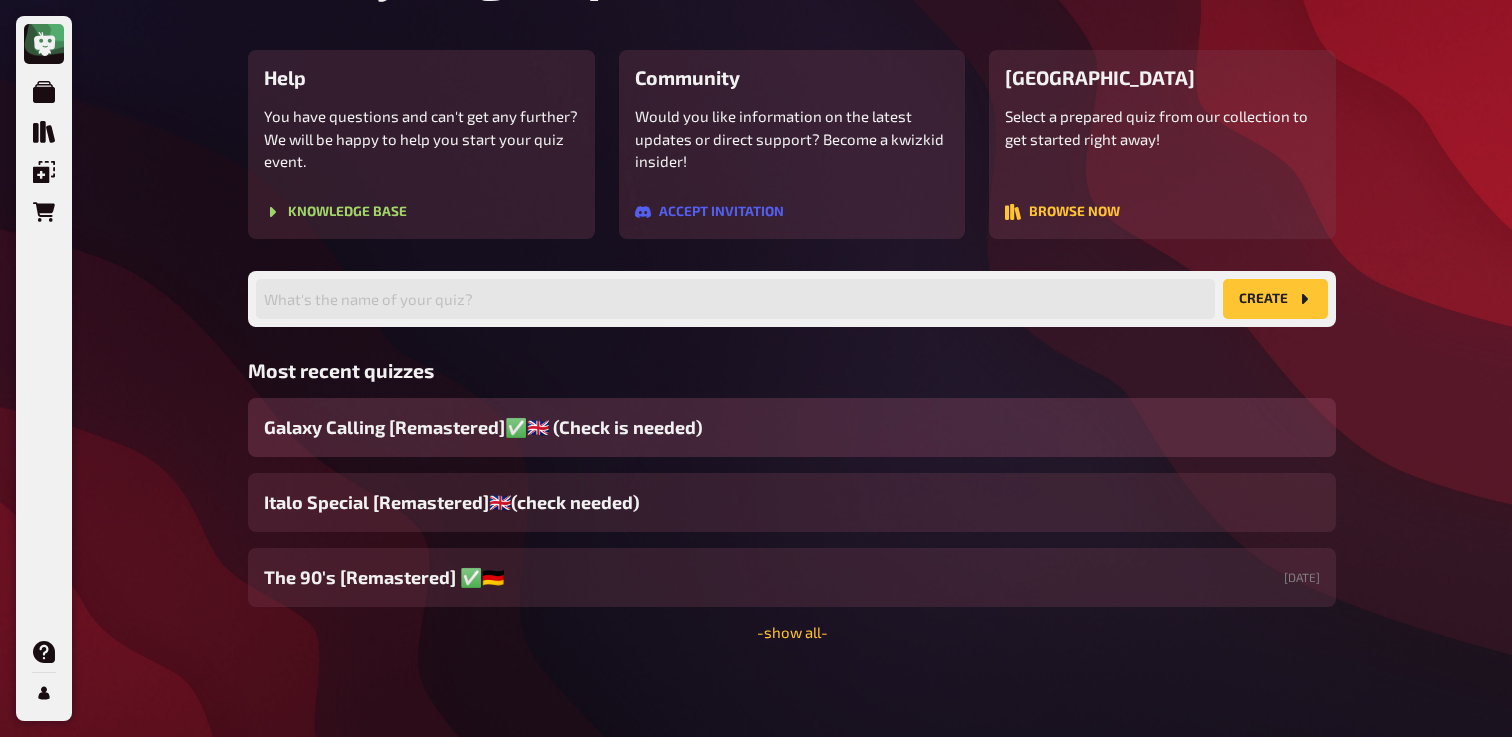 click on "Galaxy Calling [Remastered]✅​🇬🇧​ (Check is needed)" at bounding box center (483, 427) 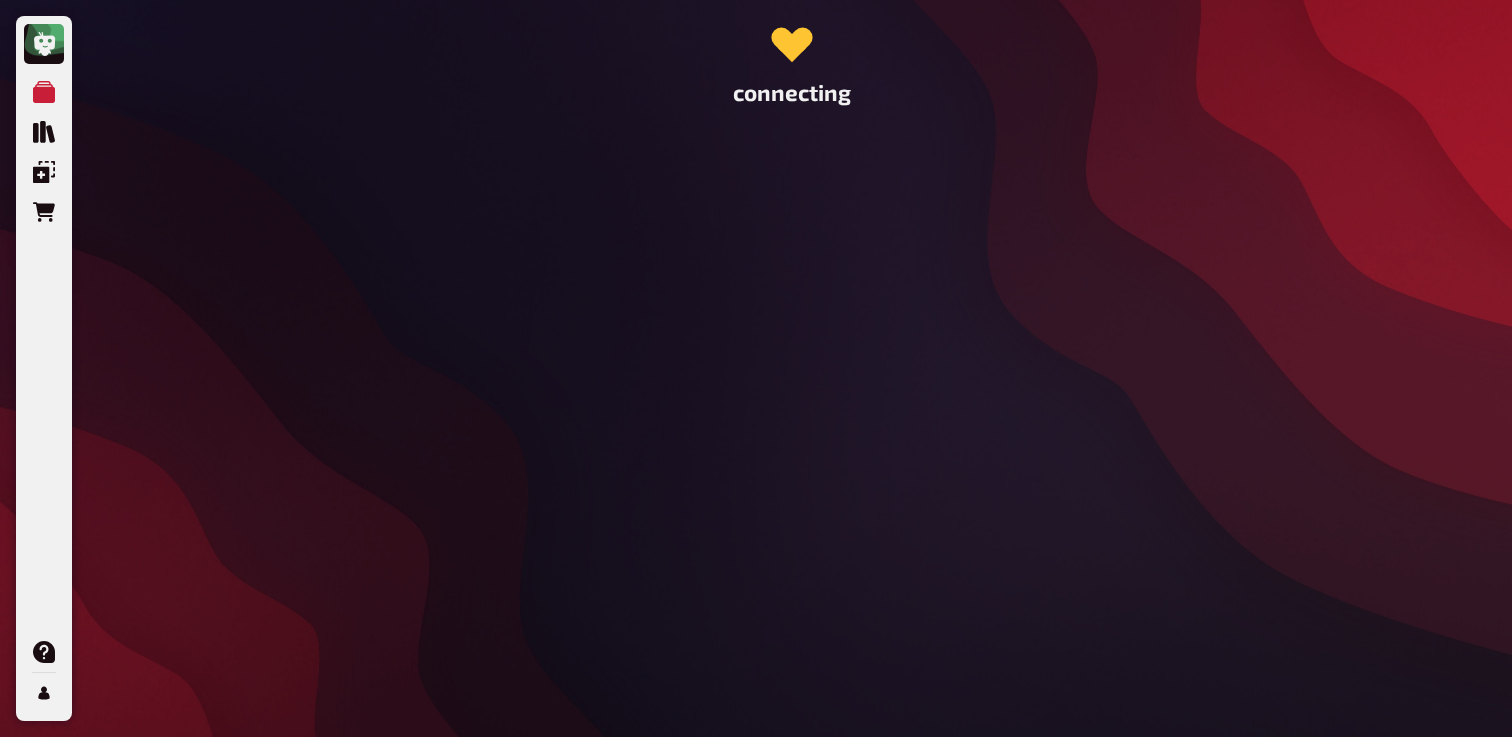 scroll, scrollTop: 0, scrollLeft: 0, axis: both 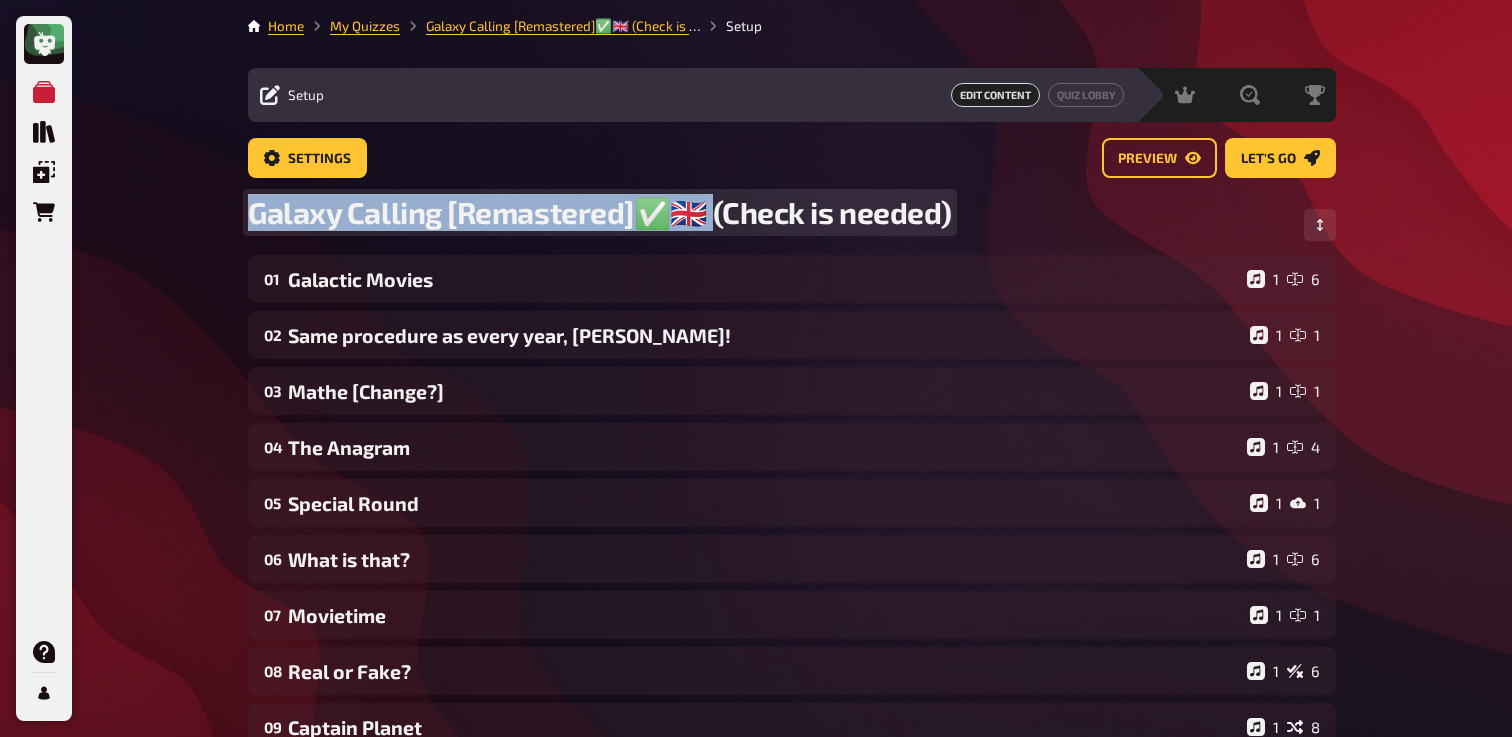 drag, startPoint x: 250, startPoint y: 212, endPoint x: 702, endPoint y: 202, distance: 452.1106 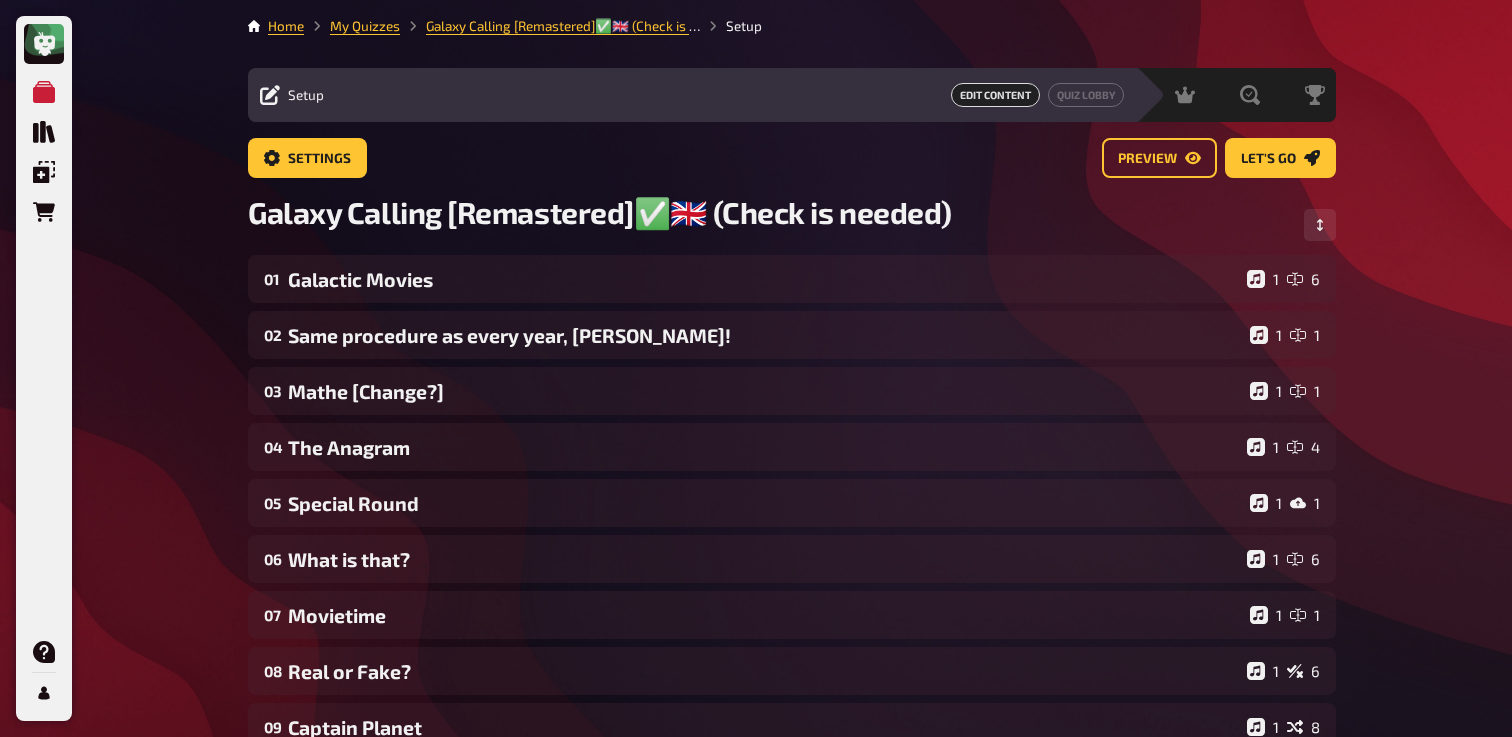 click on "Home My Quizzes Galaxy Calling [Remastered]✅​🇬🇧​ (Check is needed) Setup Setup Edit Content Quiz Lobby Hosting undefined Evaluation Leaderboard Settings Preview Let's go Let's go Galaxy Calling [Remastered]✅​🇬🇧​ (Check is needed) 01 Galactic Movies   1 6 02 Same procedure as every year, [PERSON_NAME]!    1 1 03 Mathe [Change?]   1 1 04 The Anagram    1 4 05 Special Round   1 1 06 What is that?   1 6 07 Movietime   1 1 08 Real or Fake?   1 6 09 Captain Planet   1 8 10 Who Am I? (Zodiac Edition)   1 4 11 Military Vehicles   1 6 12 Soundtracks   1 7 13 Aliens   1 6 14 Estimate   1 3 15 Star Wars   1 6
To pick up a draggable item, press the space bar.
While dragging, use the arrow keys to move the item.
Press space again to drop the item in its new position, or press escape to cancel.
Add new question   Free Text Input Multiple Choice True / False Sorting Question Estimation Question Image Answer Prose (Long text) Offline Question Create with AI Write myself" at bounding box center [792, 642] 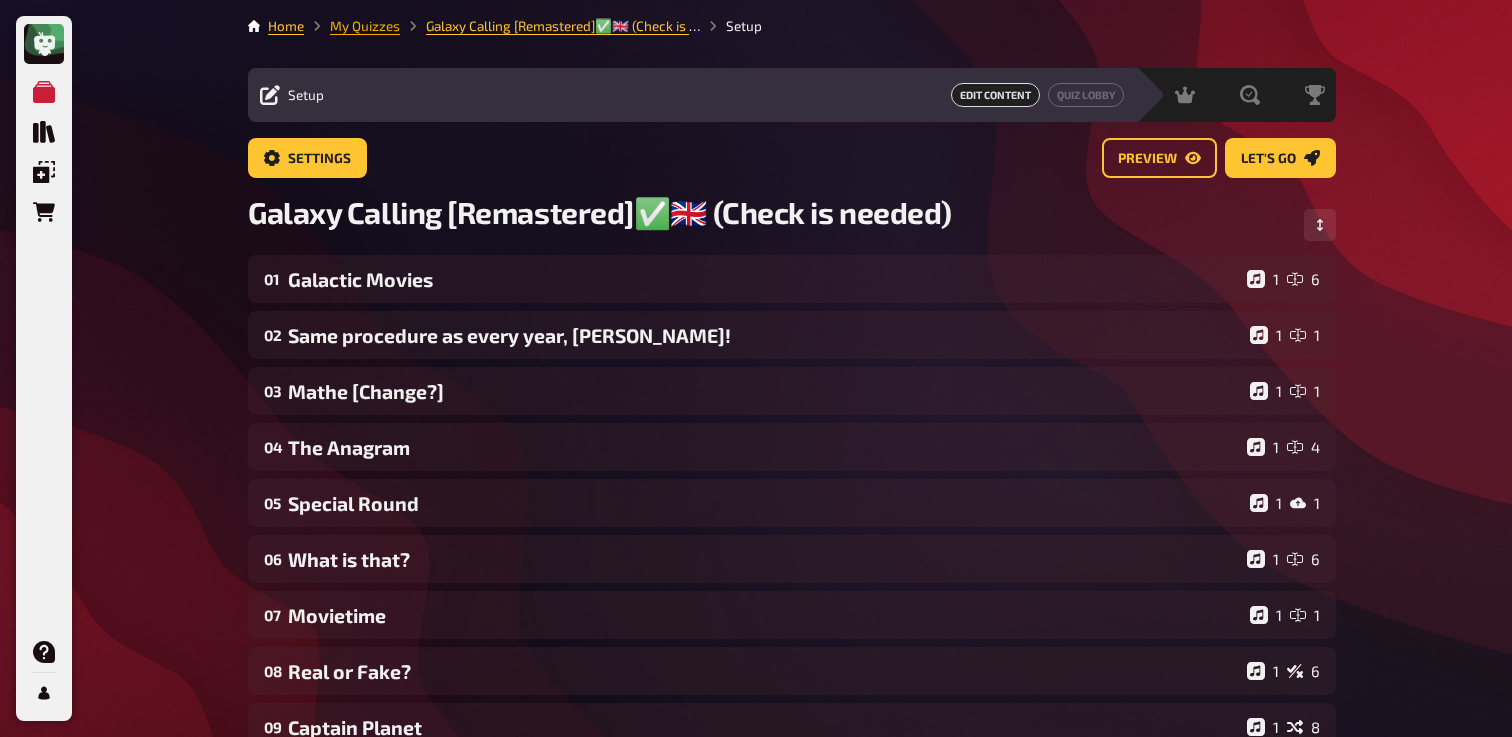 click on "My Quizzes" at bounding box center [365, 26] 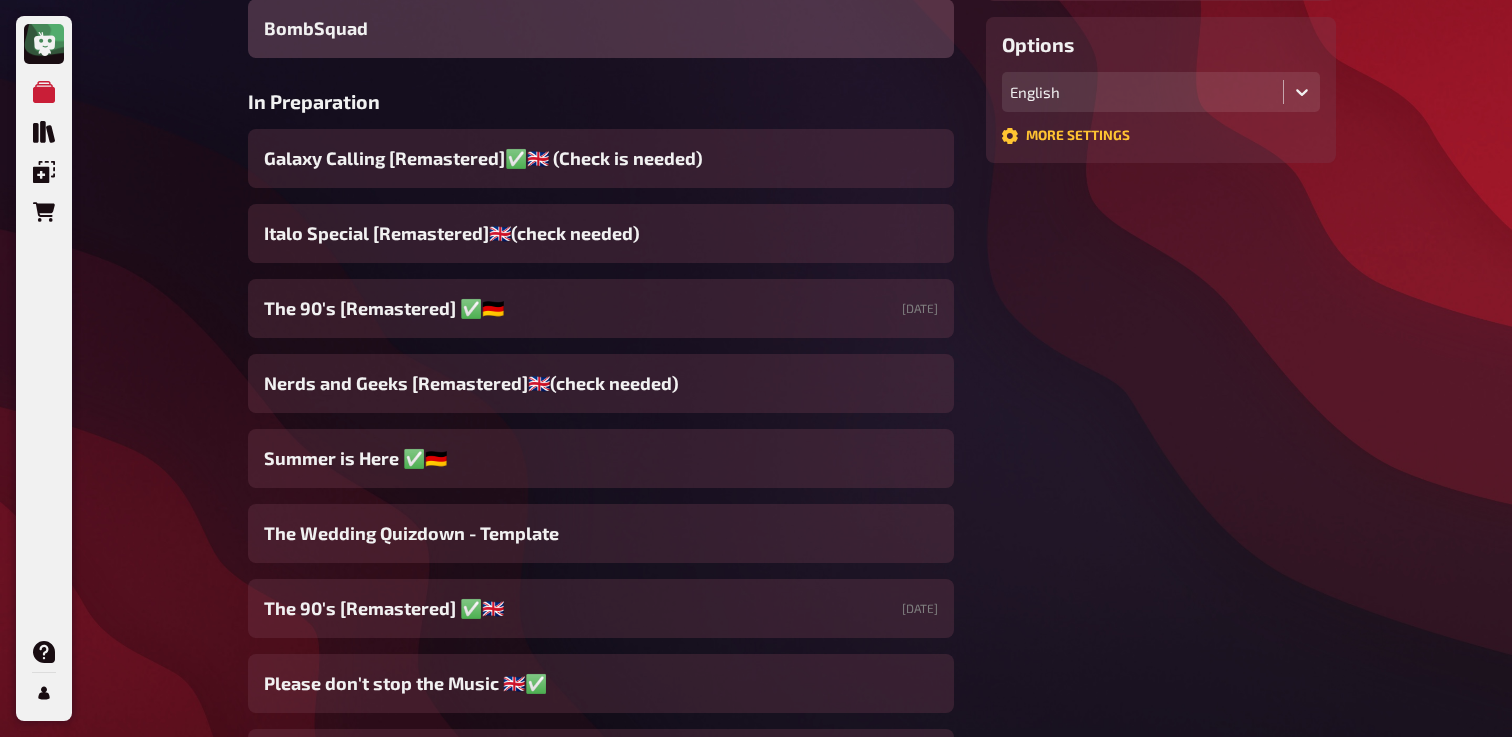 scroll, scrollTop: 588, scrollLeft: 0, axis: vertical 